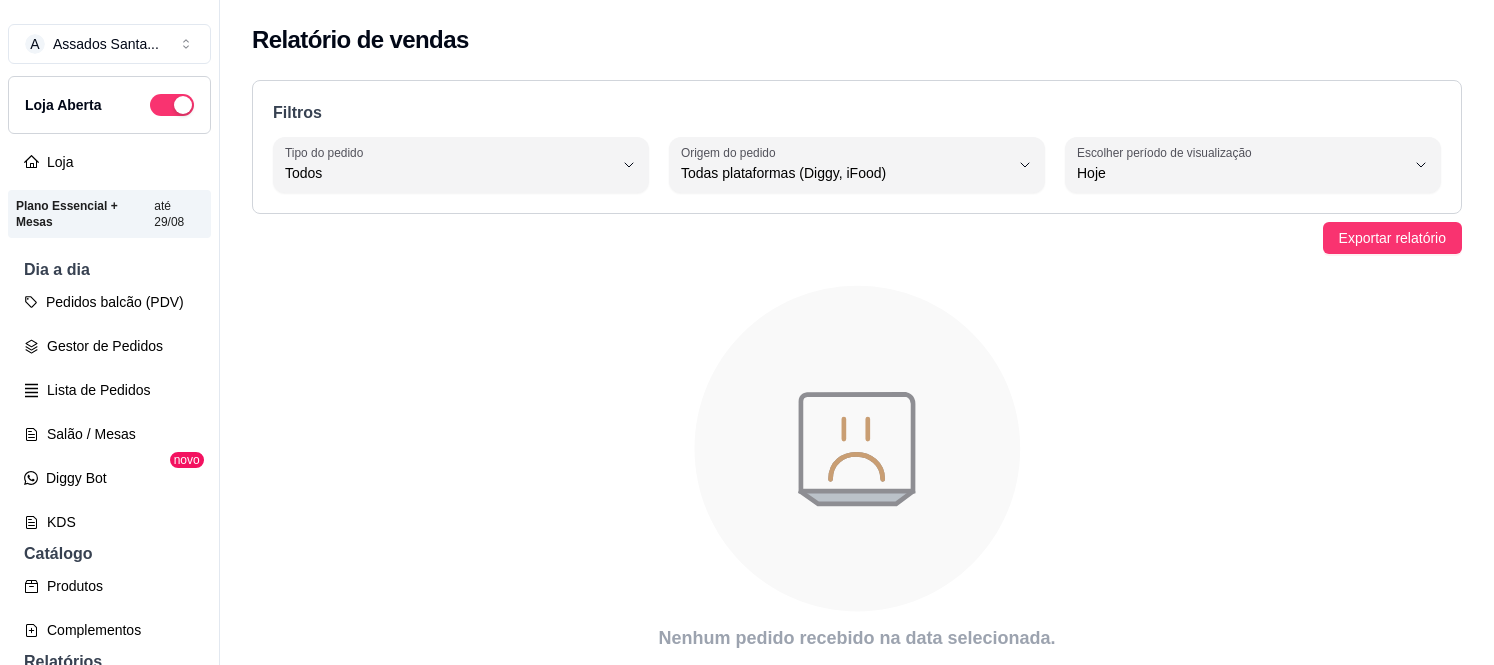 select on "ALL" 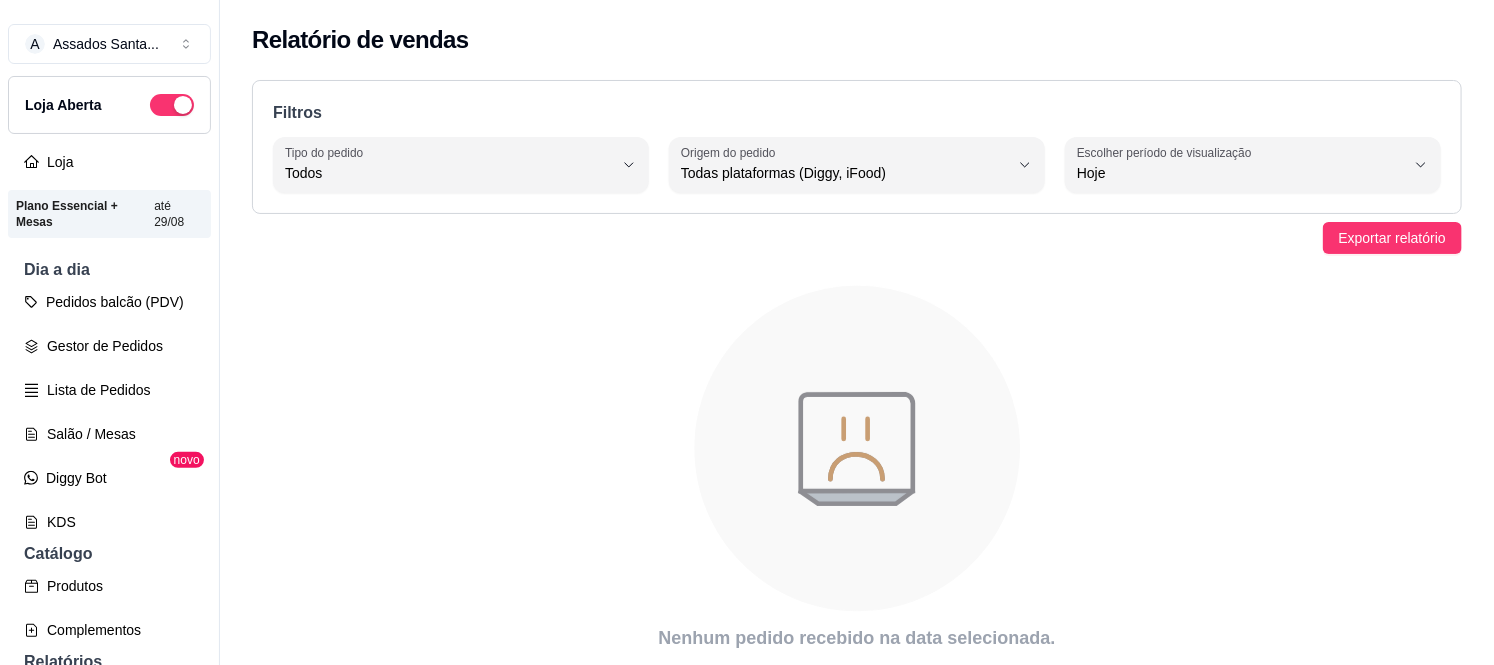 scroll, scrollTop: 333, scrollLeft: 0, axis: vertical 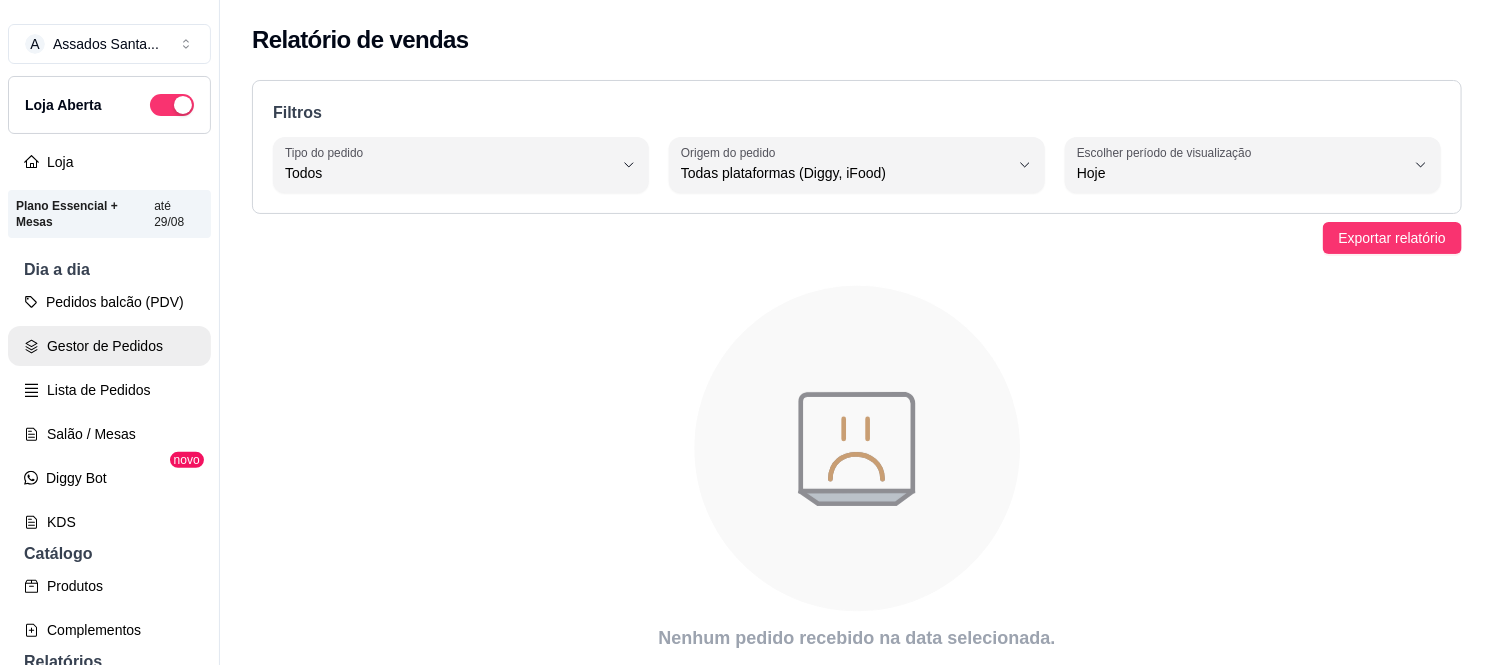 click on "Gestor de Pedidos" at bounding box center (109, 346) 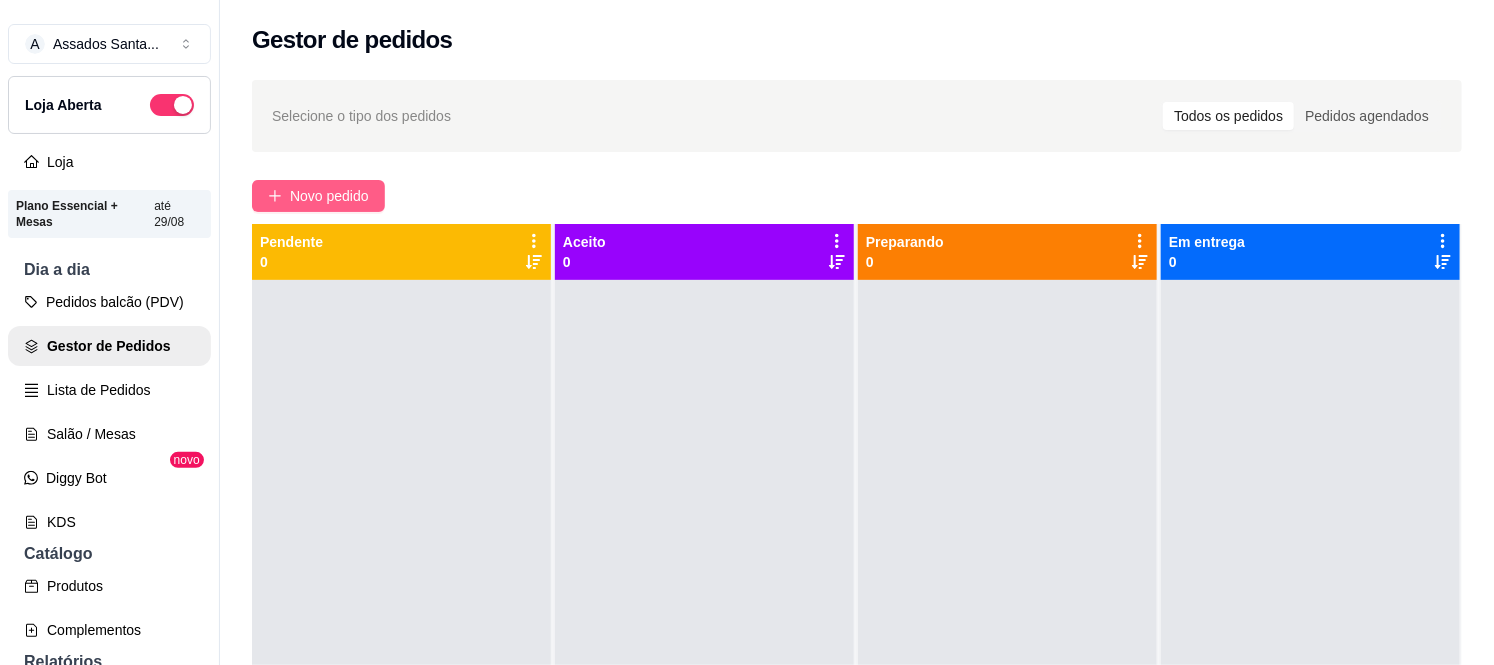 click on "Novo pedido" at bounding box center [329, 196] 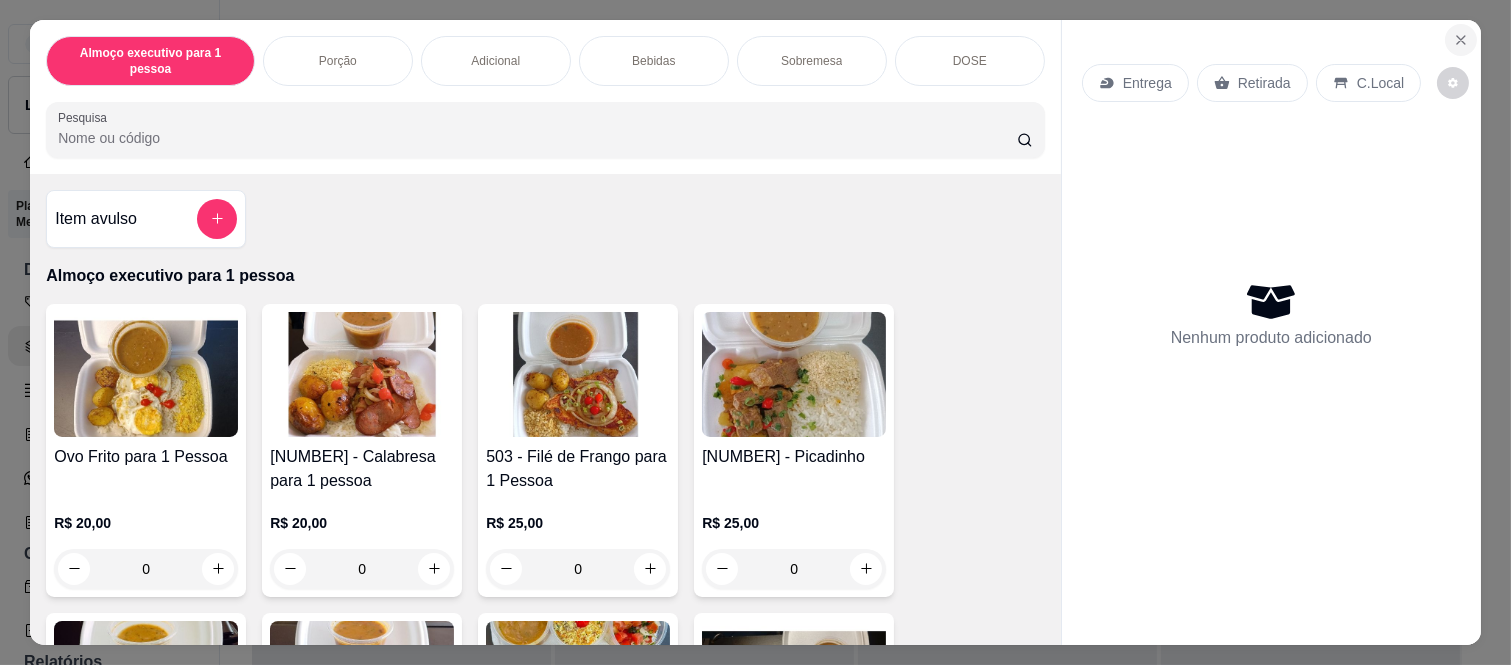 click 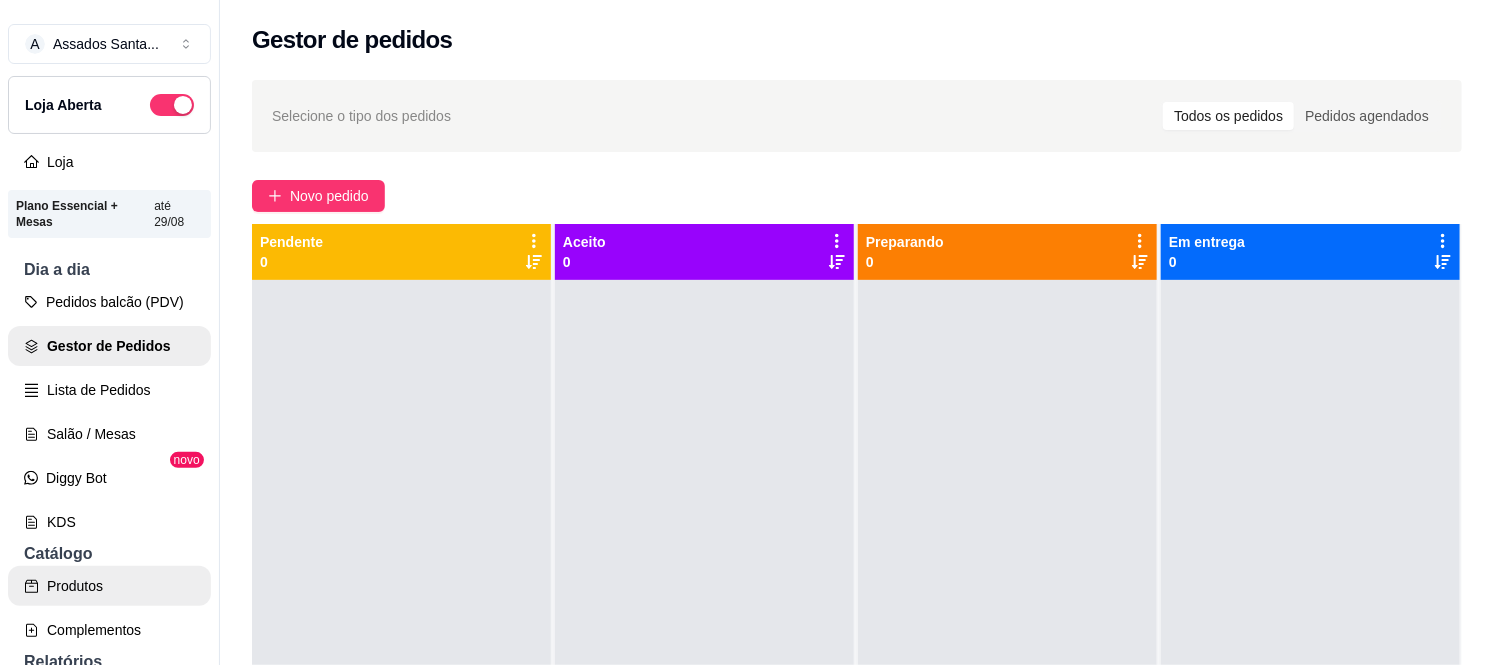 click on "Produtos" at bounding box center (109, 586) 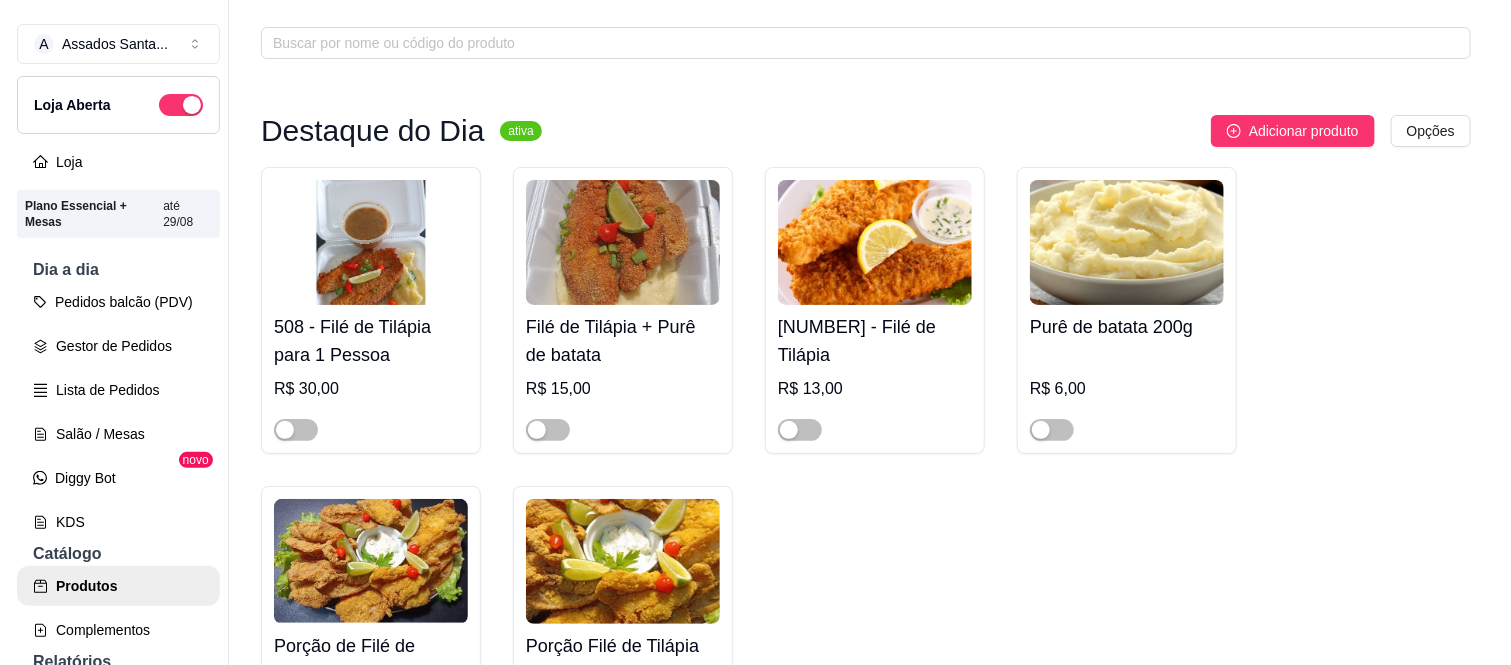 scroll, scrollTop: 111, scrollLeft: 0, axis: vertical 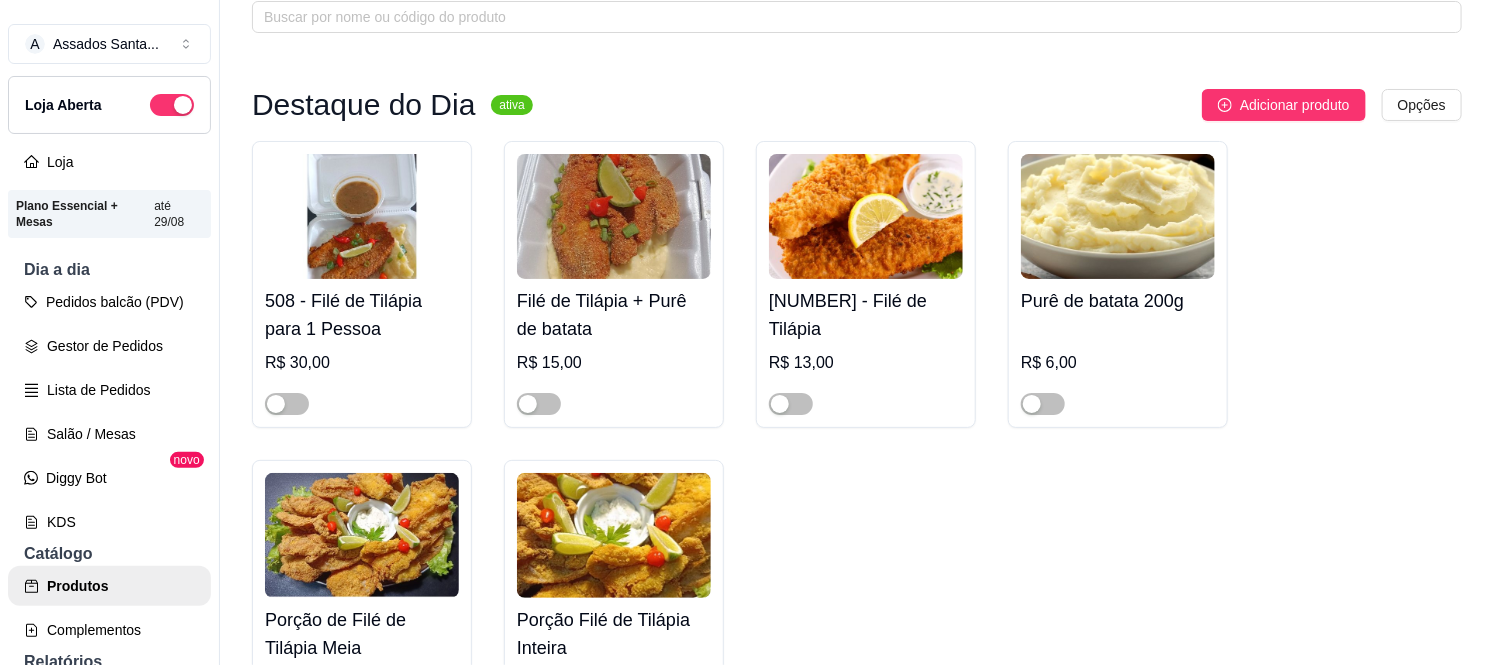 click on "[NUMBER] -  Filé de Tilápia para 1 Pessoa   R$ 30,00" at bounding box center (362, 347) 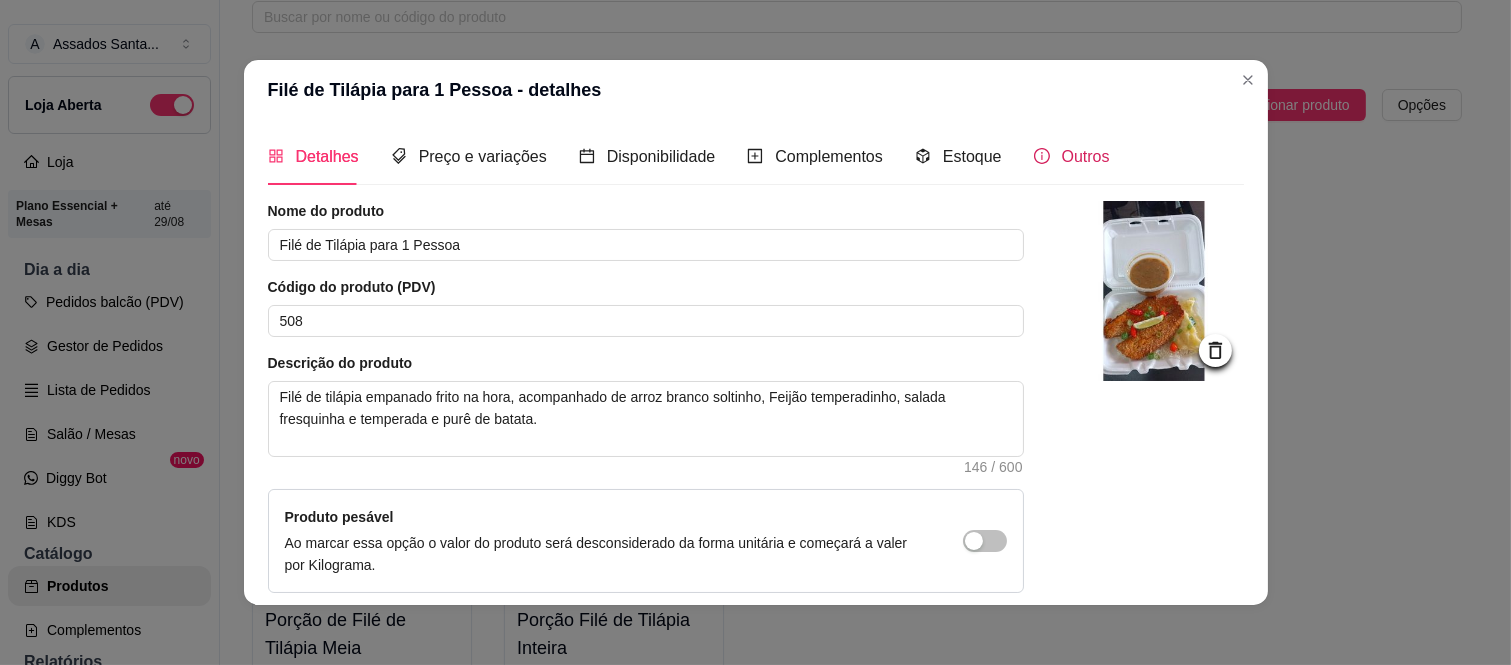 click on "Outros" at bounding box center [1072, 156] 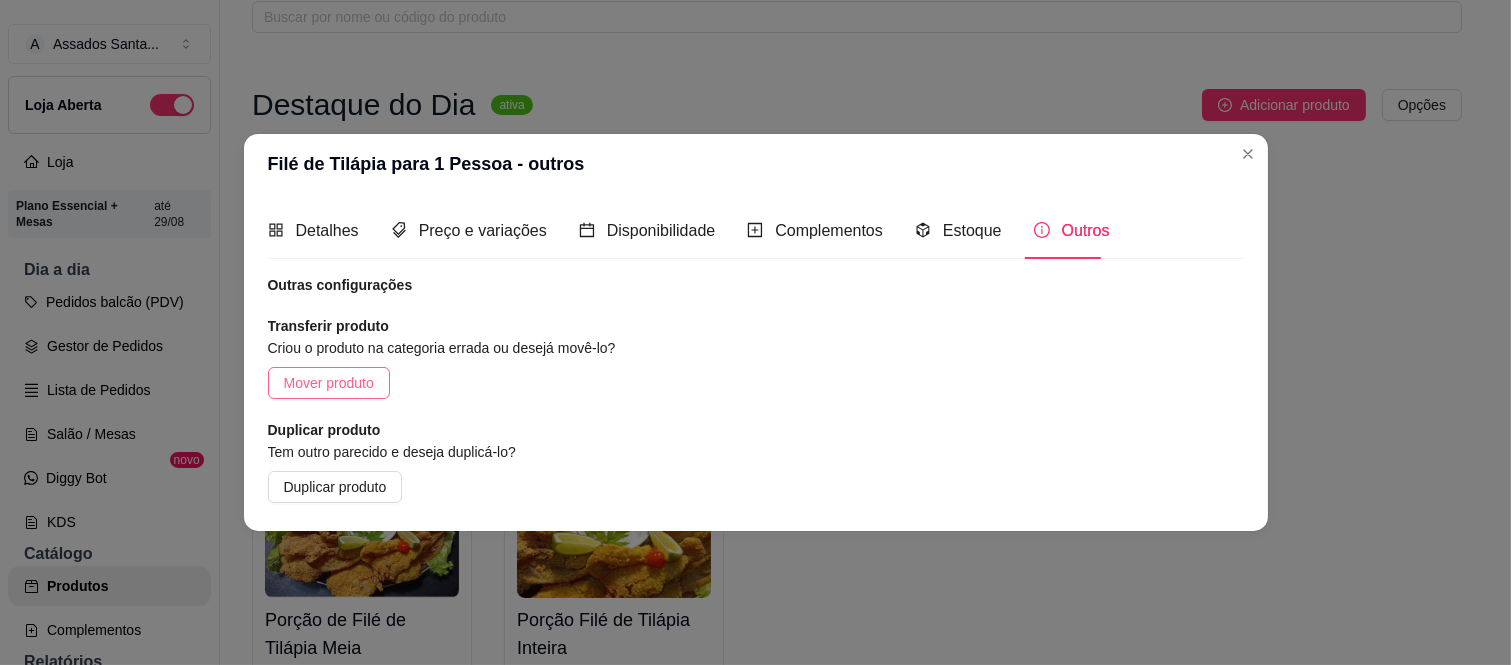 click on "Mover produto" at bounding box center (329, 383) 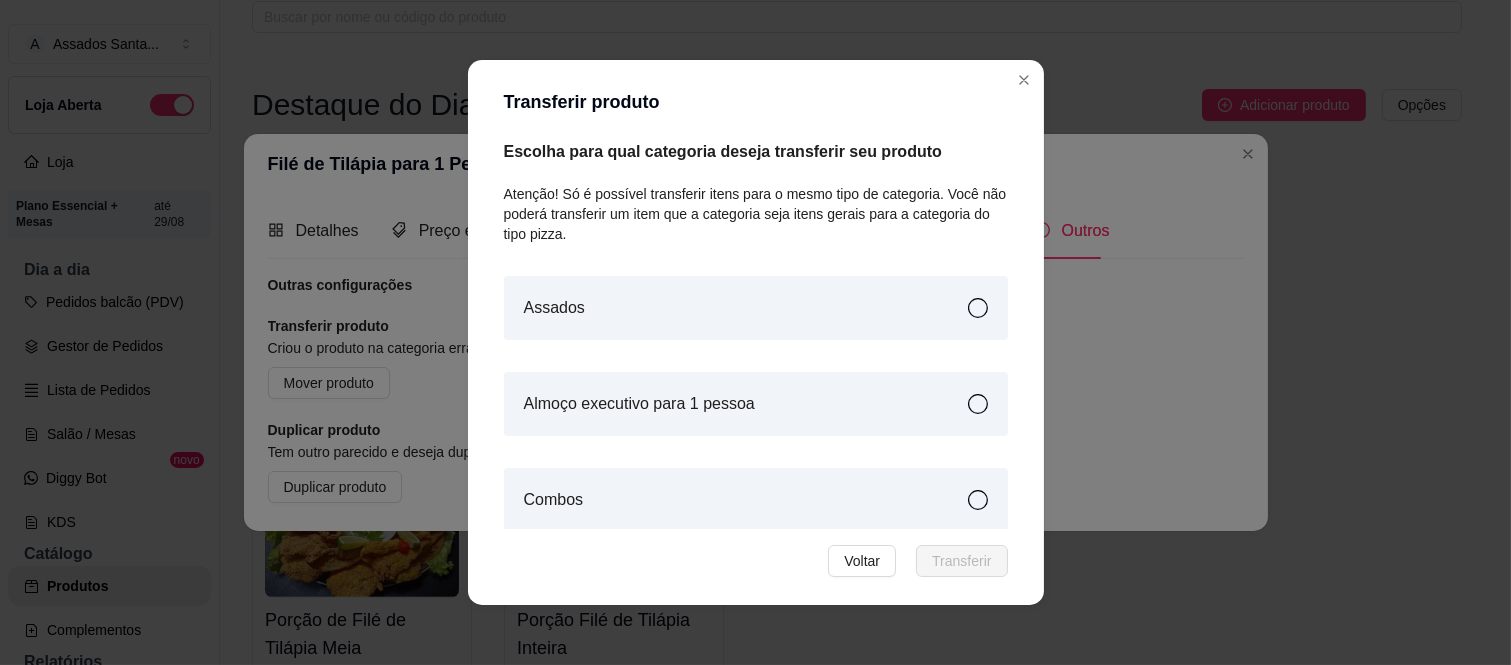 click on "Almoço executivo para 1 pessoa" at bounding box center [639, 404] 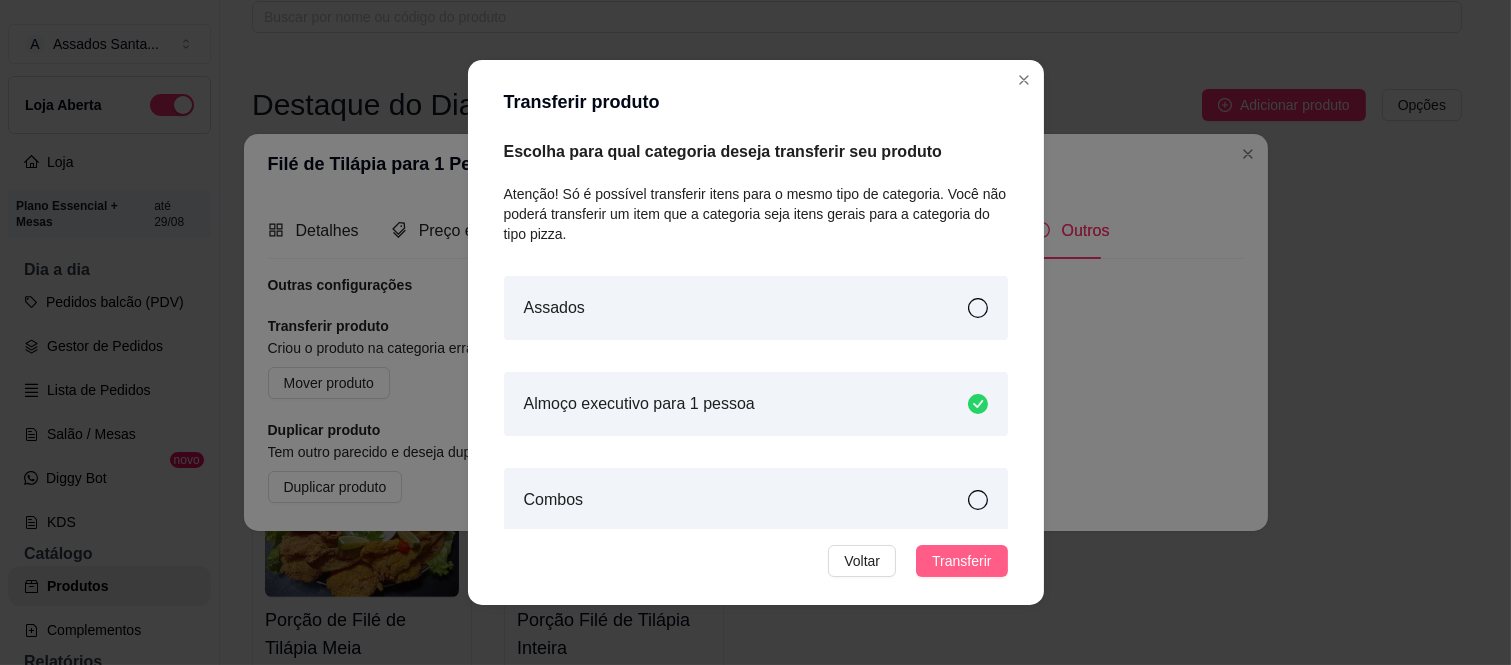 click on "Transferir" at bounding box center [961, 561] 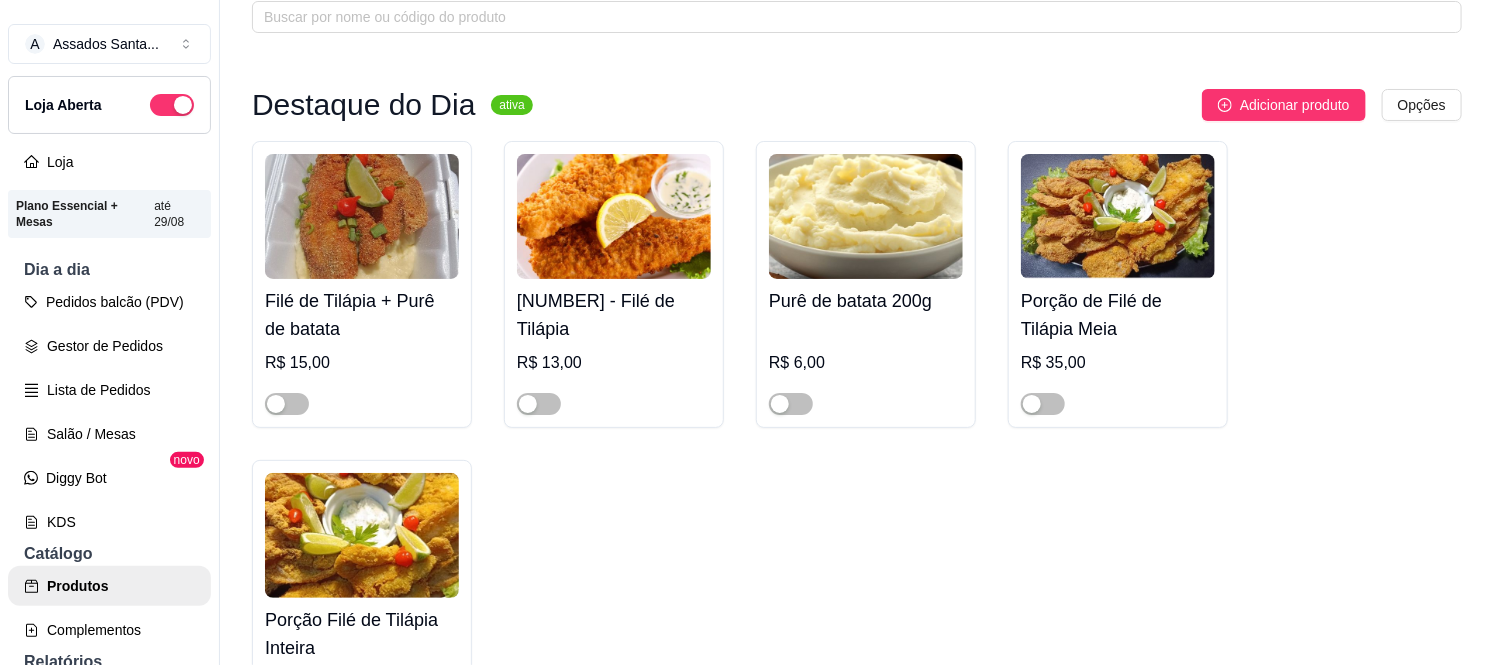 click on "Filé de Tilápia + Purê de batata" at bounding box center (362, 315) 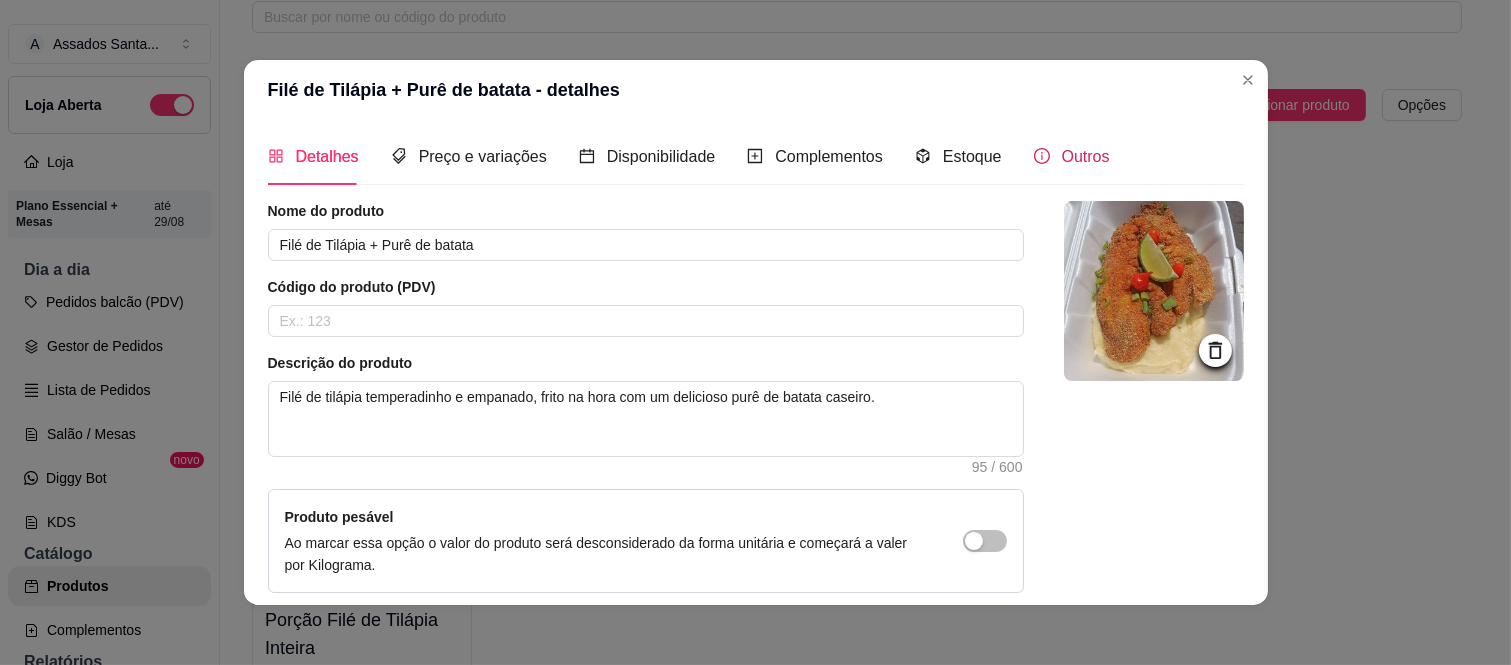 click on "Outros" at bounding box center [1072, 156] 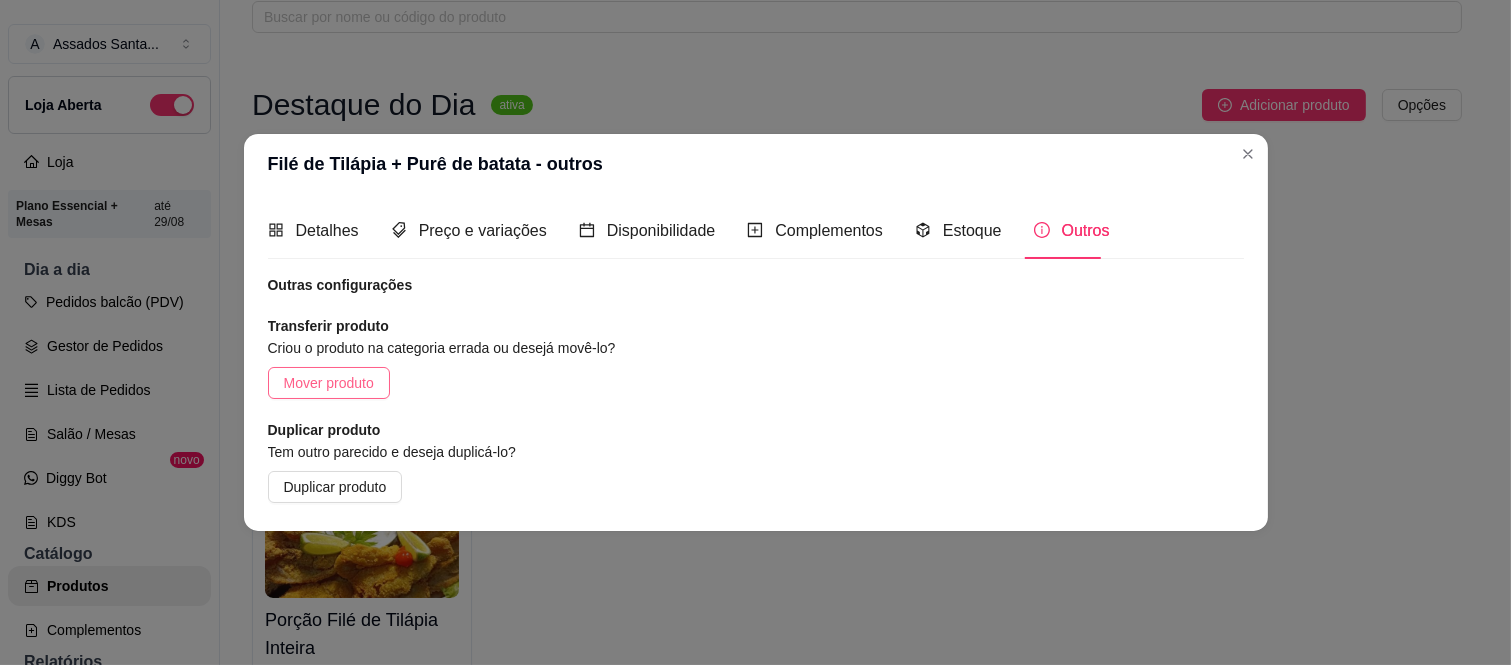 click on "Mover produto" at bounding box center [329, 383] 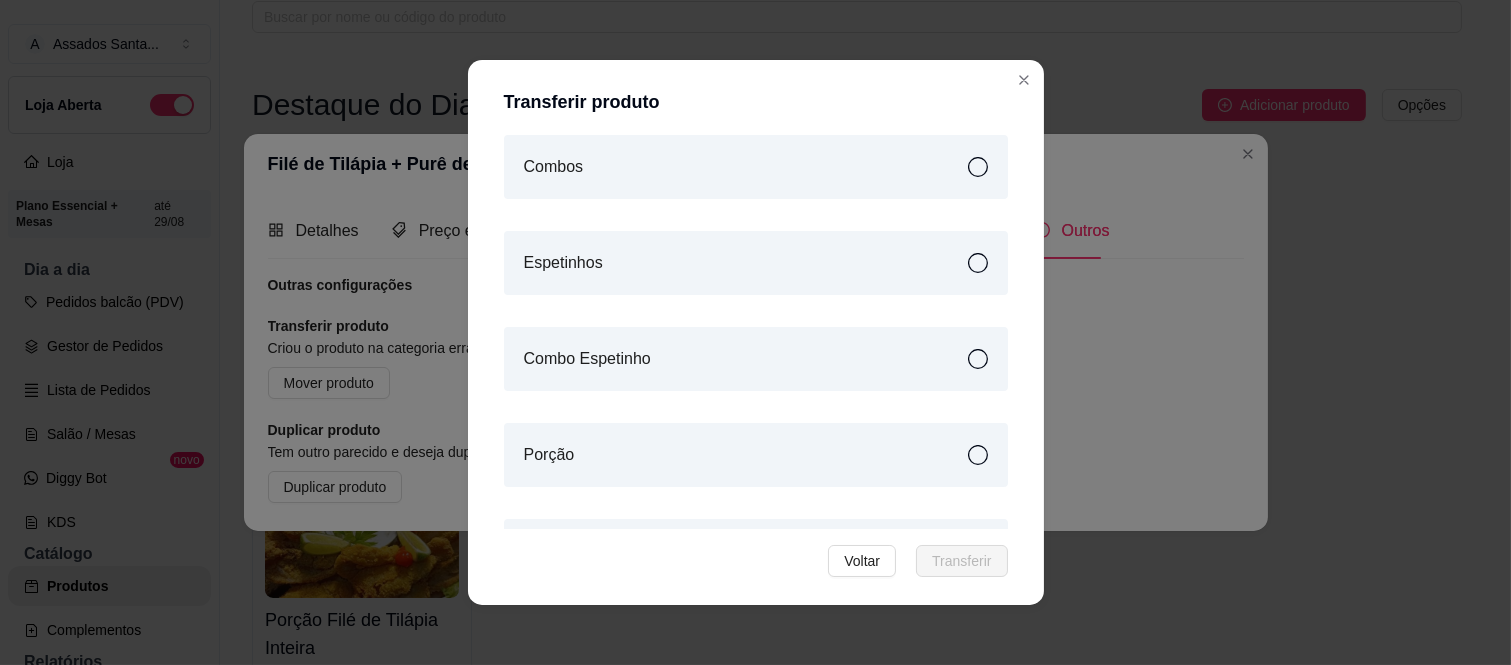 scroll, scrollTop: 666, scrollLeft: 0, axis: vertical 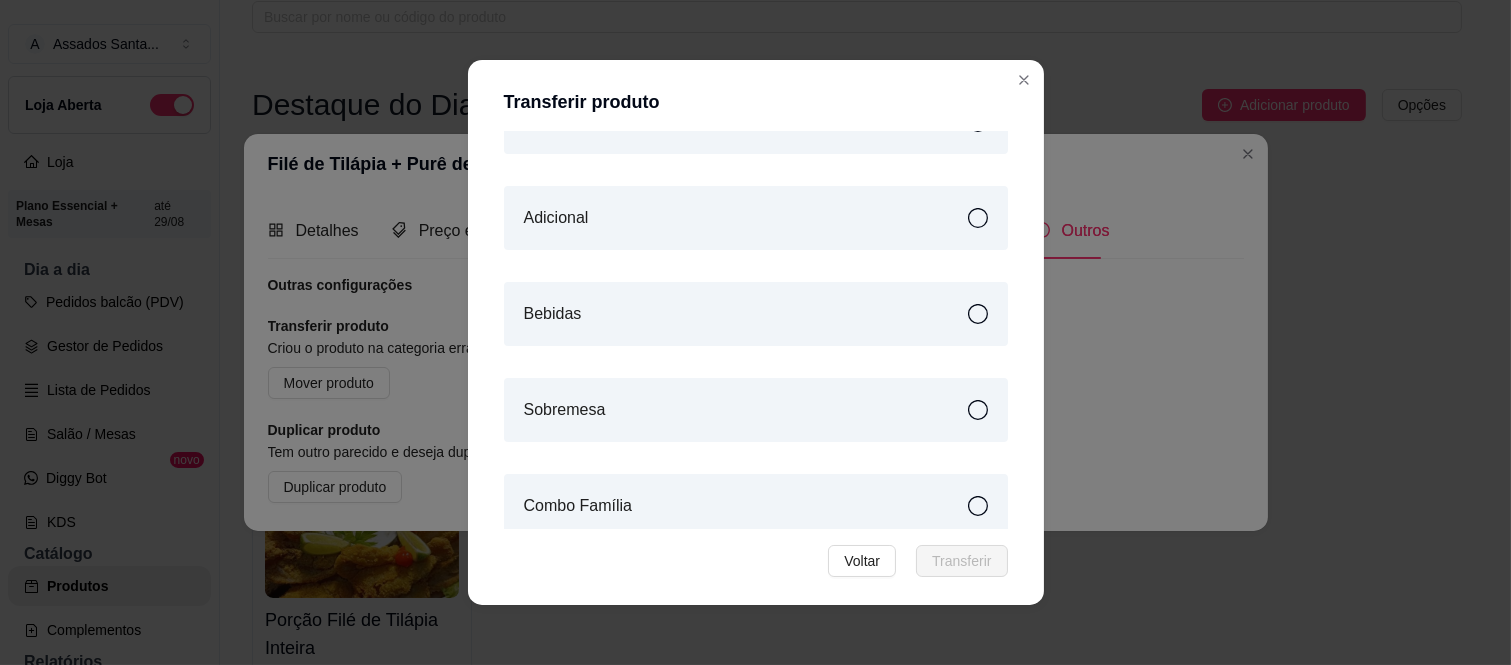 click on "Adicional" at bounding box center [756, 218] 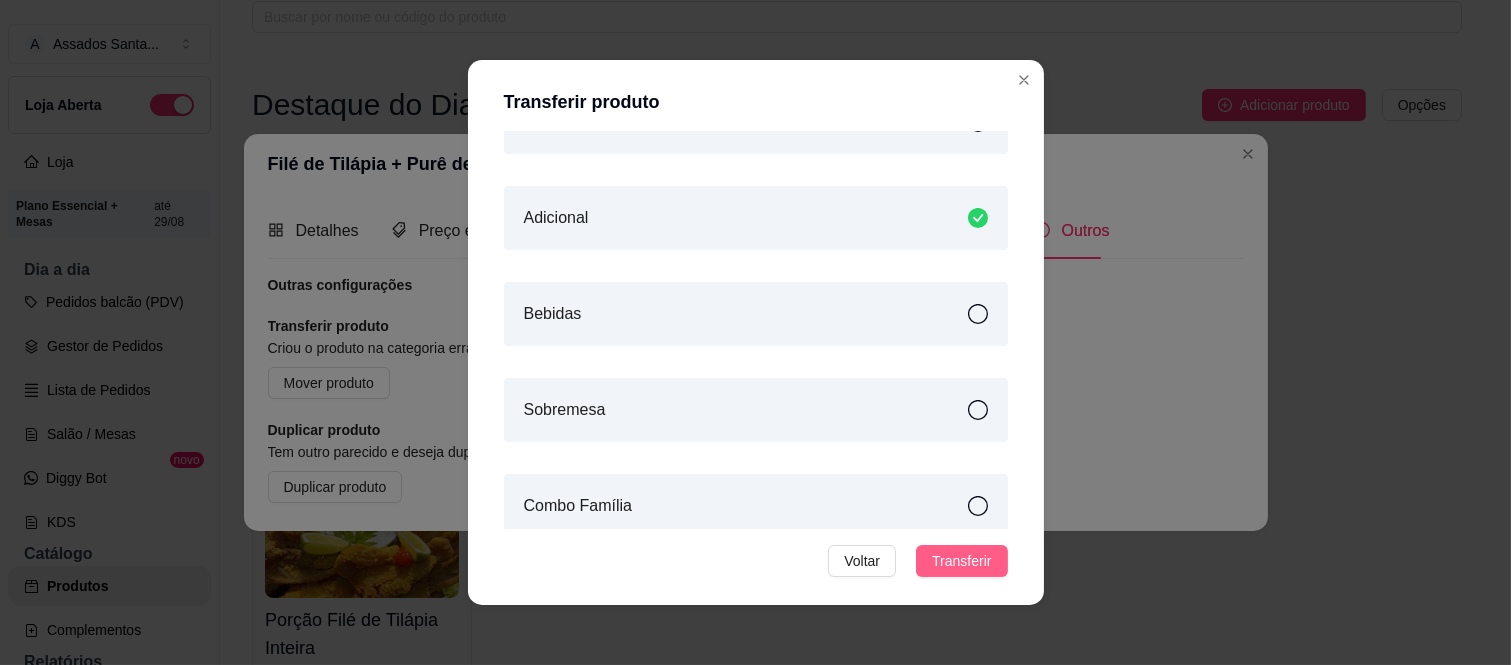 click on "Transferir" at bounding box center [961, 561] 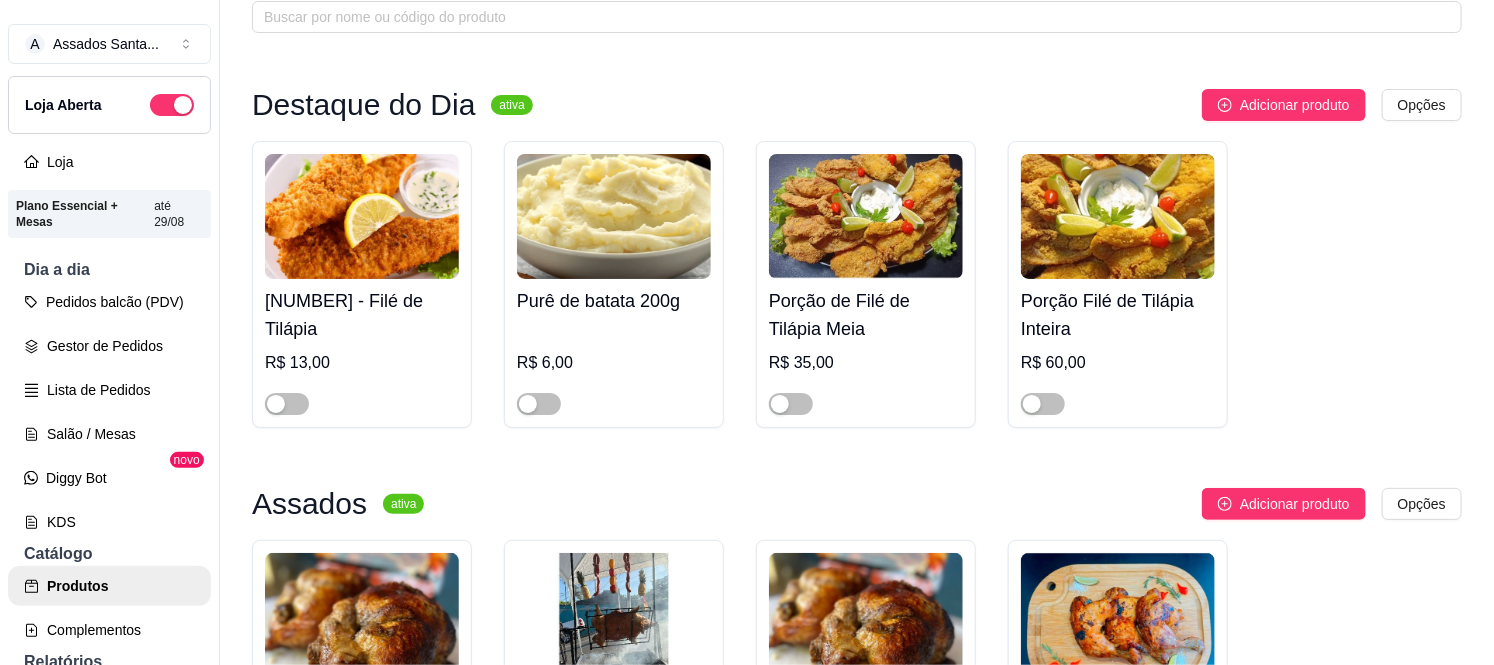 click on "[NUMBER] - Filé de Tilápia    R$ 13,00" at bounding box center [362, 347] 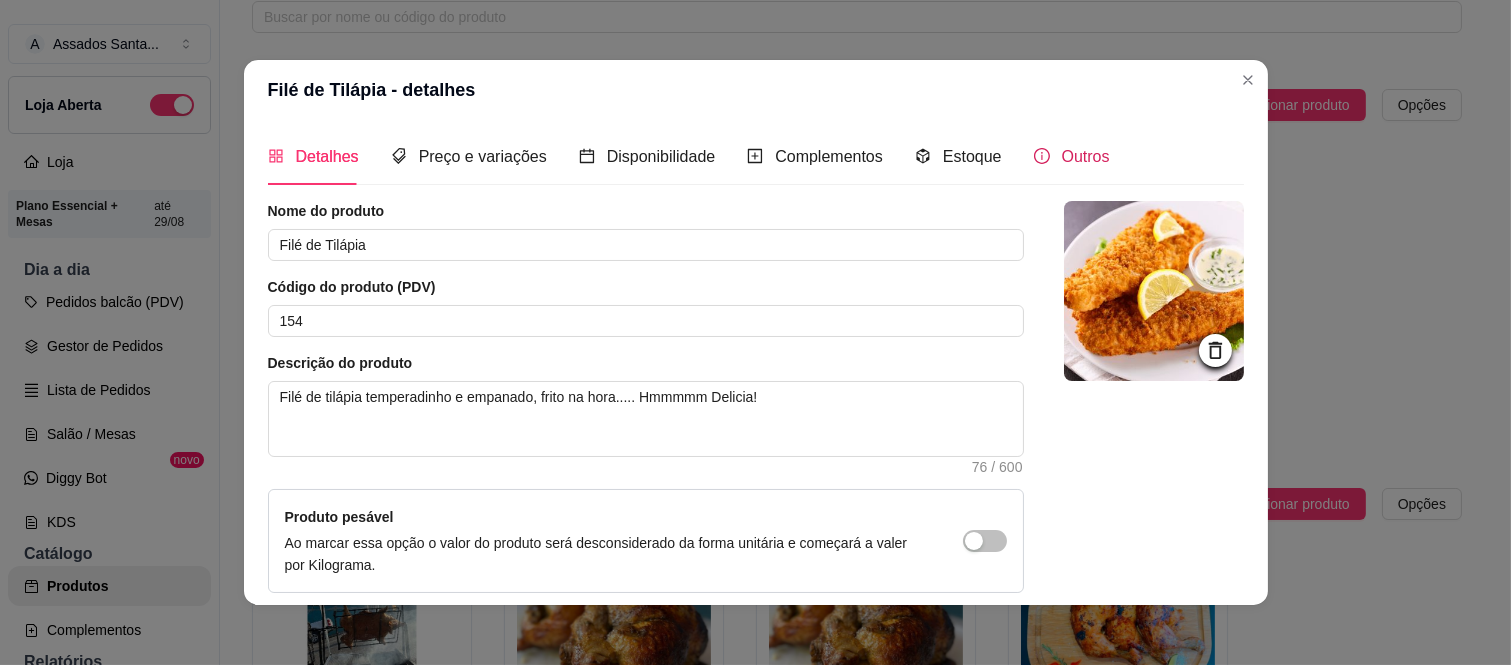 click 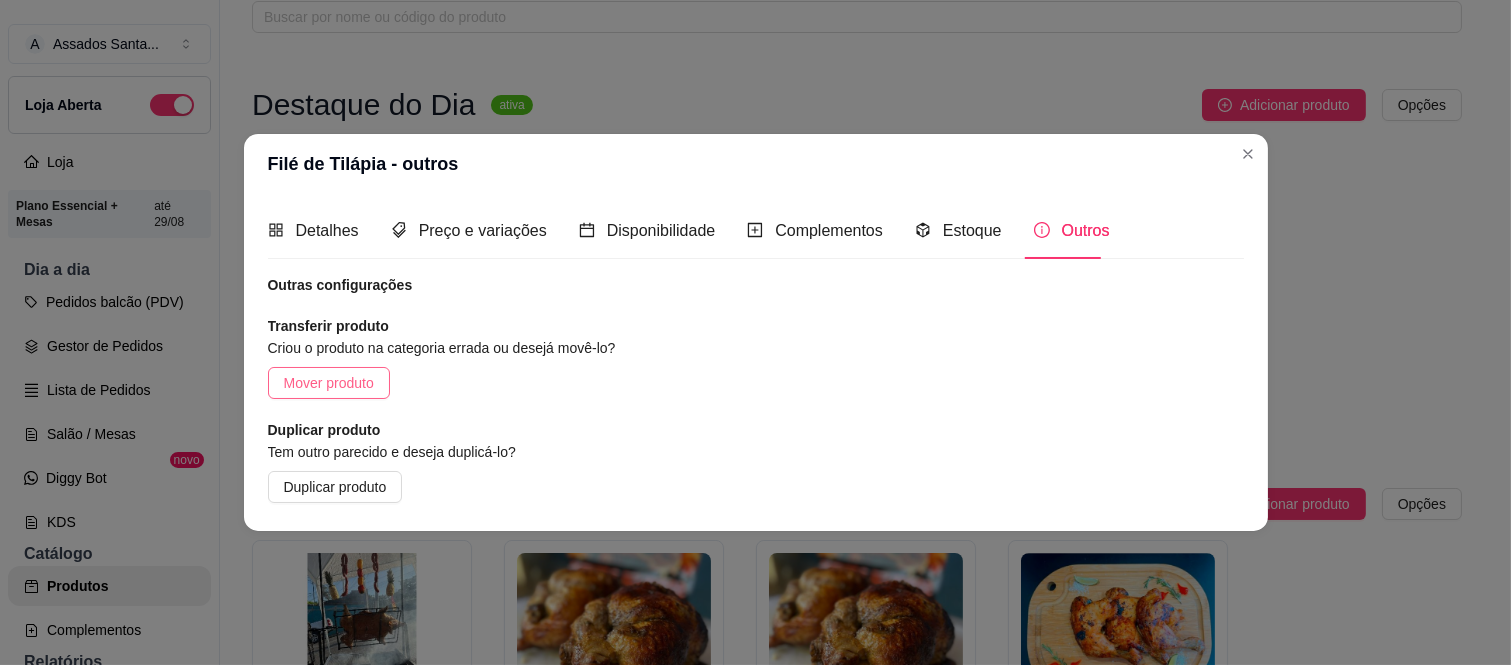 click on "Mover produto" at bounding box center [329, 383] 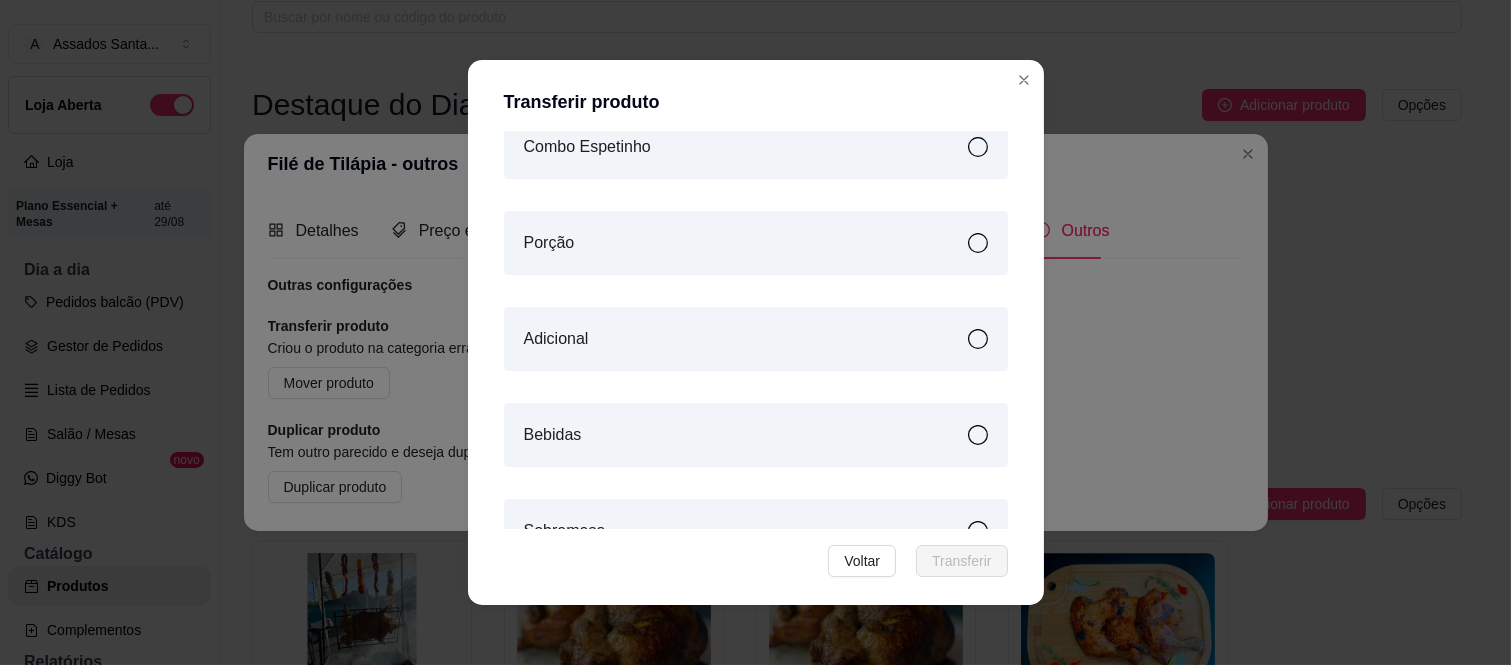 scroll, scrollTop: 555, scrollLeft: 0, axis: vertical 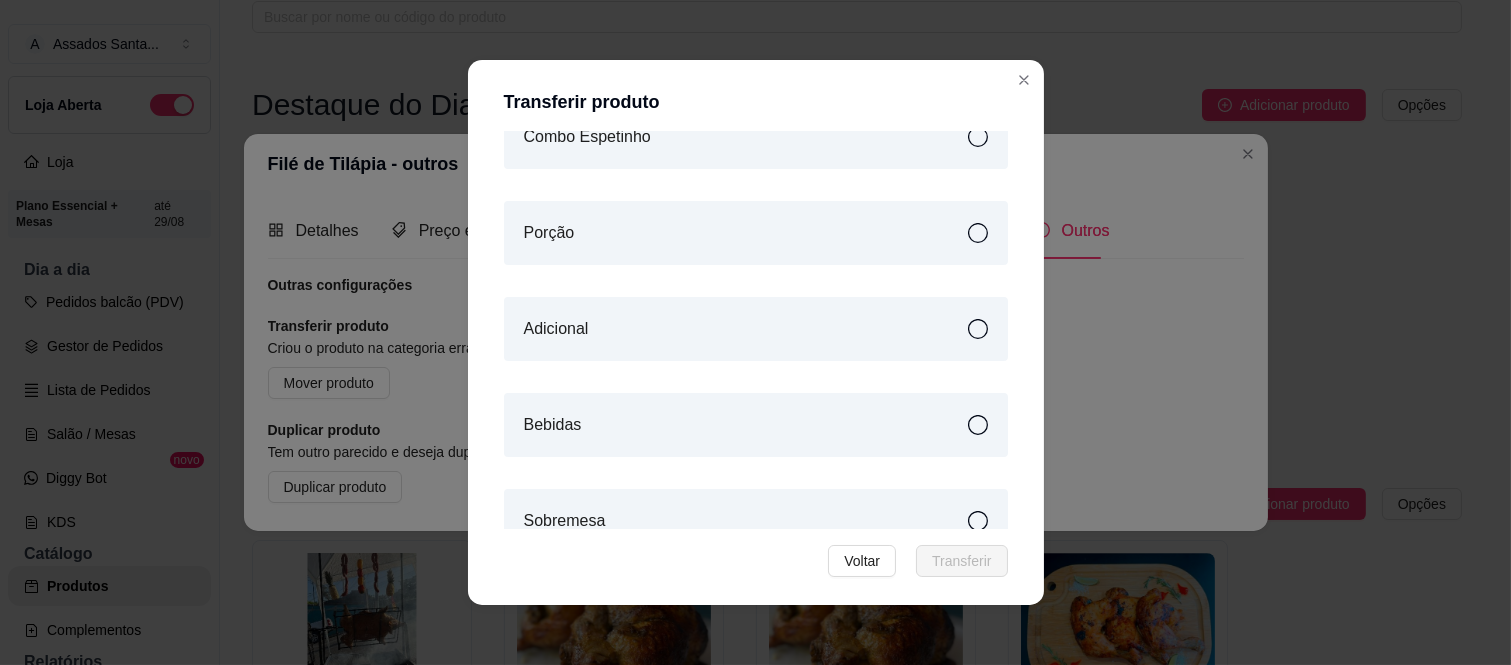 click on "Adicional" at bounding box center (756, 329) 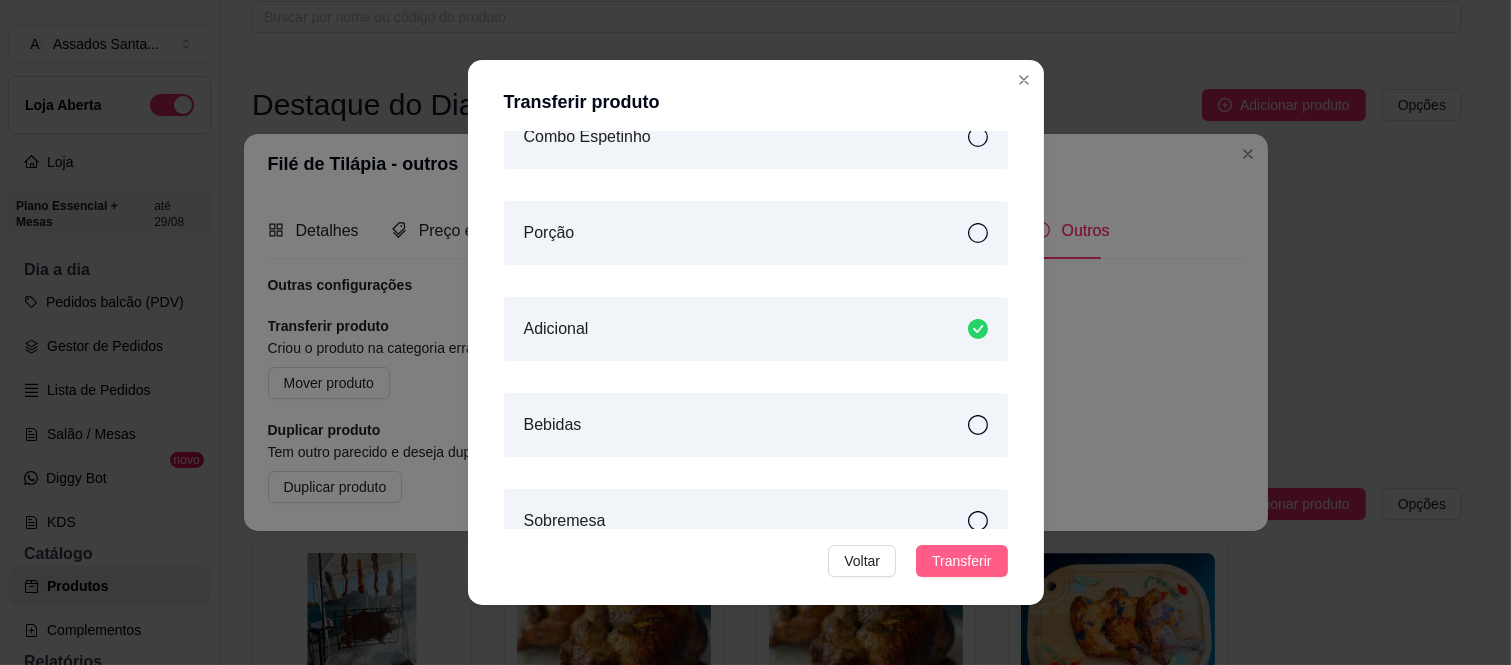 click on "Transferir" at bounding box center (961, 561) 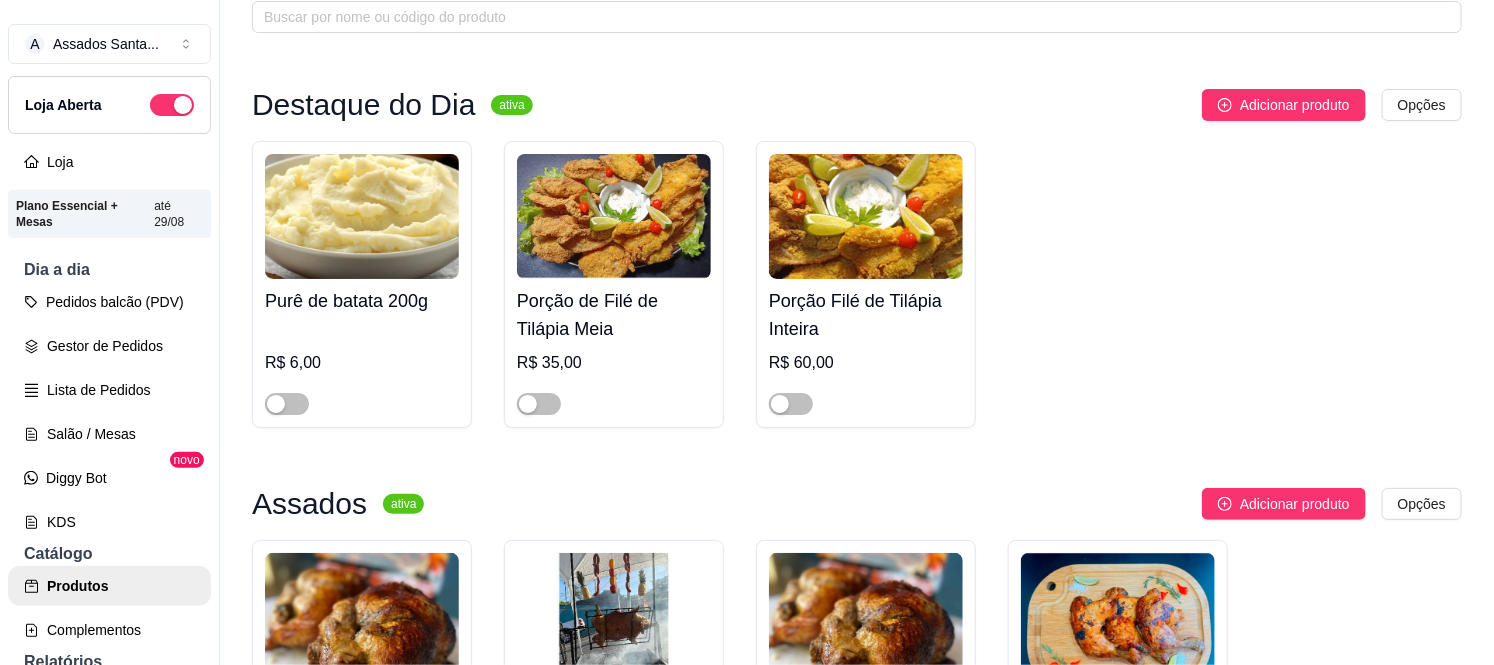click on "R$ 6,00" at bounding box center [362, 369] 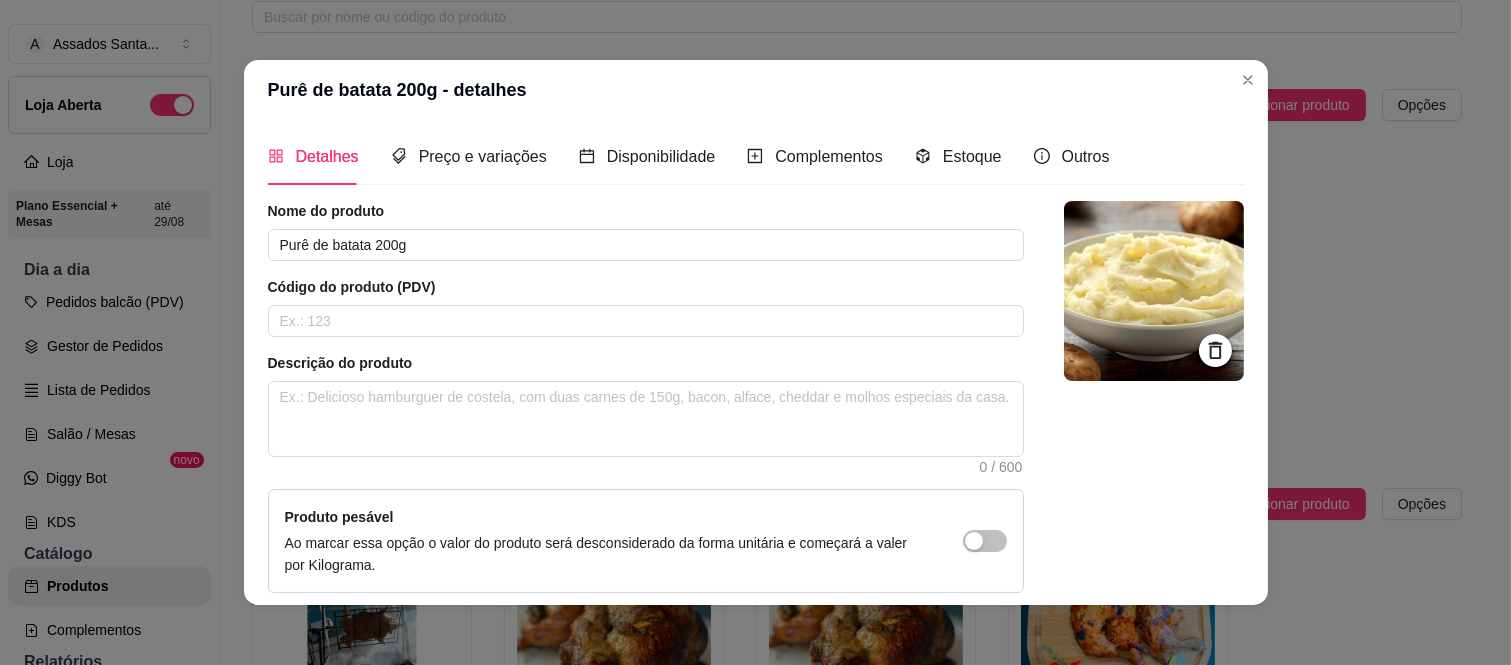 click on "Detalhes Preço e variações Disponibilidade Complementos Estoque Outros" at bounding box center [689, 156] 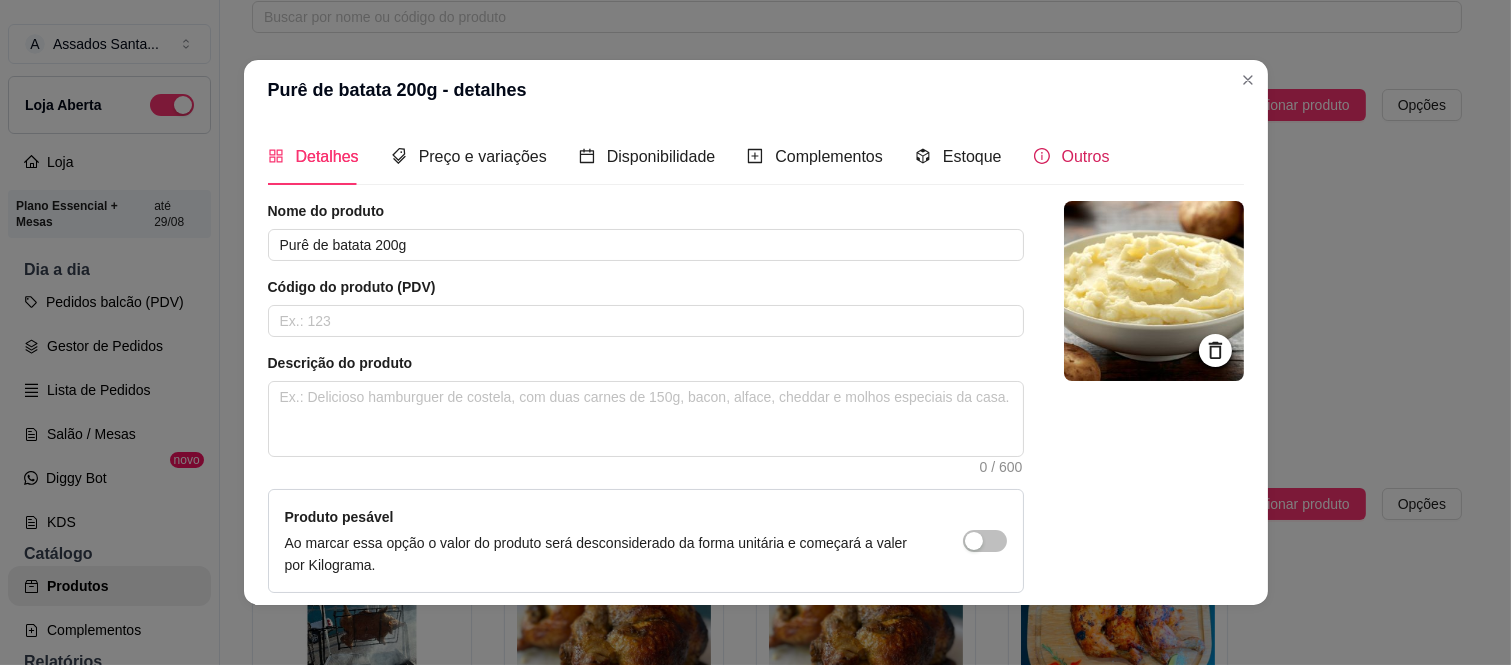 click on "Outros" at bounding box center [1072, 156] 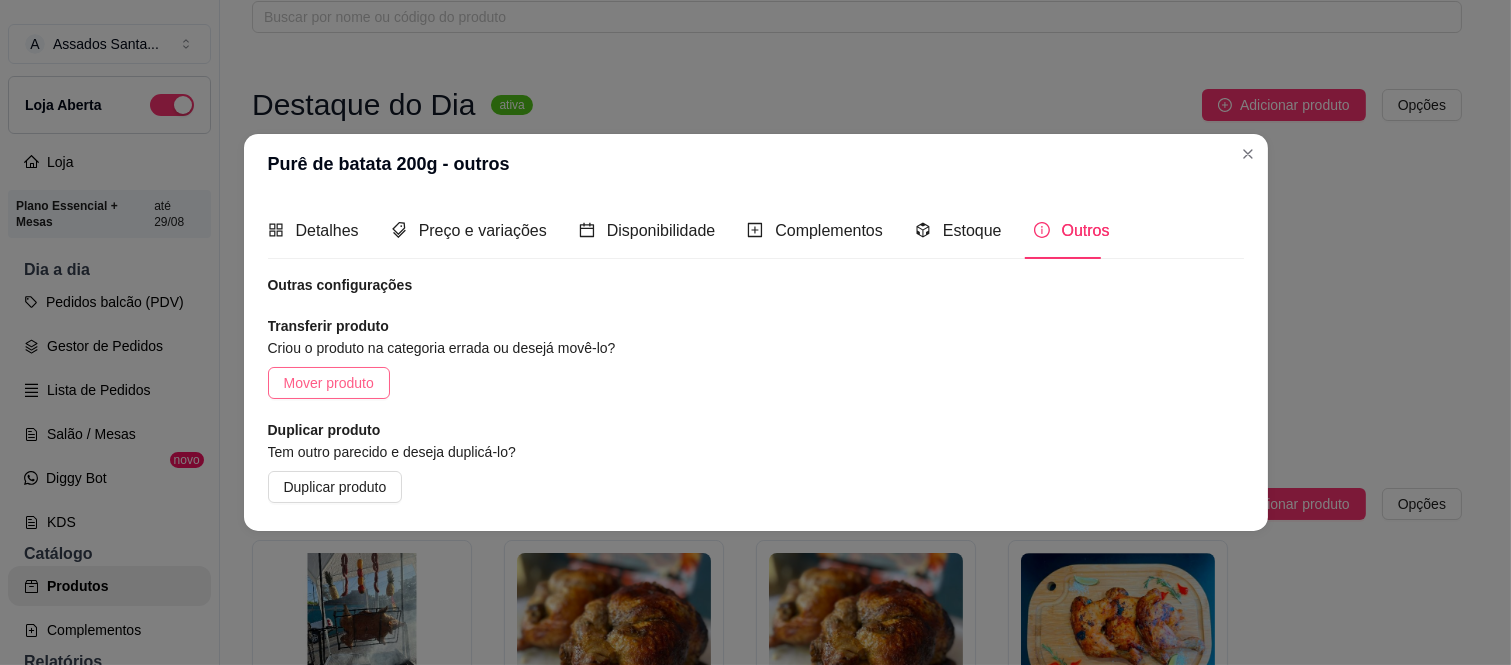 click on "Mover produto" at bounding box center (329, 383) 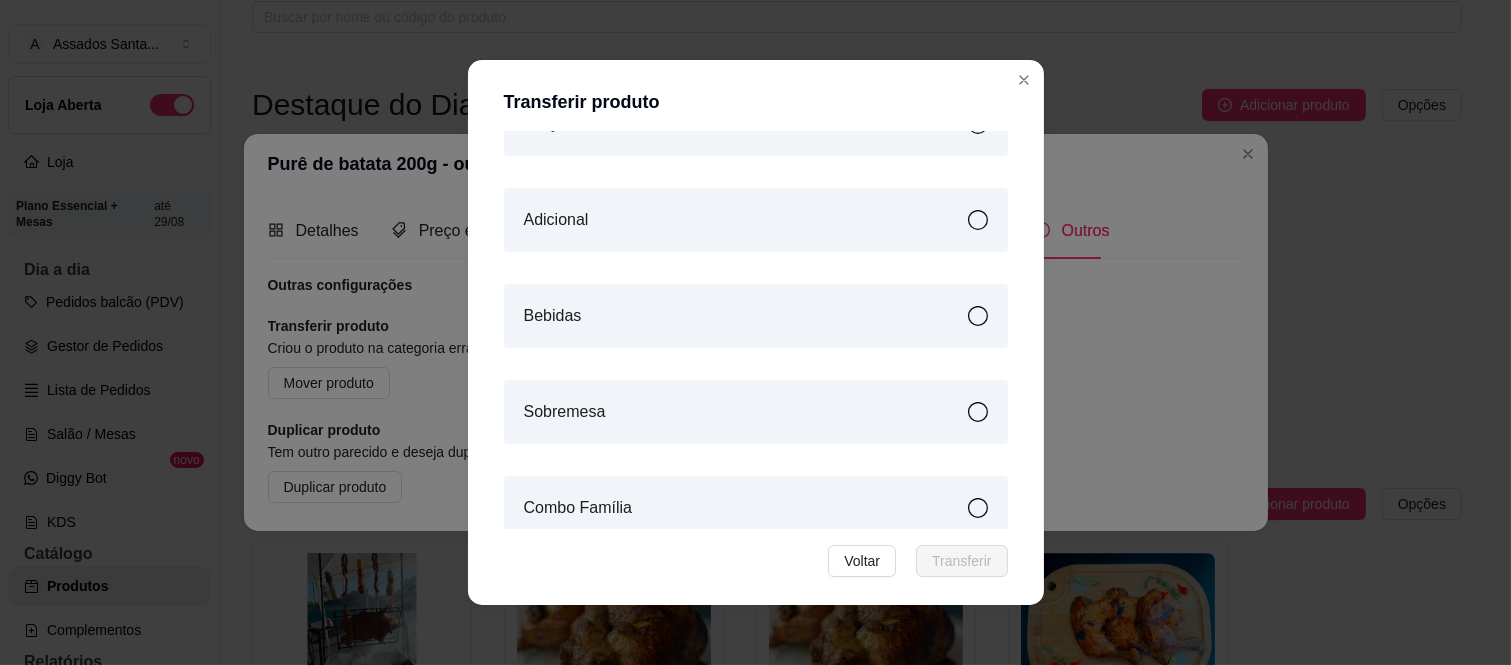 scroll, scrollTop: 666, scrollLeft: 0, axis: vertical 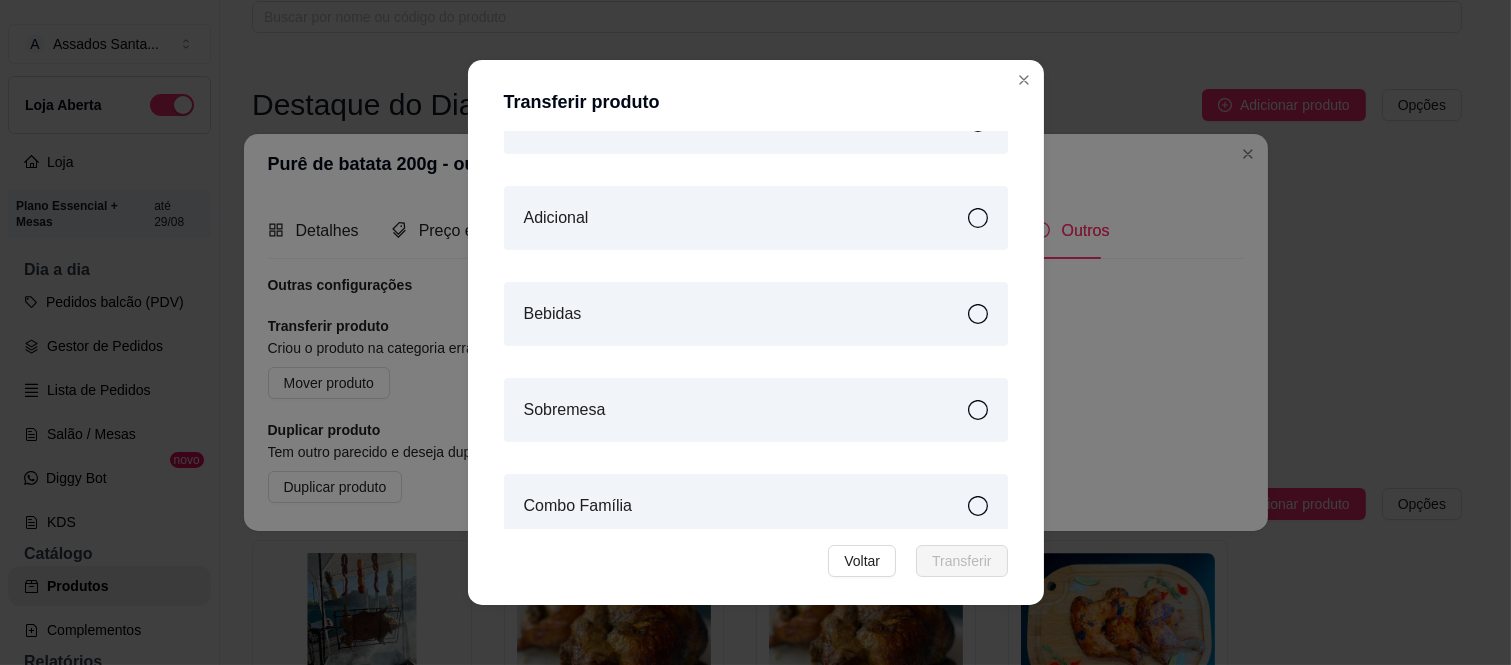 click on "Adicional" at bounding box center (756, 218) 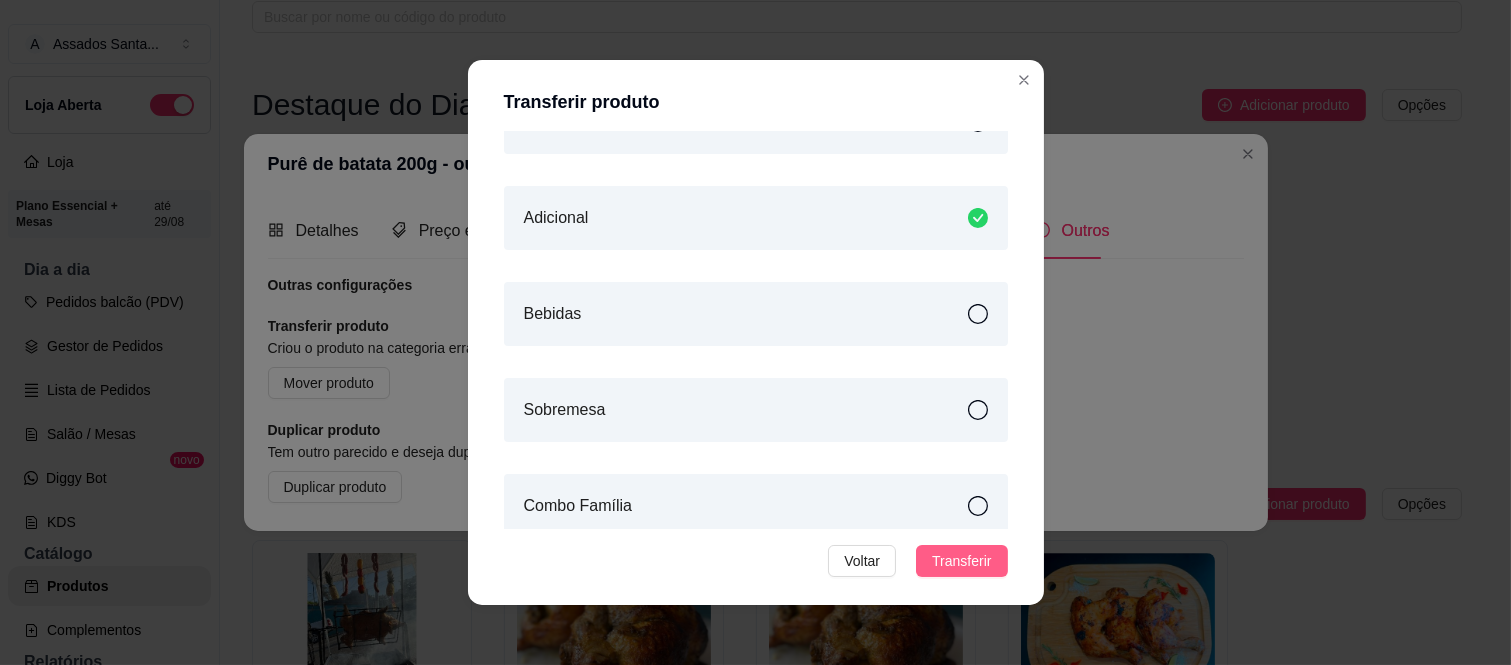 click on "Transferir" at bounding box center (961, 561) 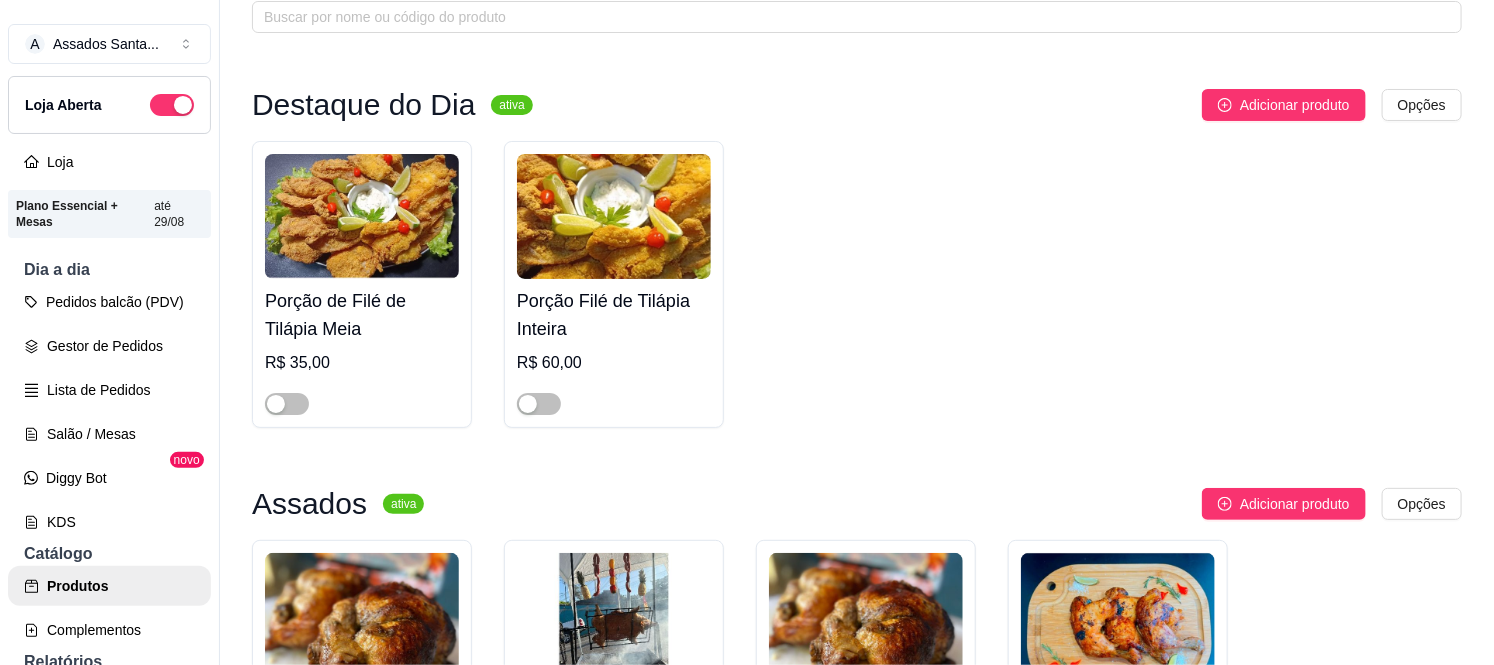 click on "Porção de Filé de Tilápia Meia" at bounding box center [362, 315] 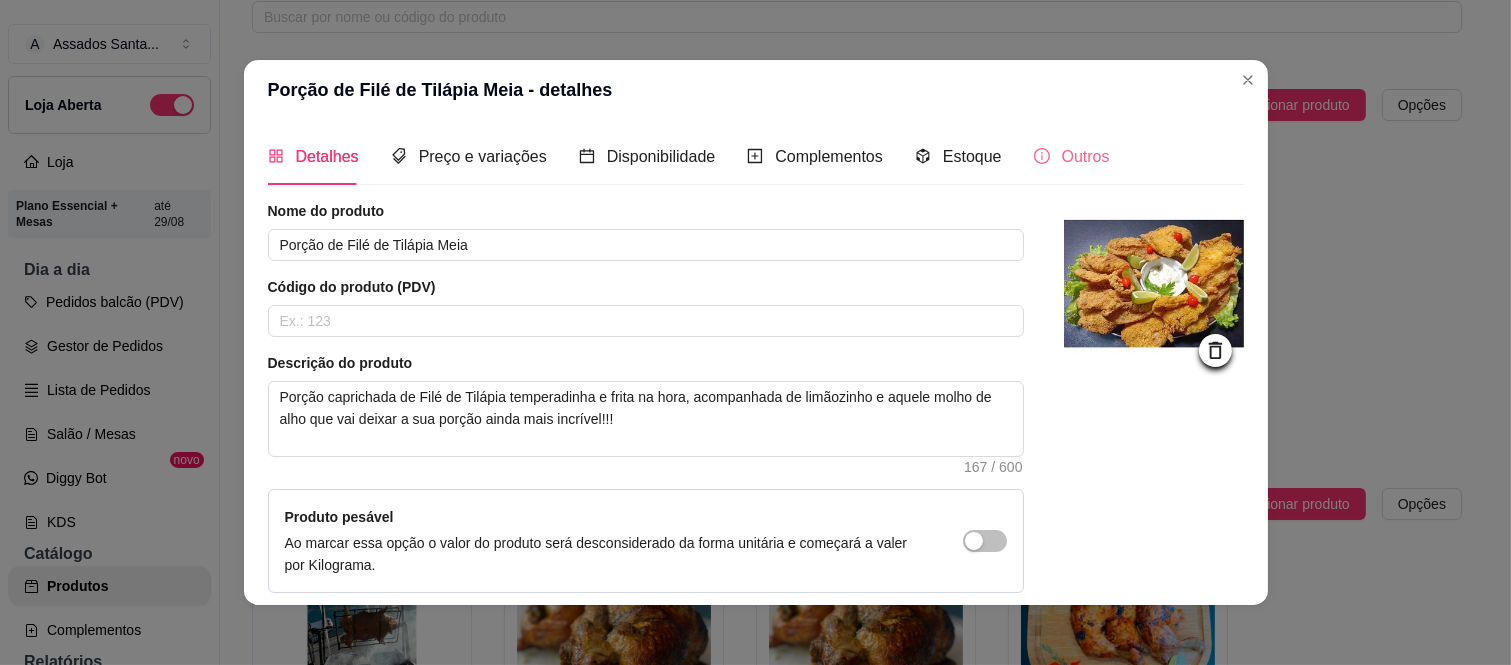 click on "Outros" at bounding box center (1072, 156) 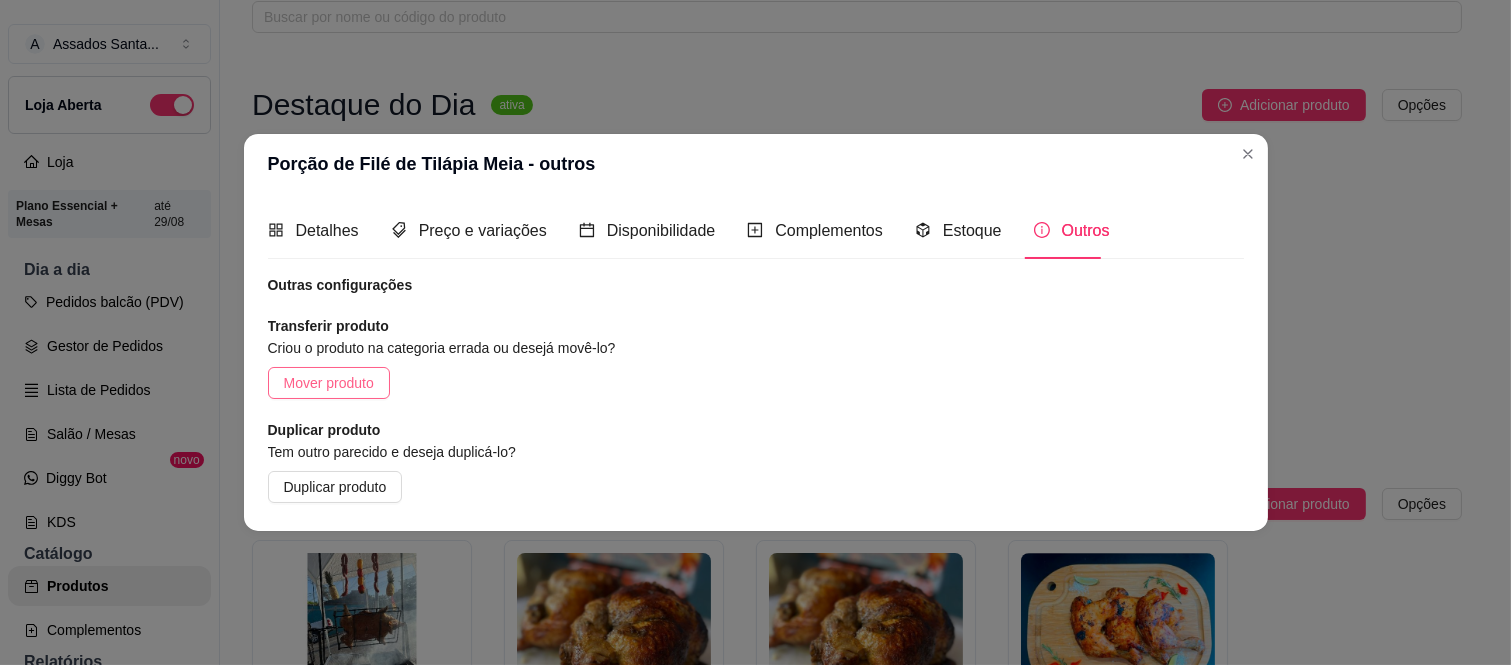 click on "Mover produto" at bounding box center (329, 383) 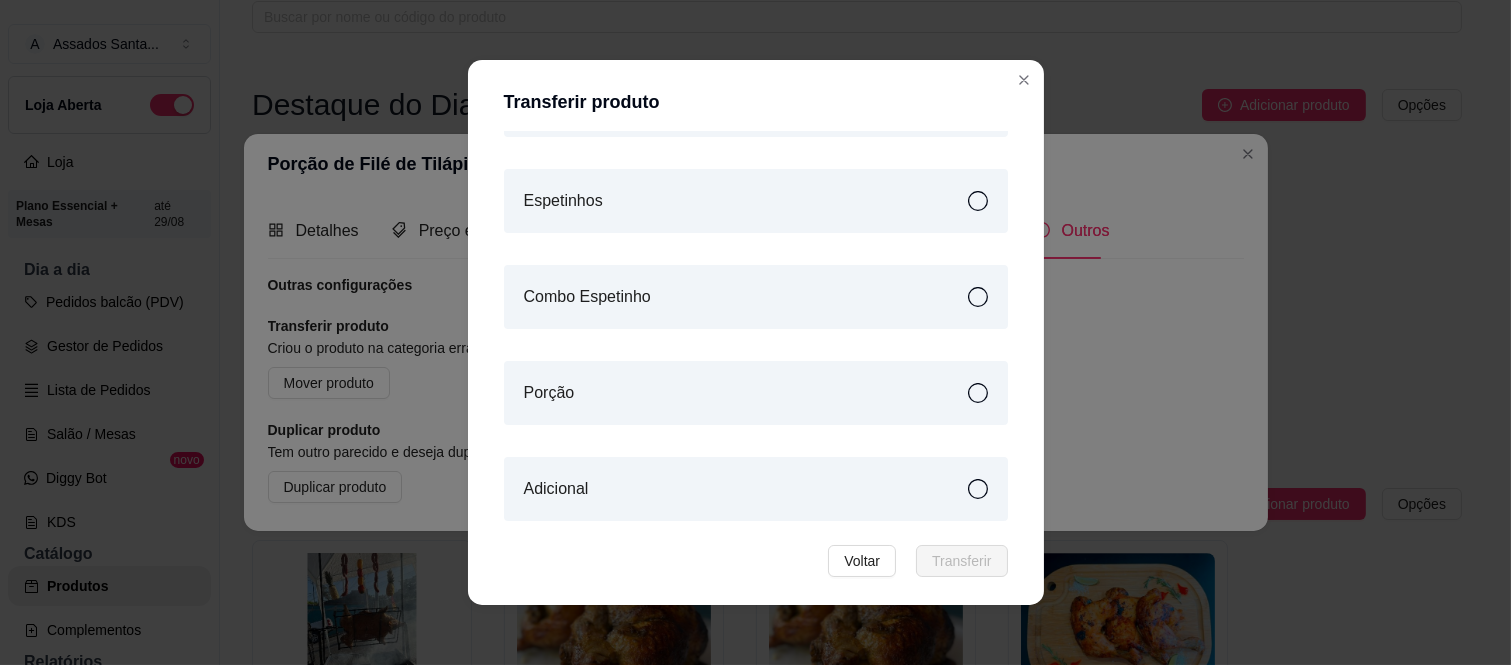 scroll, scrollTop: 444, scrollLeft: 0, axis: vertical 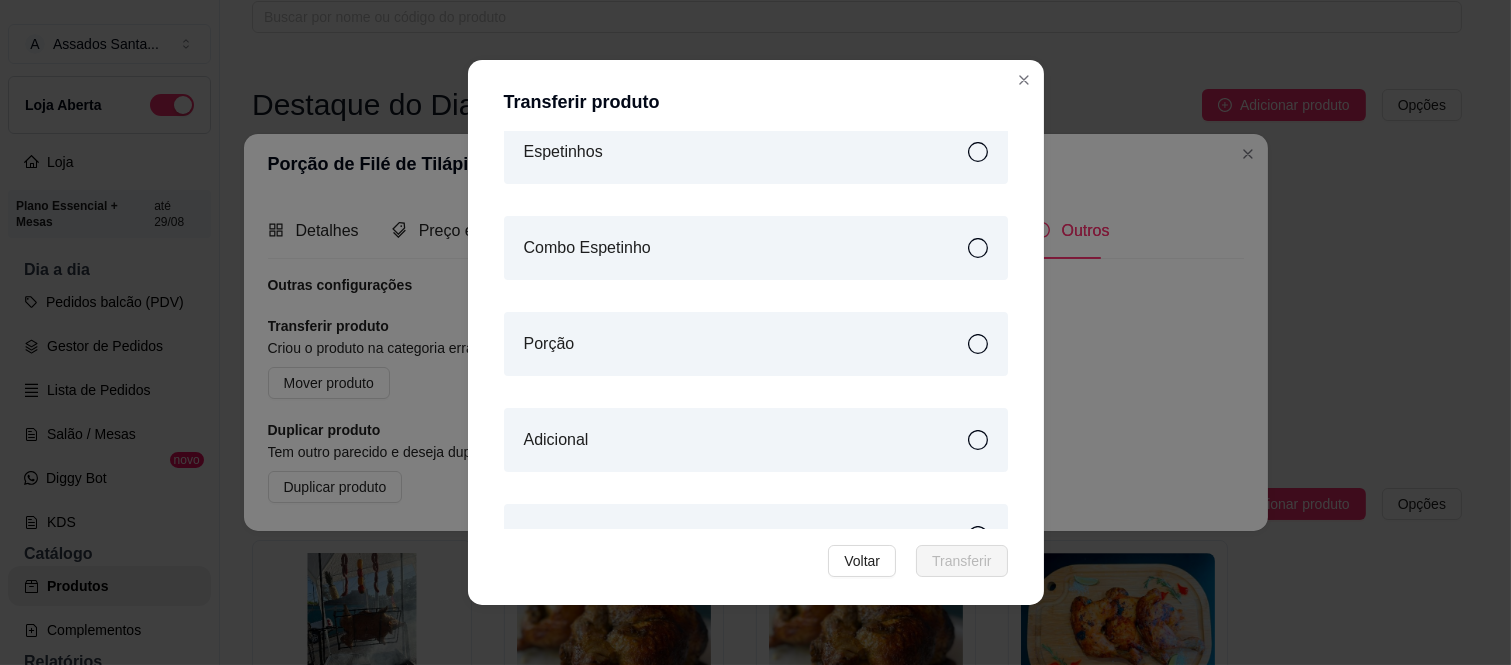 click on "Porção" at bounding box center [756, 344] 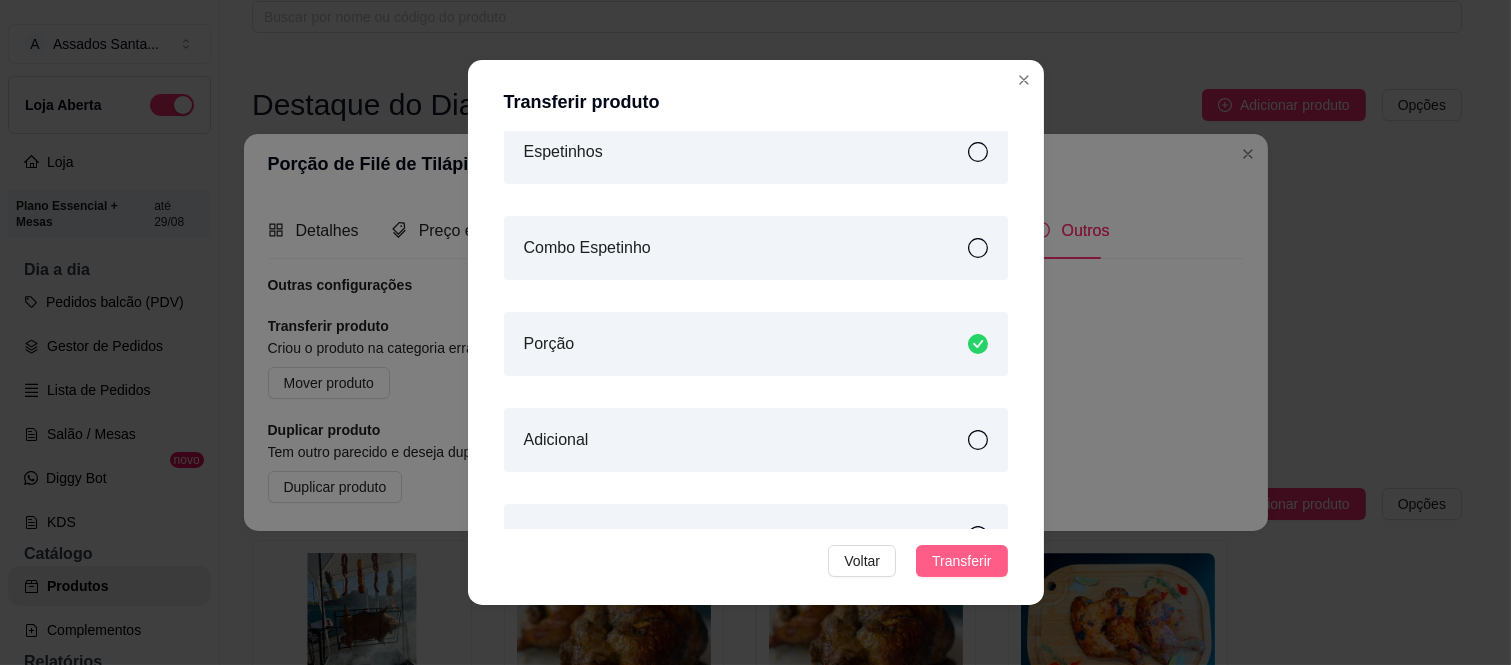 click on "Transferir" at bounding box center [961, 561] 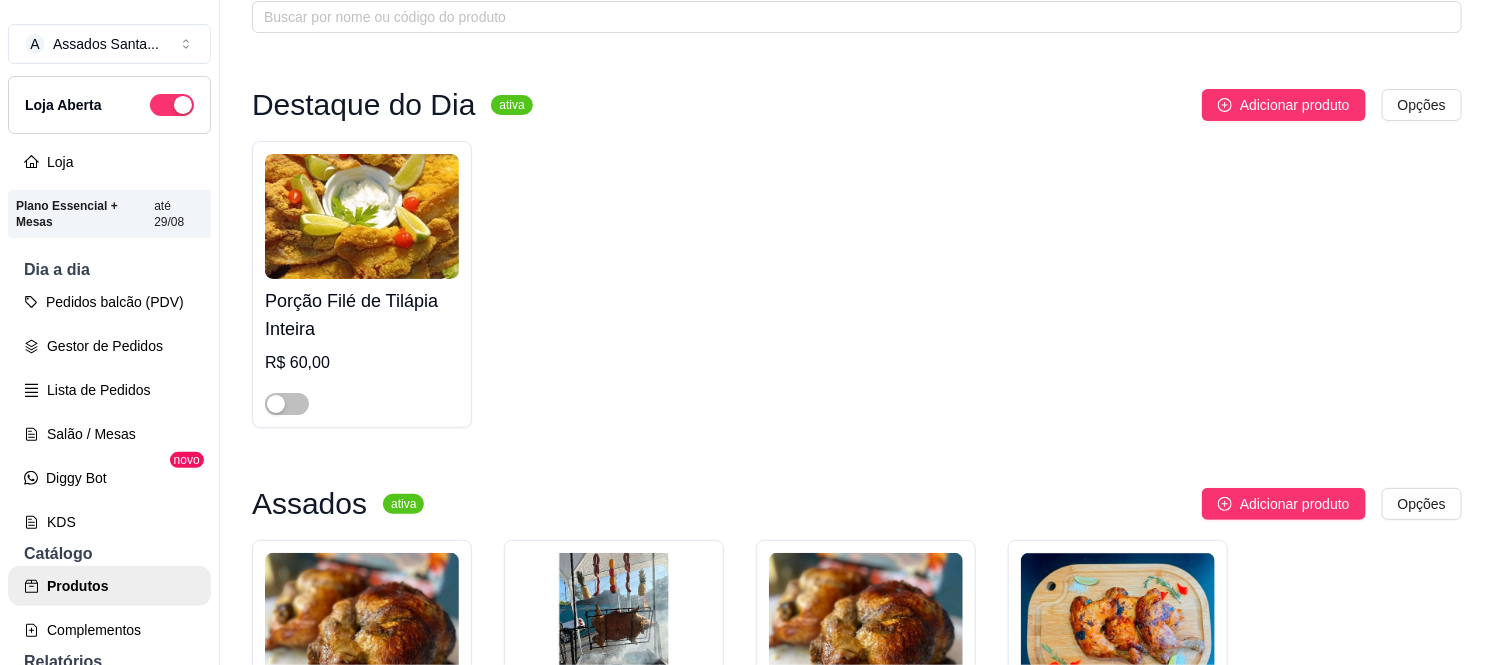 click on "Porção Filé de Tilápia Inteira" at bounding box center [362, 315] 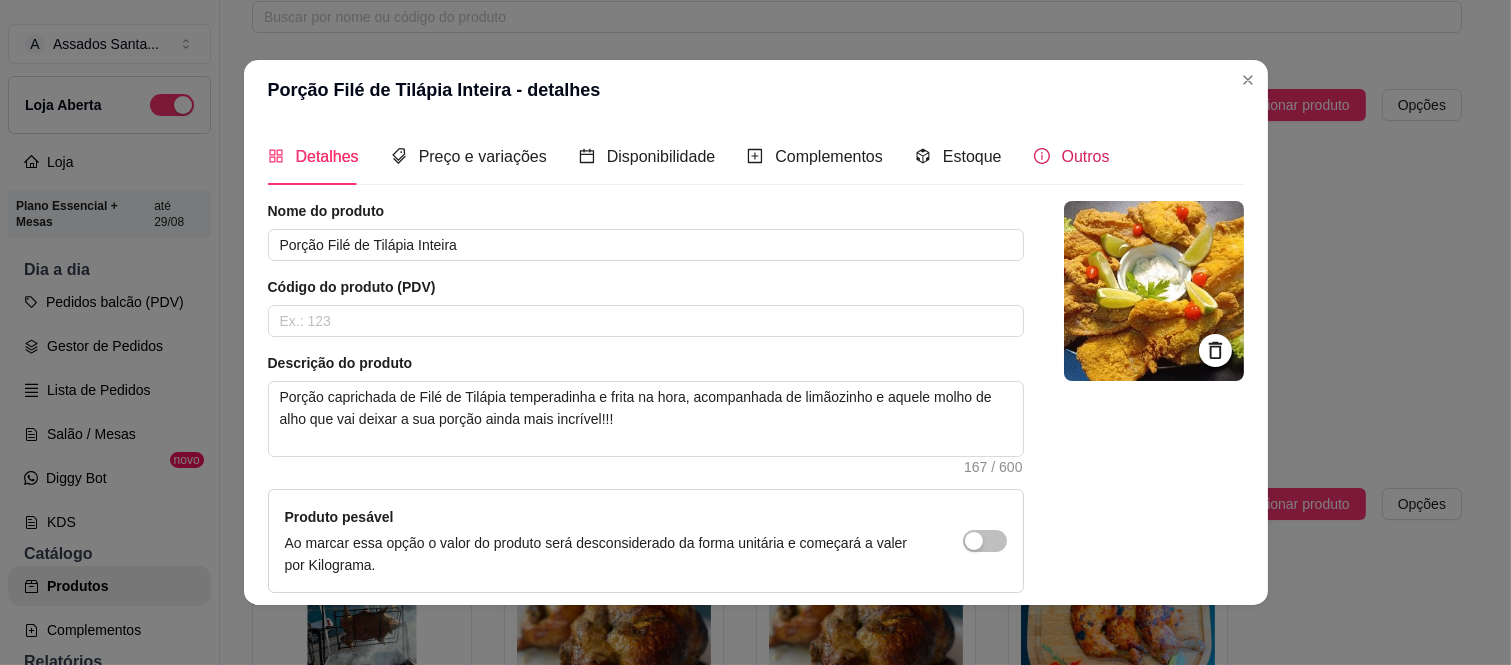 click on "Outros" at bounding box center (1086, 156) 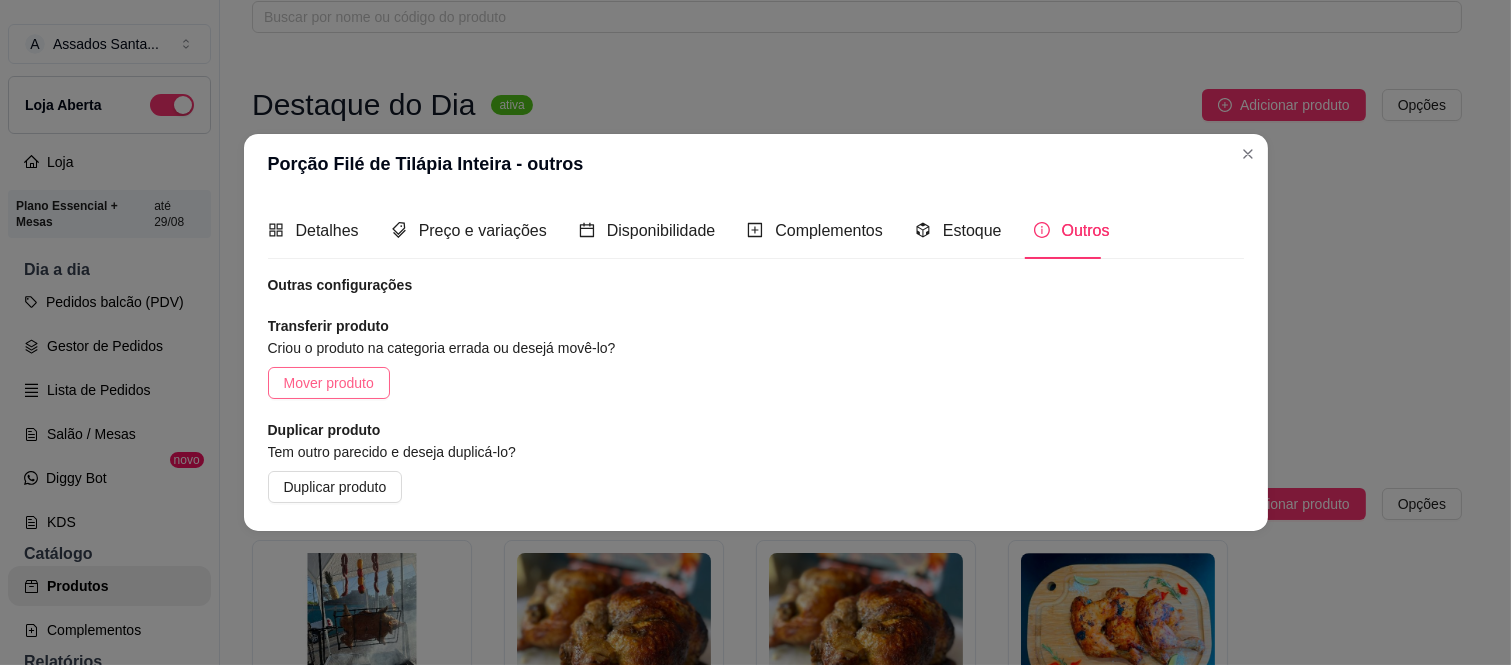 click on "Mover produto" at bounding box center (329, 383) 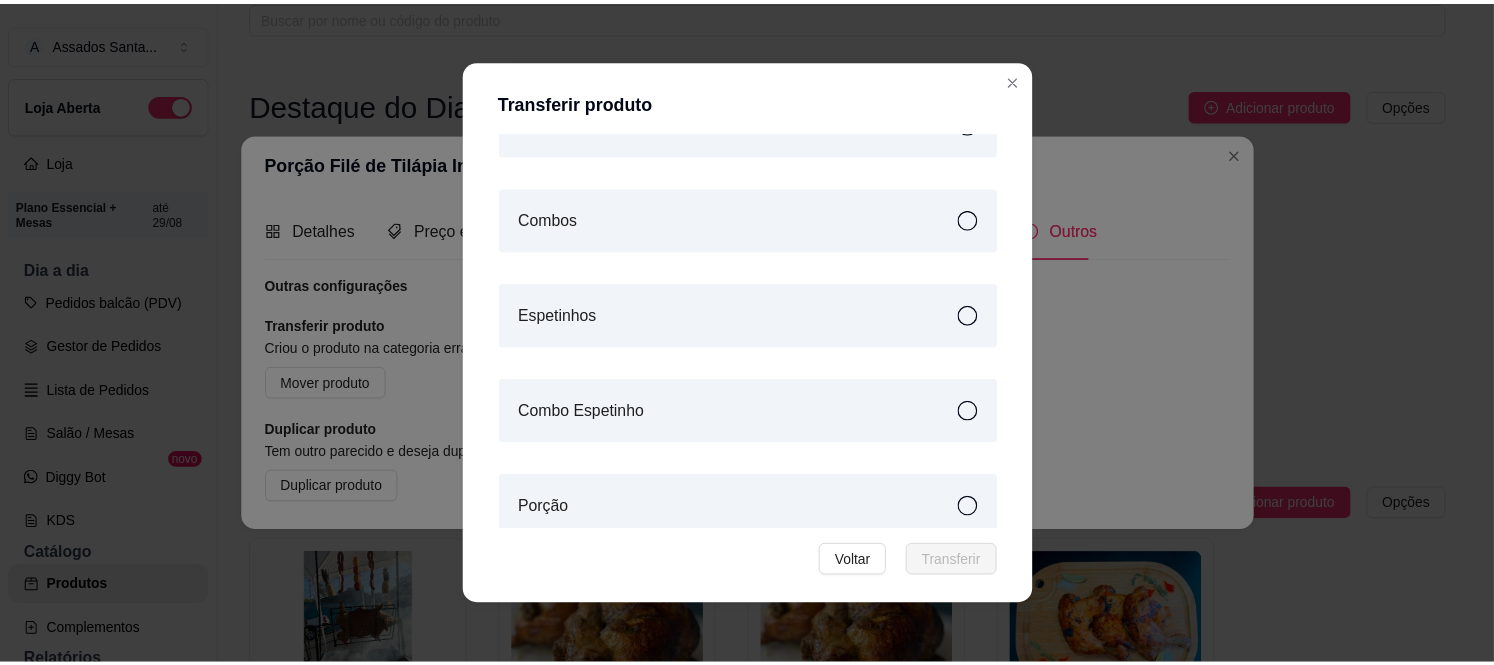 scroll, scrollTop: 444, scrollLeft: 0, axis: vertical 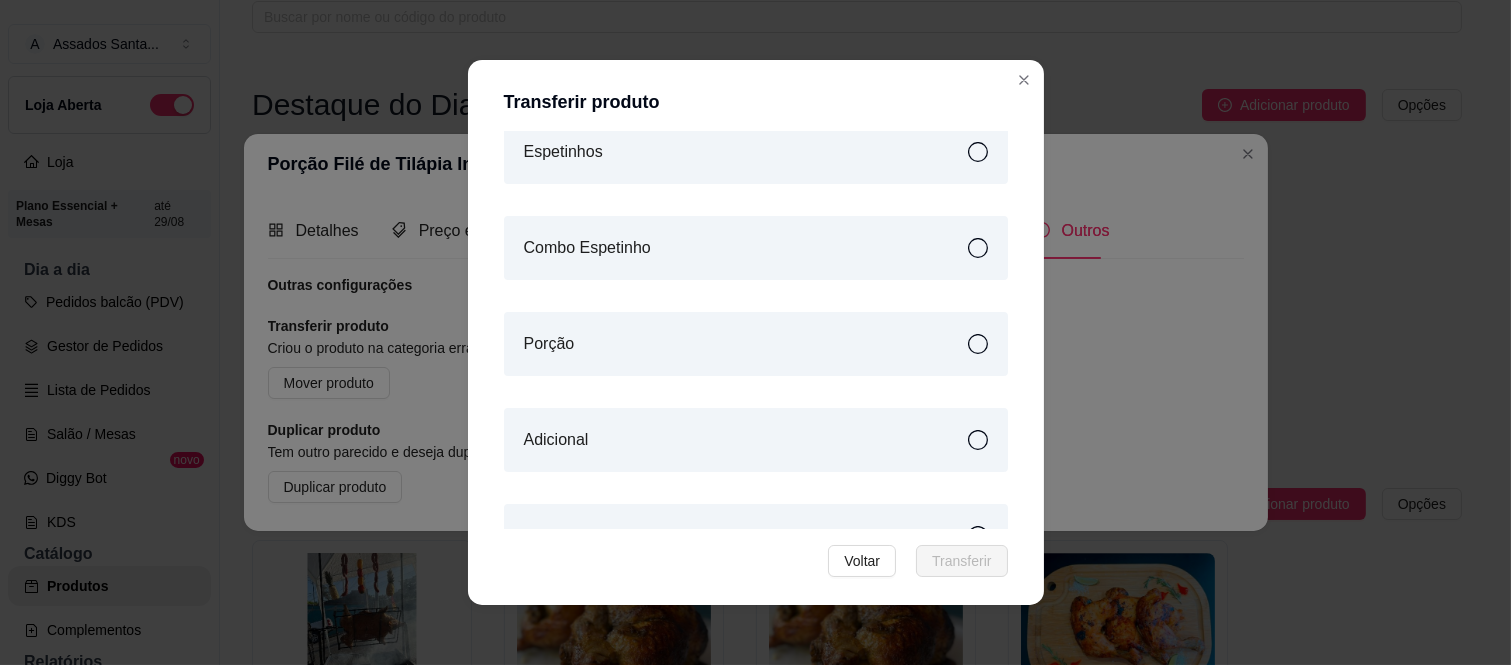 click on "Porção" at bounding box center (756, 344) 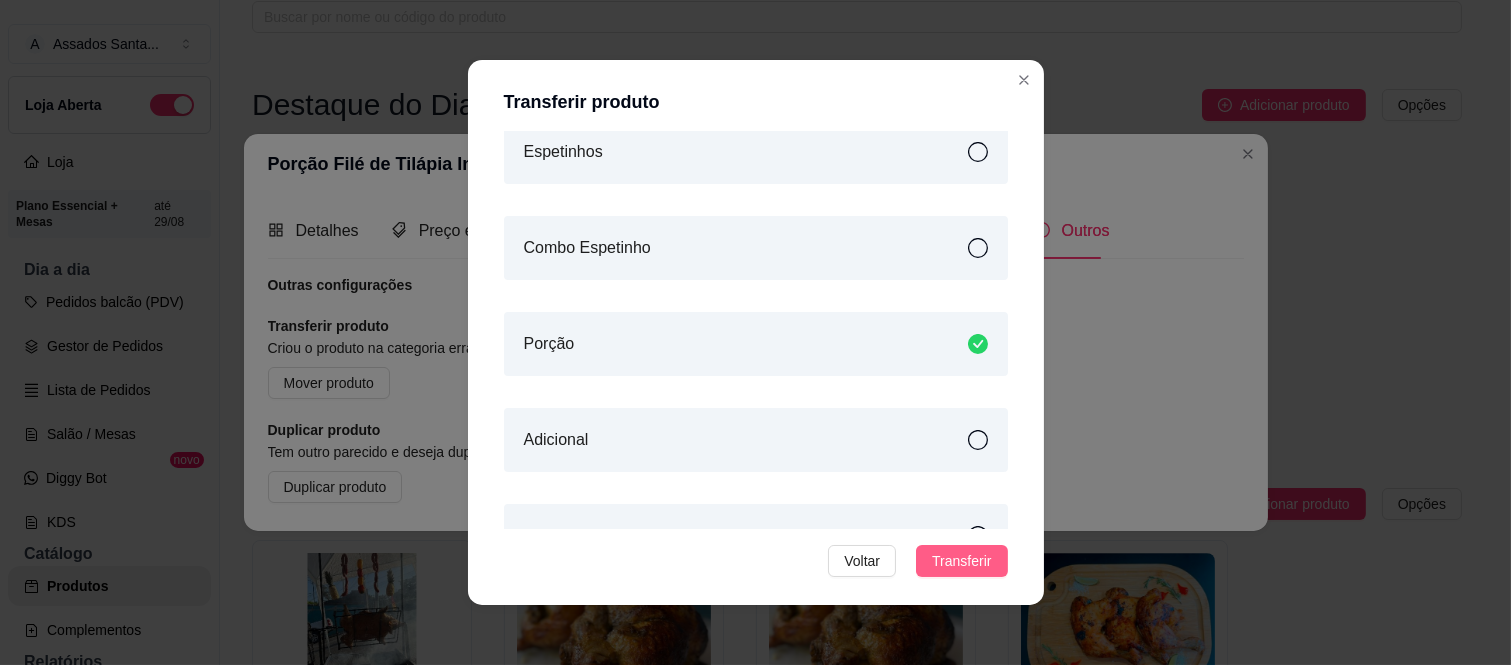 click on "Transferir" at bounding box center (961, 561) 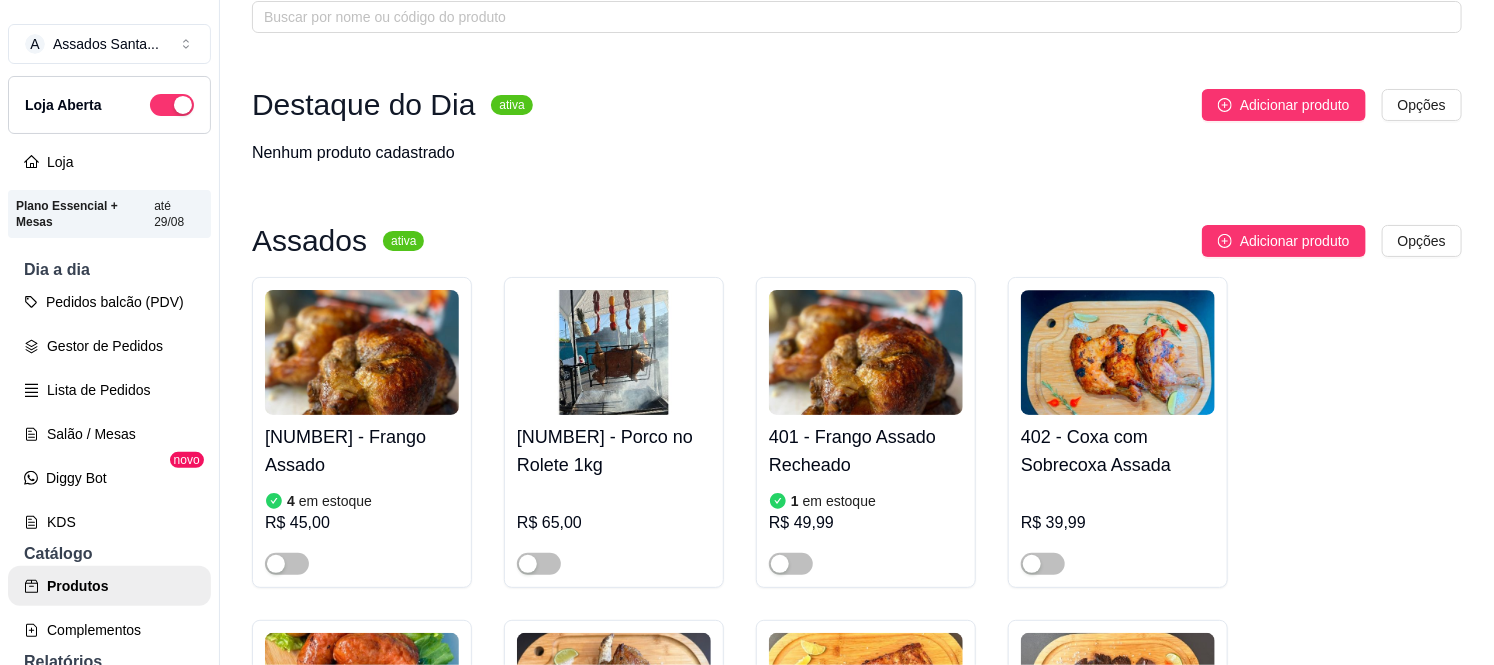 click on "400 - Frango Assado   4 em estoque R$ 45,00 409 - Porco no Rolete 1kg   R$ 65,00 401 - Frango Assado Recheado   1 em estoque R$ 49,99 402 - Coxa com Sobrecoxa Assada   R$ 39,99 403 -  Linguiça Assada unidade   R$ 3,00 404 -  Costela Minga   R$ 89,99 405 -  Costelinha Suína    R$ 89,99 406 -  Fraldinha Assada    R$ 99,99 407 - Cupim Assado   R$ 119,99 408 -  Maminha    R$ 119,99" at bounding box center (857, 737) 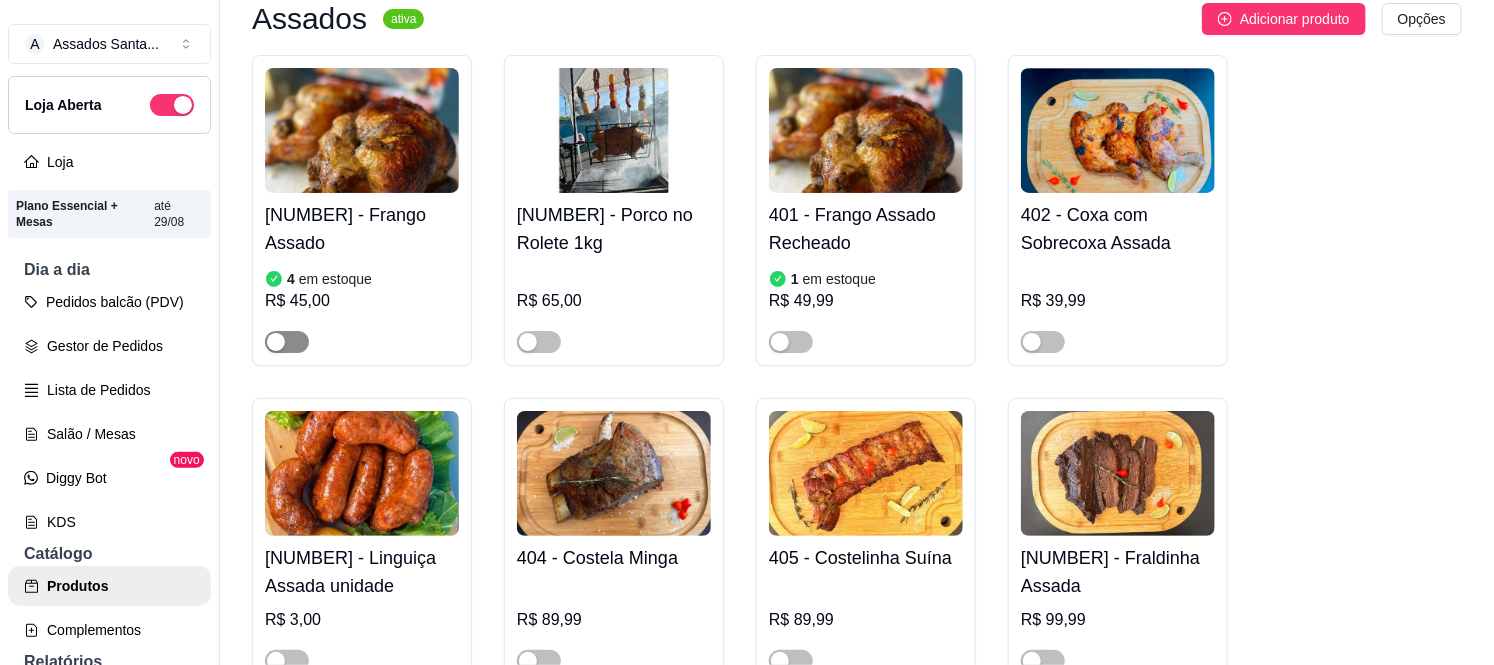 click at bounding box center [287, 342] 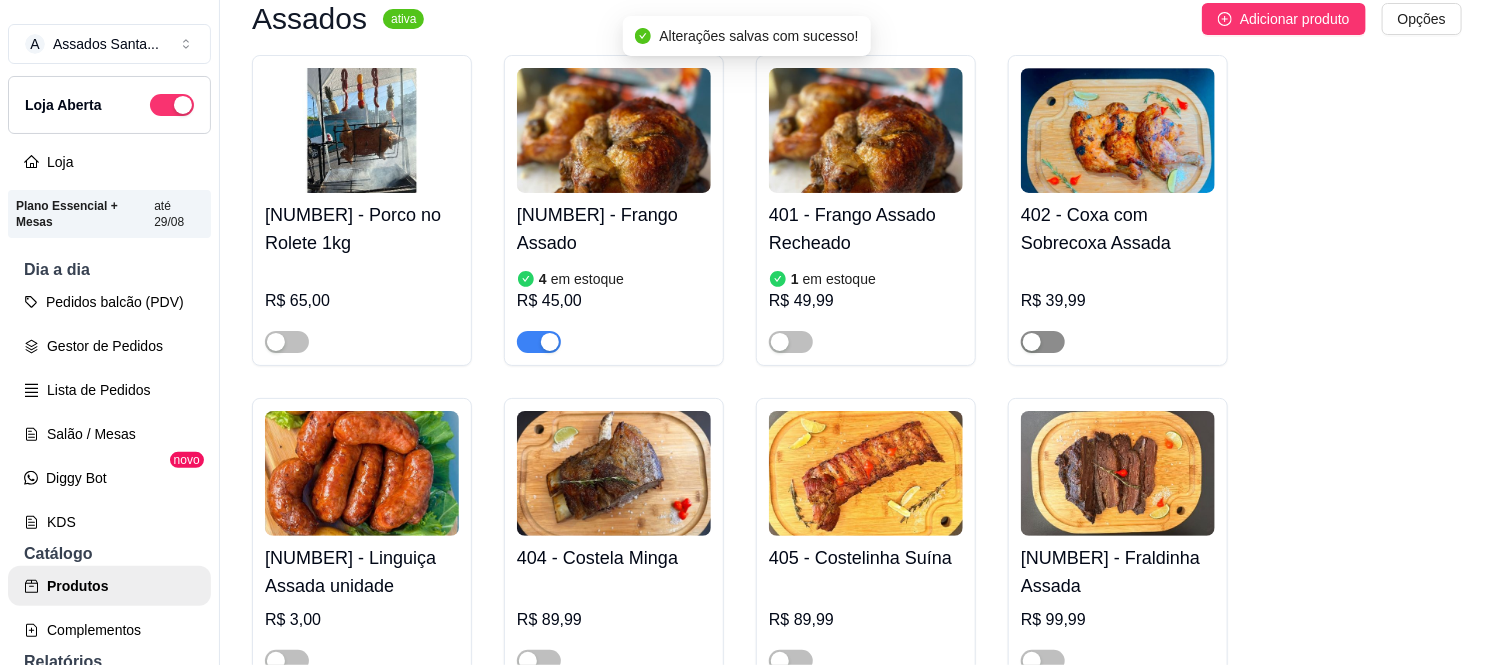 click at bounding box center (1043, 342) 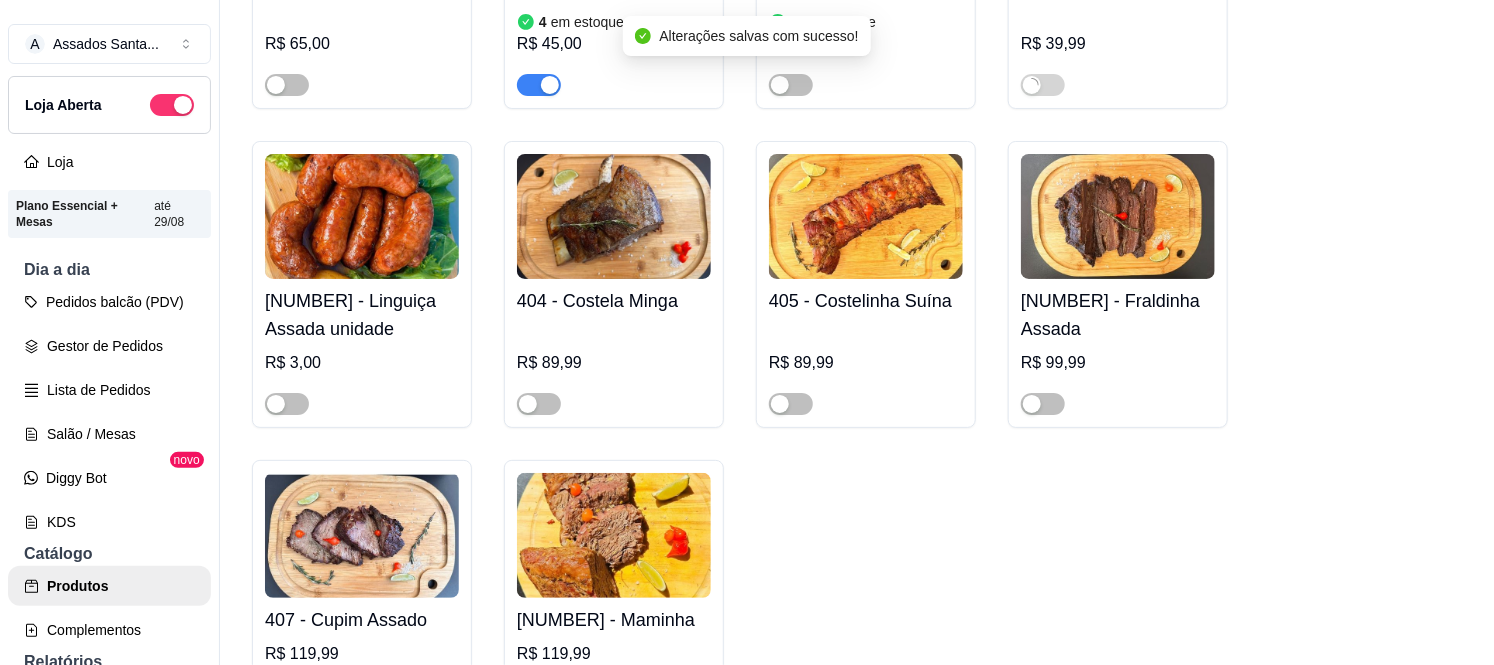 scroll, scrollTop: 666, scrollLeft: 0, axis: vertical 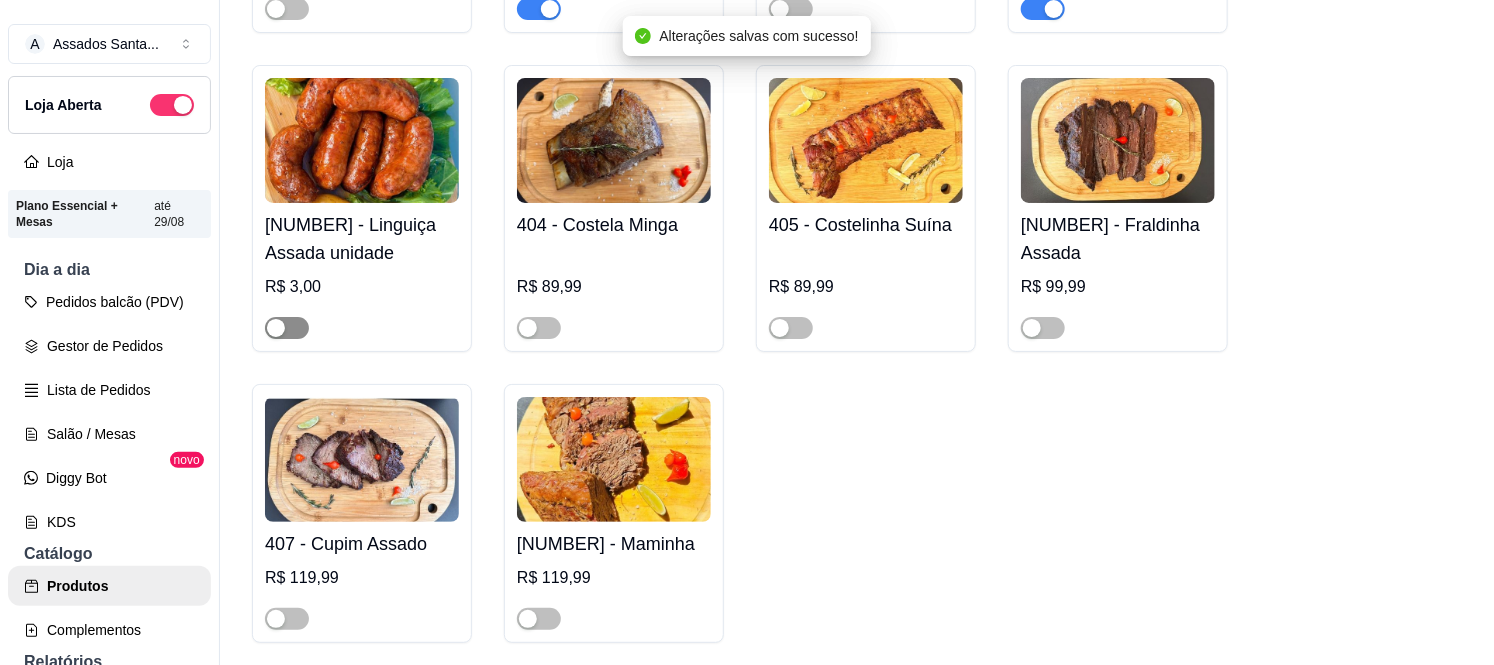click at bounding box center [276, 328] 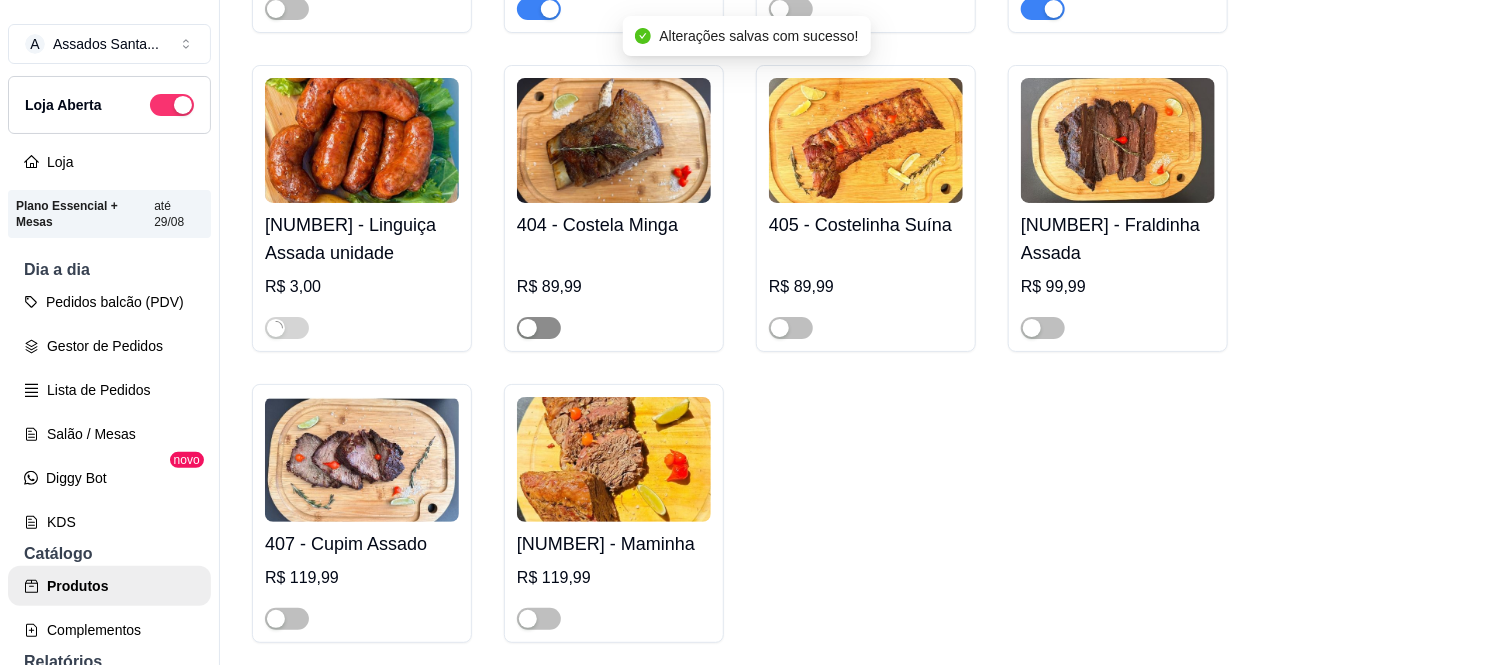 click at bounding box center [539, 328] 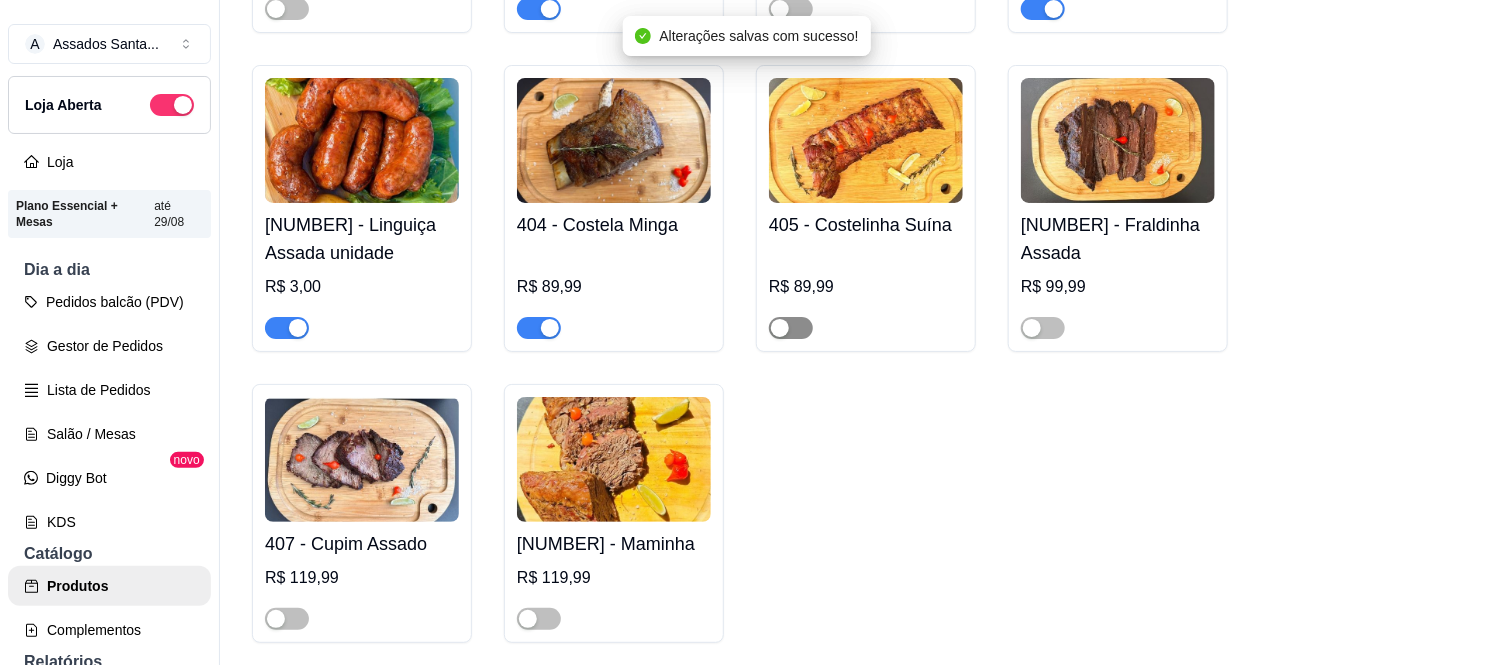 click at bounding box center (791, 328) 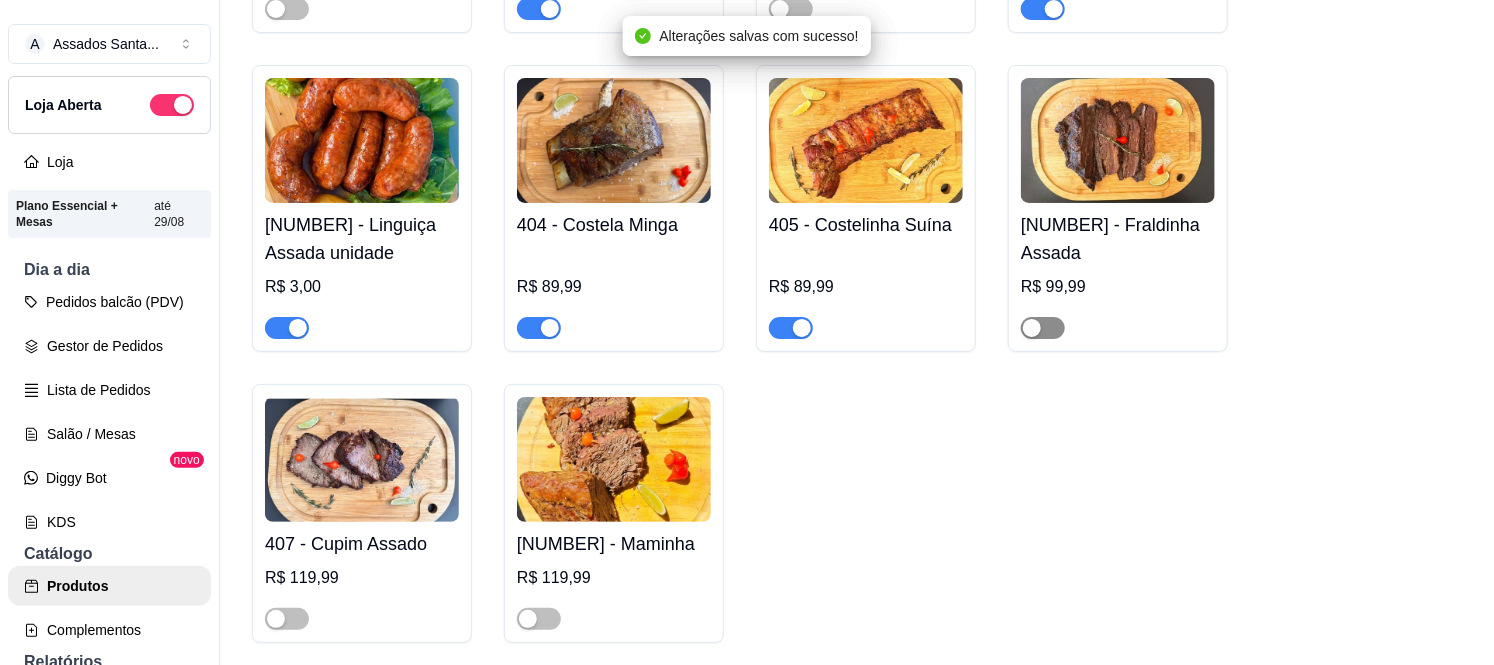 click at bounding box center [1032, 328] 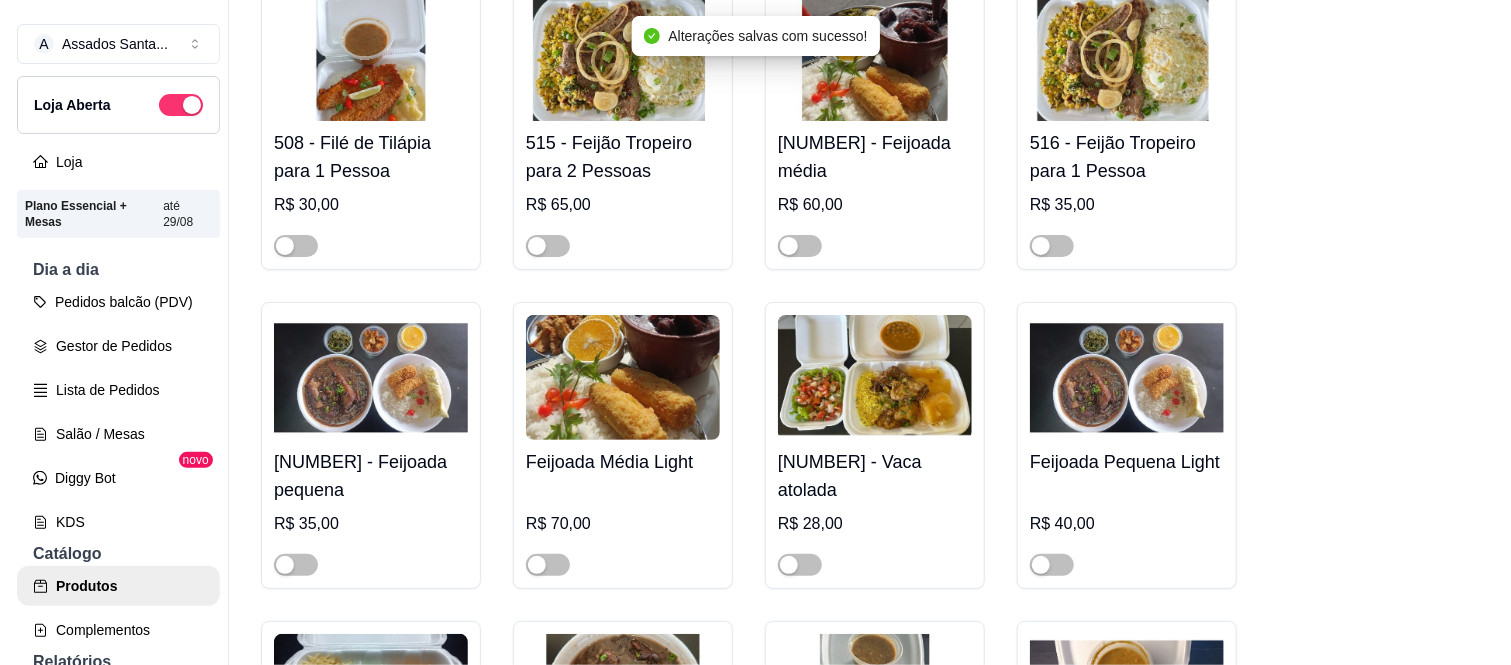 scroll, scrollTop: 1444, scrollLeft: 0, axis: vertical 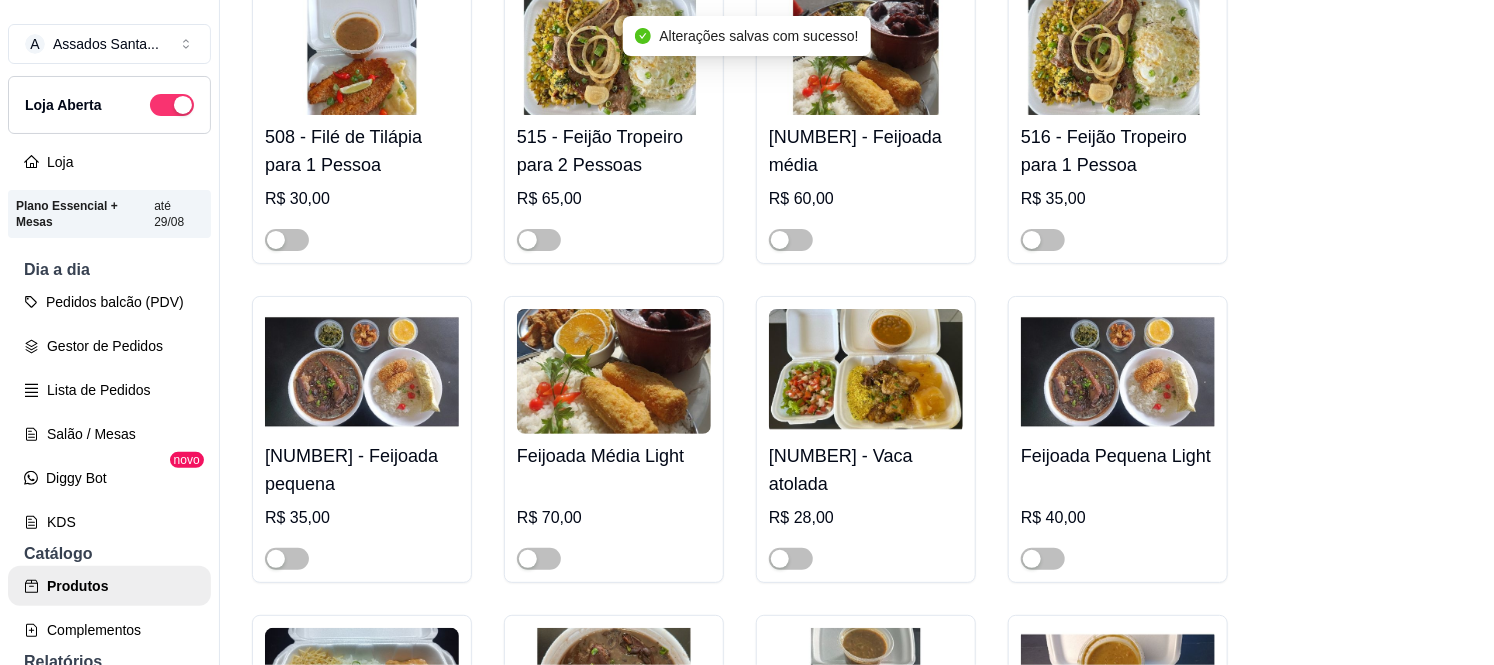 click on "R$ 60,00" at bounding box center [866, 199] 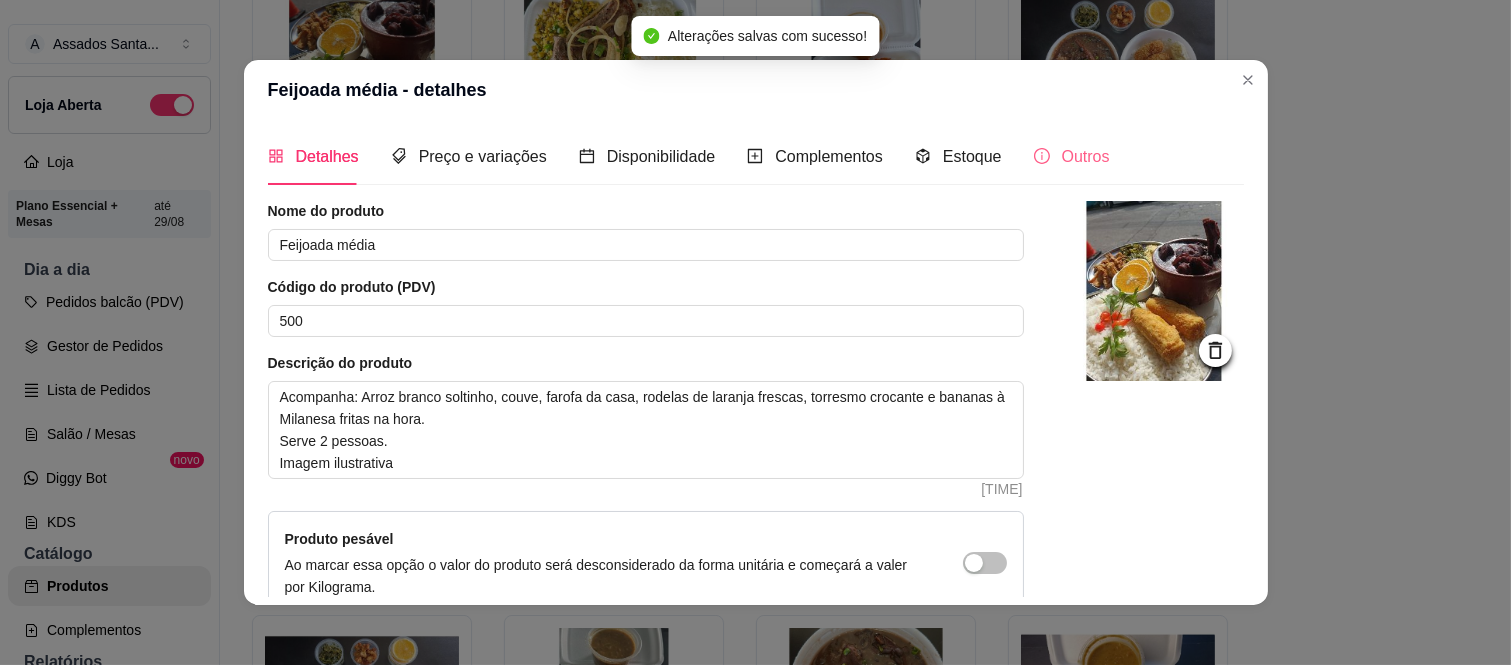 click on "Outros" at bounding box center [1072, 156] 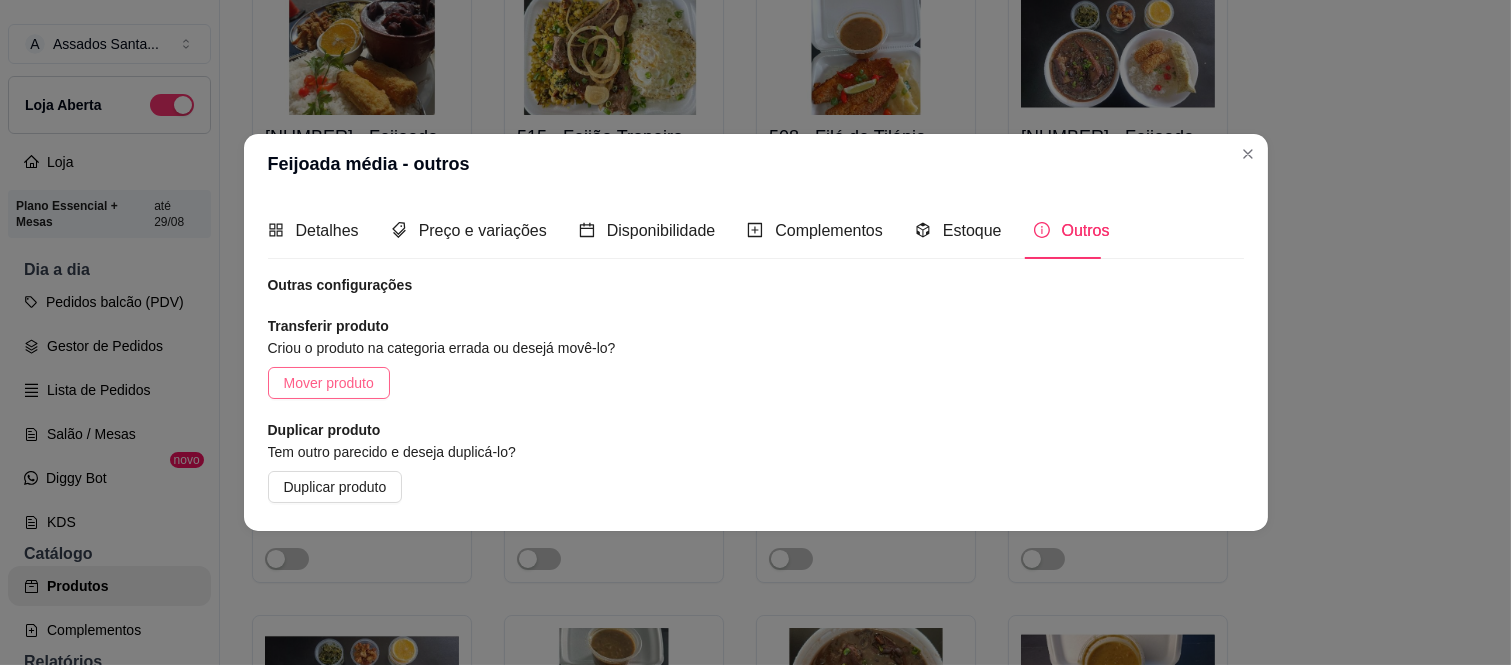 click on "Mover produto" at bounding box center (329, 383) 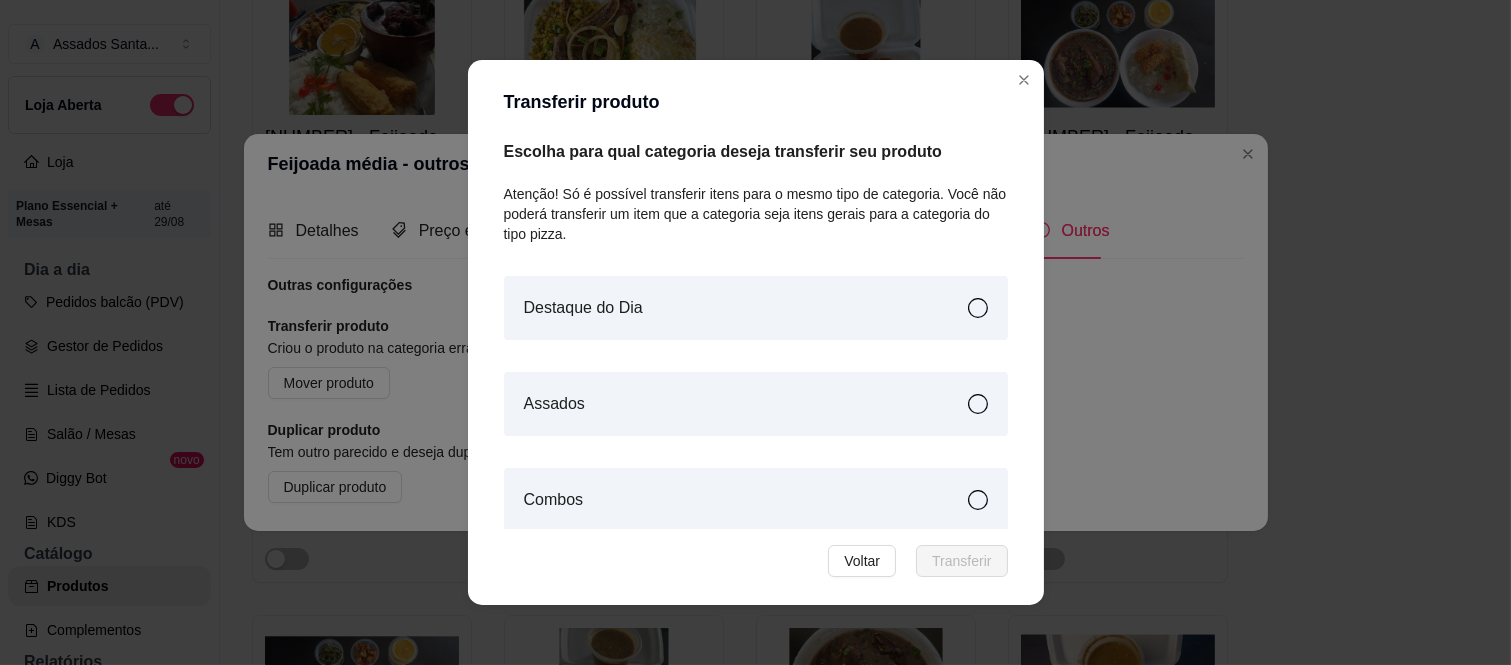 click on "Destaque do Dia" at bounding box center [583, 308] 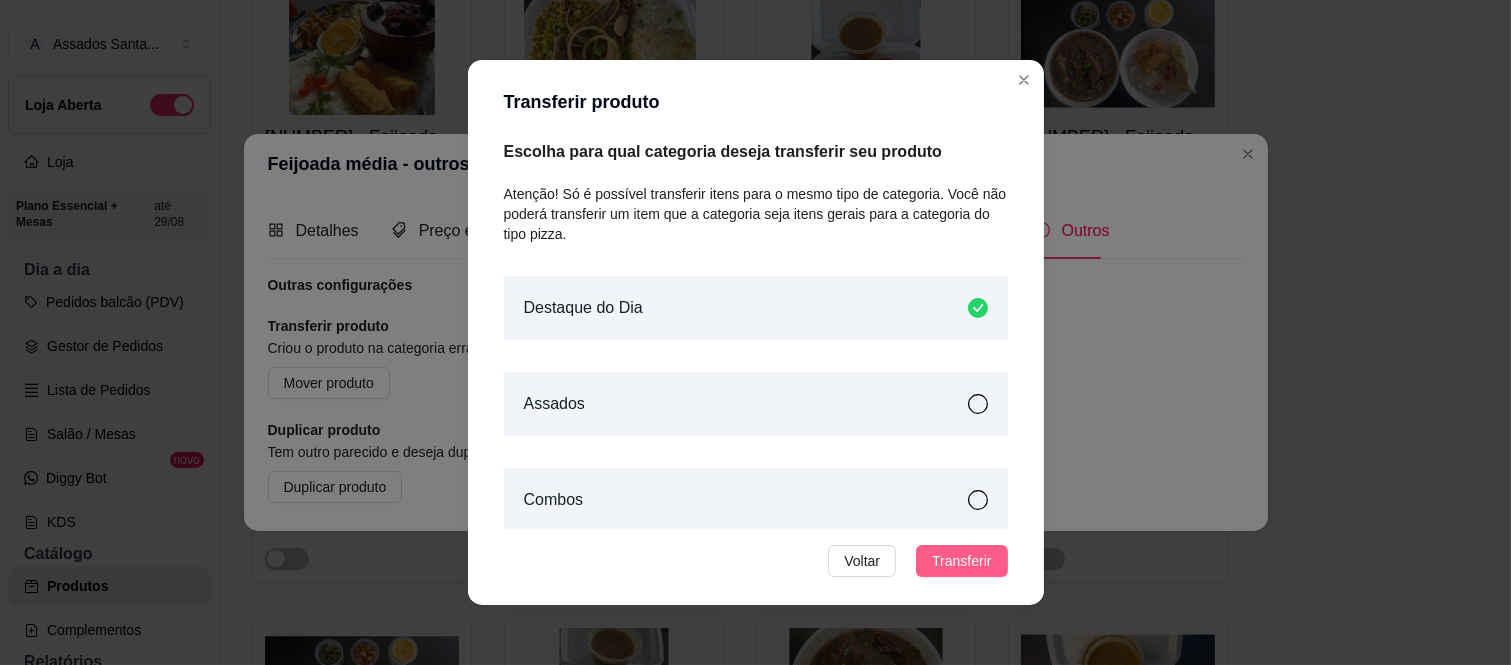 click on "Transferir" at bounding box center [961, 561] 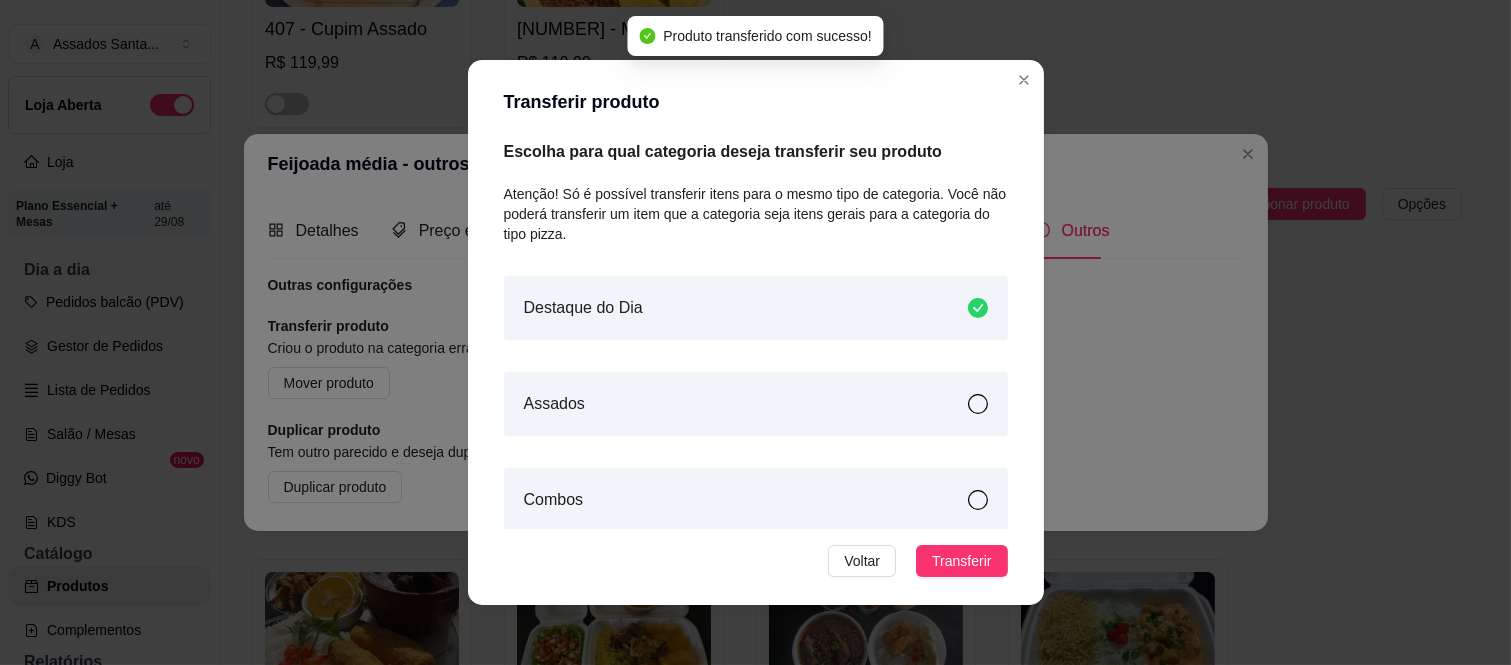 scroll, scrollTop: 1681, scrollLeft: 0, axis: vertical 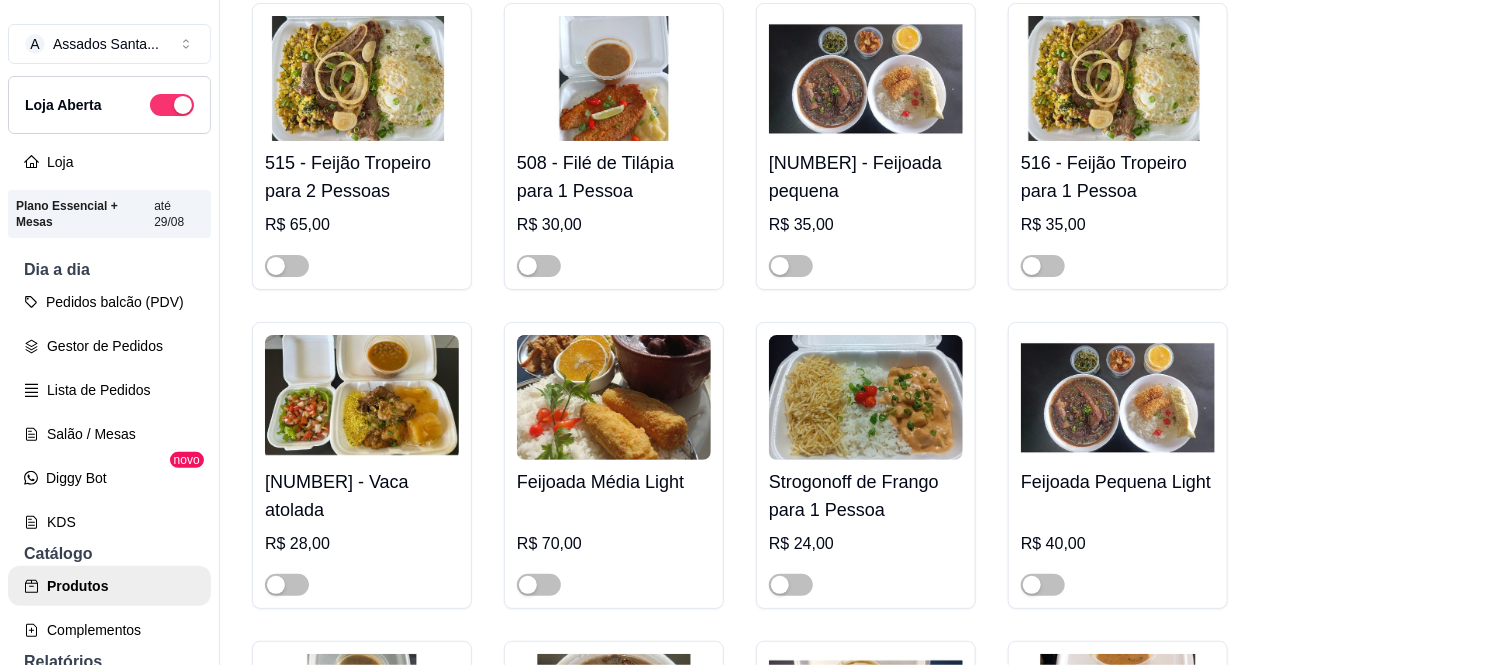 click on "R$ 35,00" at bounding box center [866, 245] 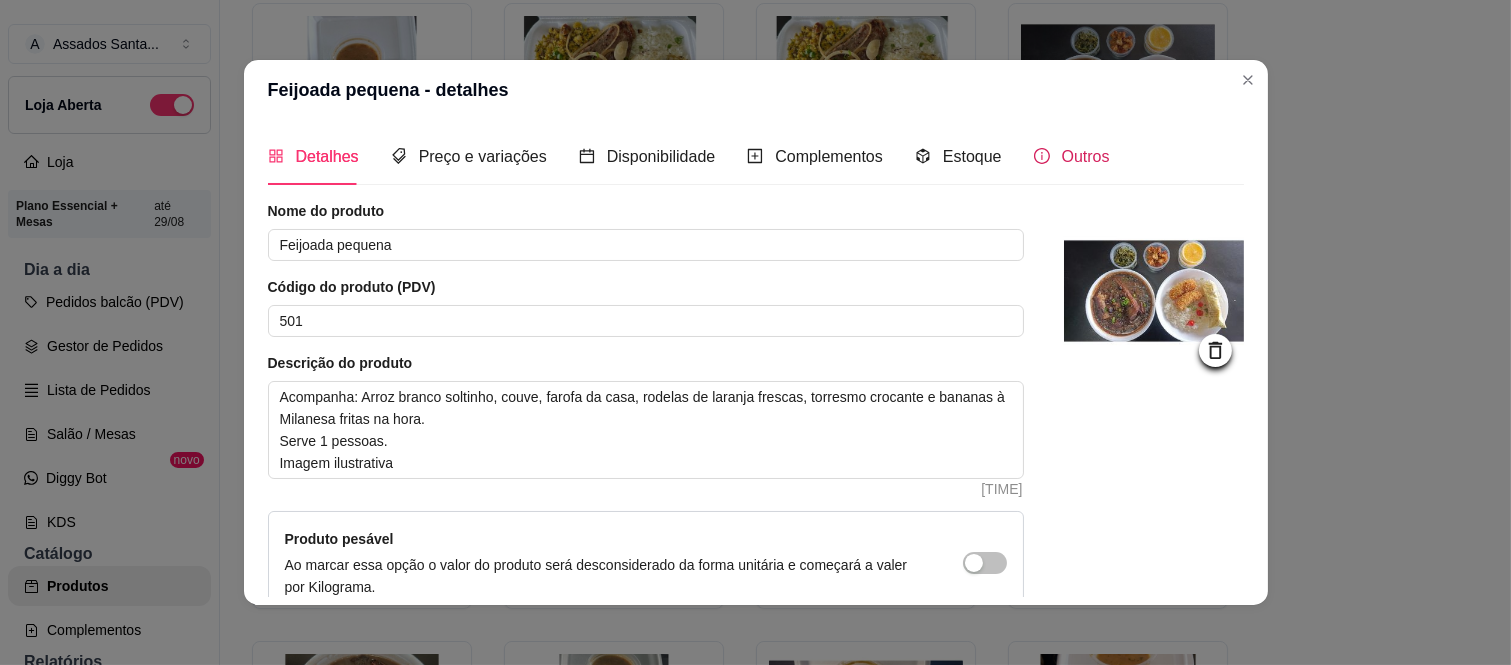 click on "Outros" at bounding box center [1086, 156] 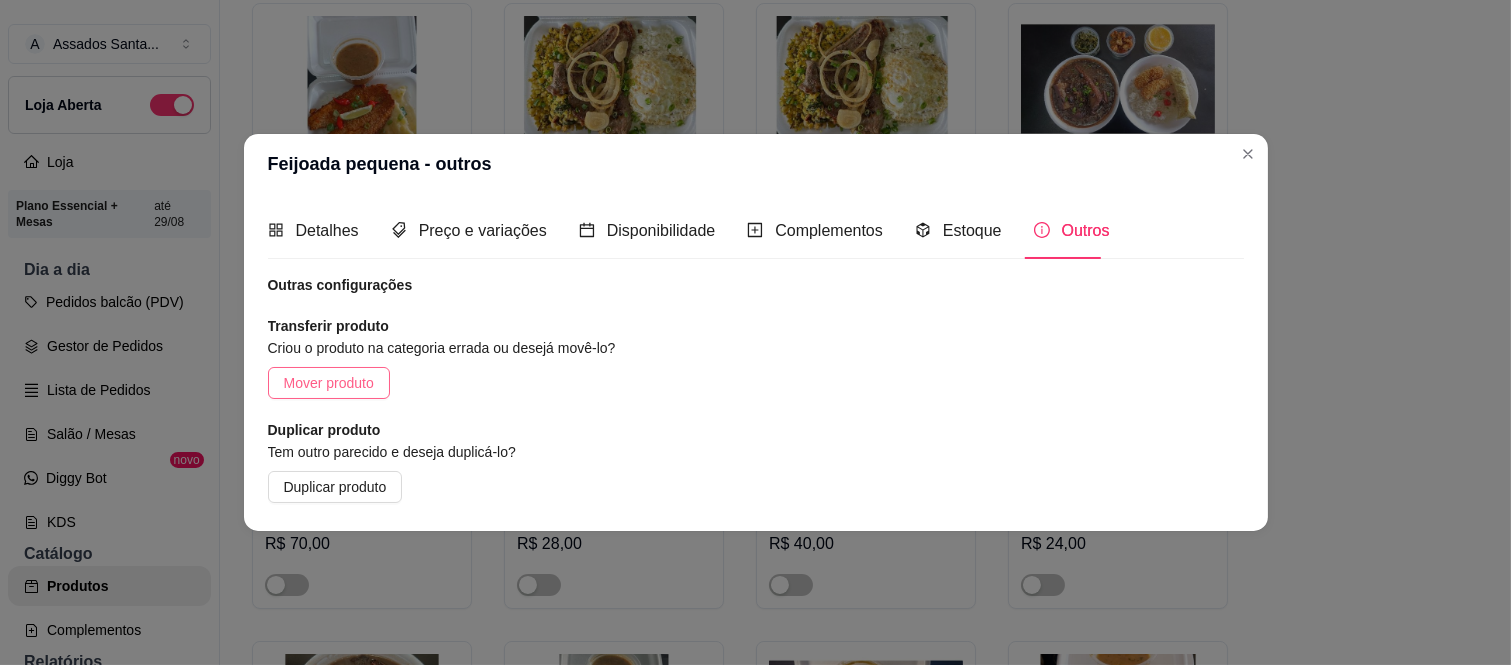 click on "Mover produto" at bounding box center (329, 383) 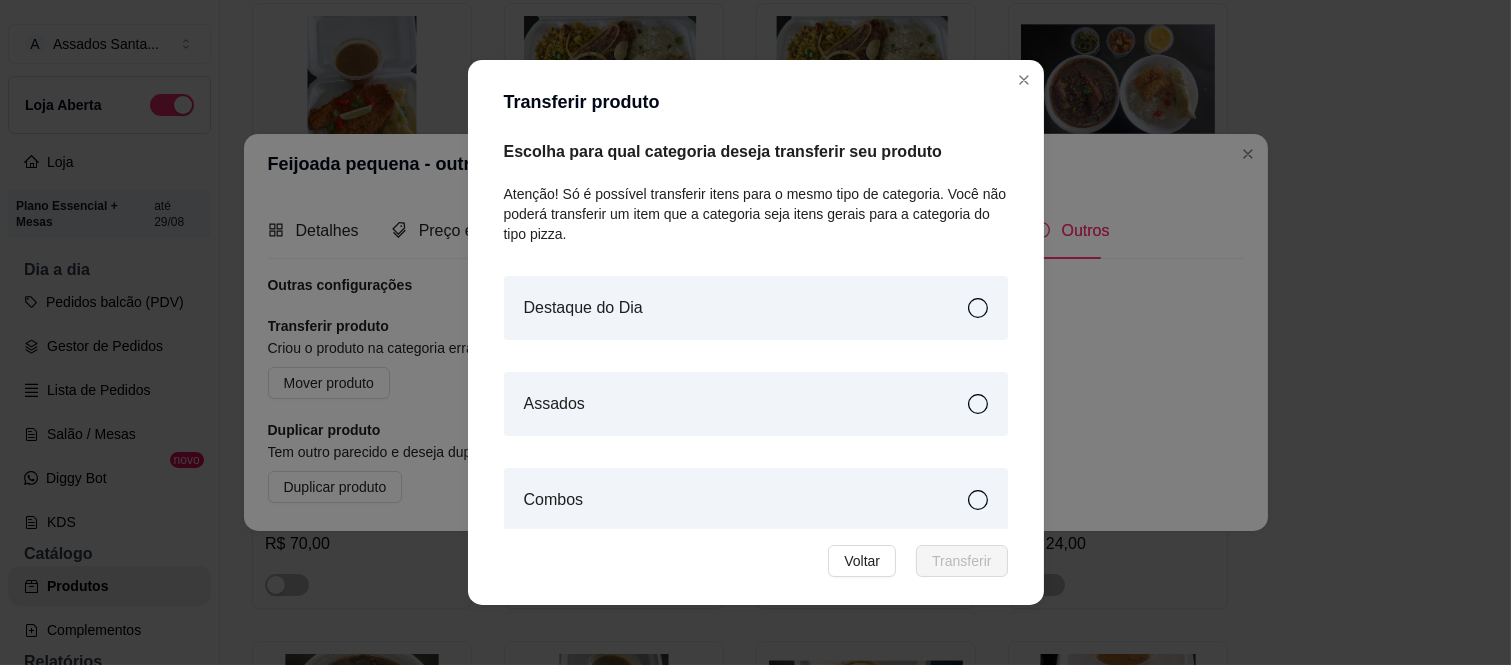 click on "Destaque do Dia" at bounding box center [756, 308] 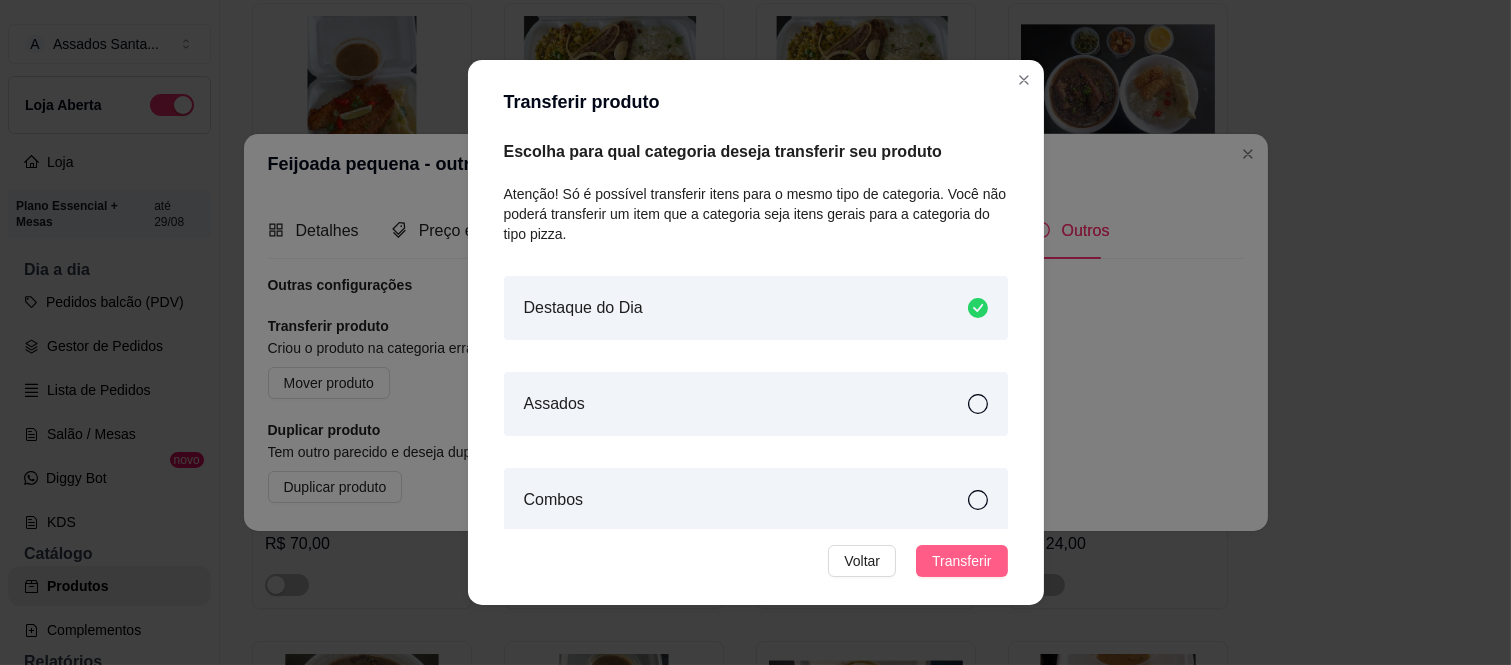click on "Transferir" at bounding box center [961, 561] 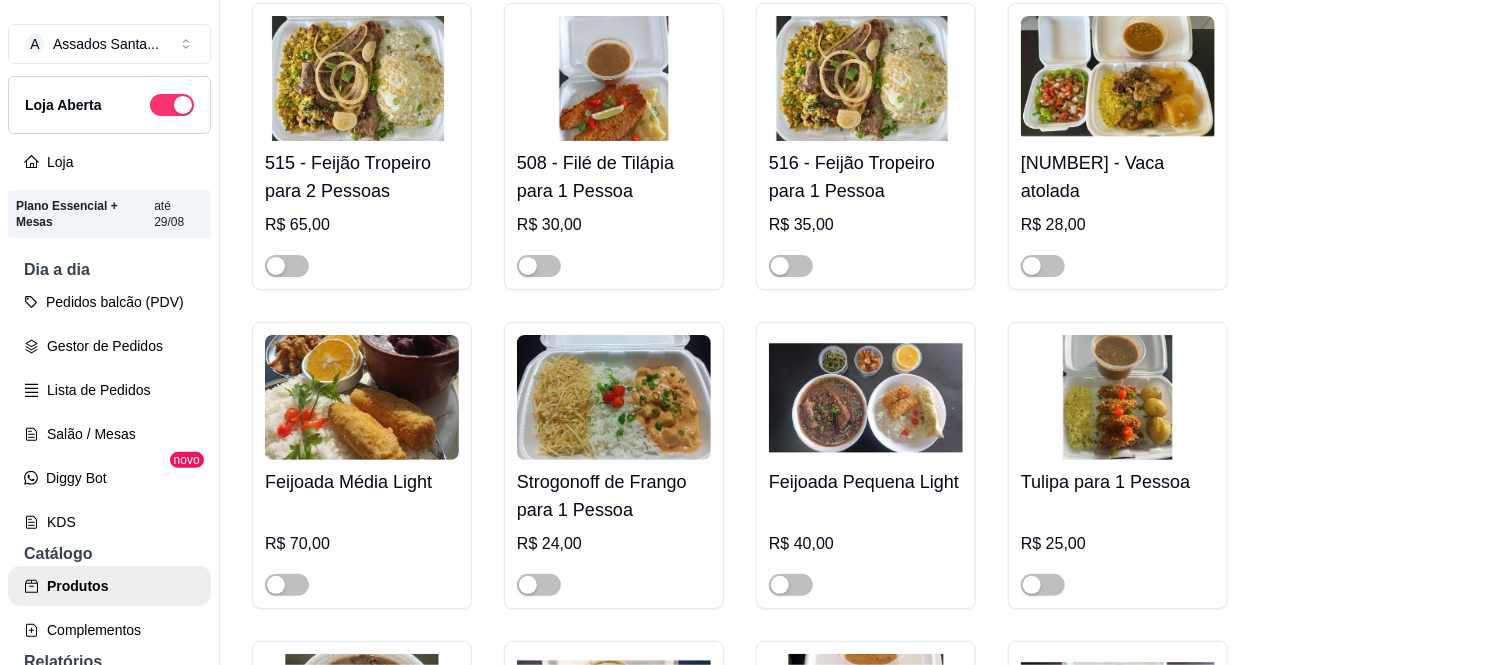 click on "519 - Vaca atolada   R$ 28,00" at bounding box center [1118, 209] 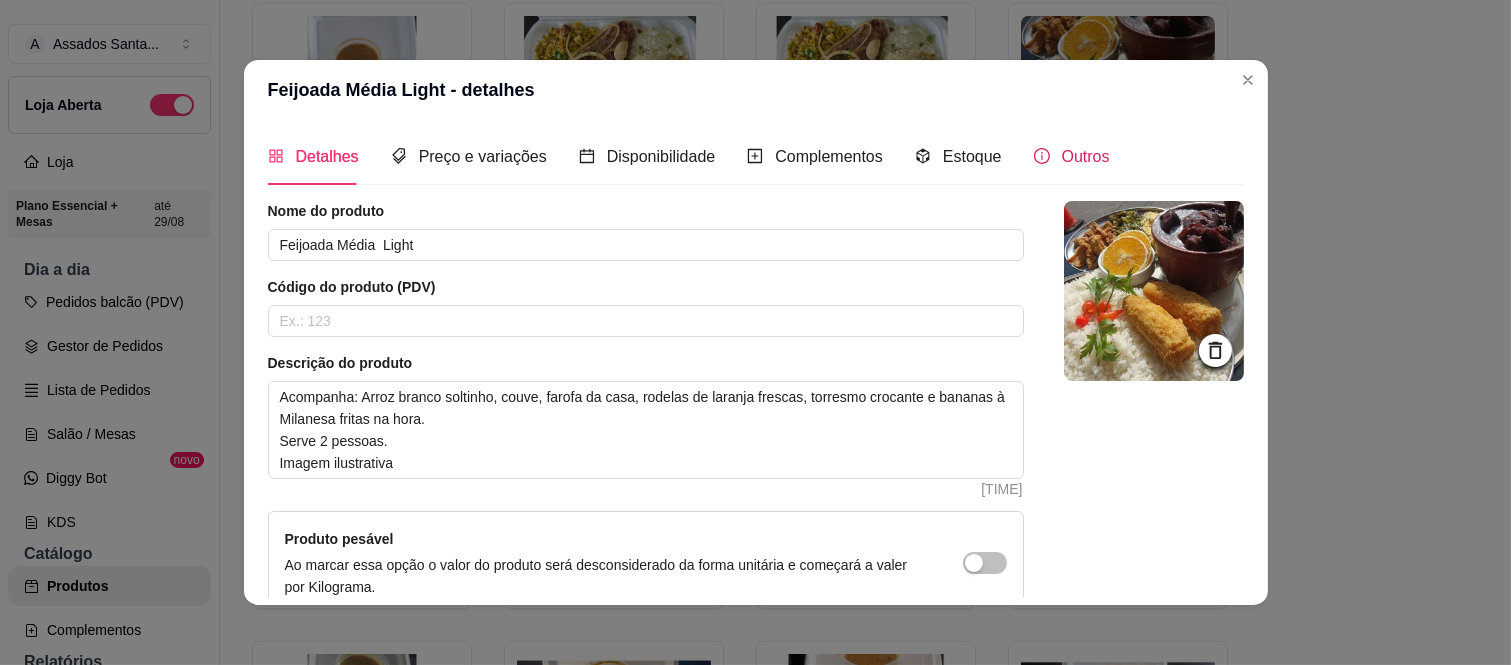 click on "Outros" at bounding box center (1086, 156) 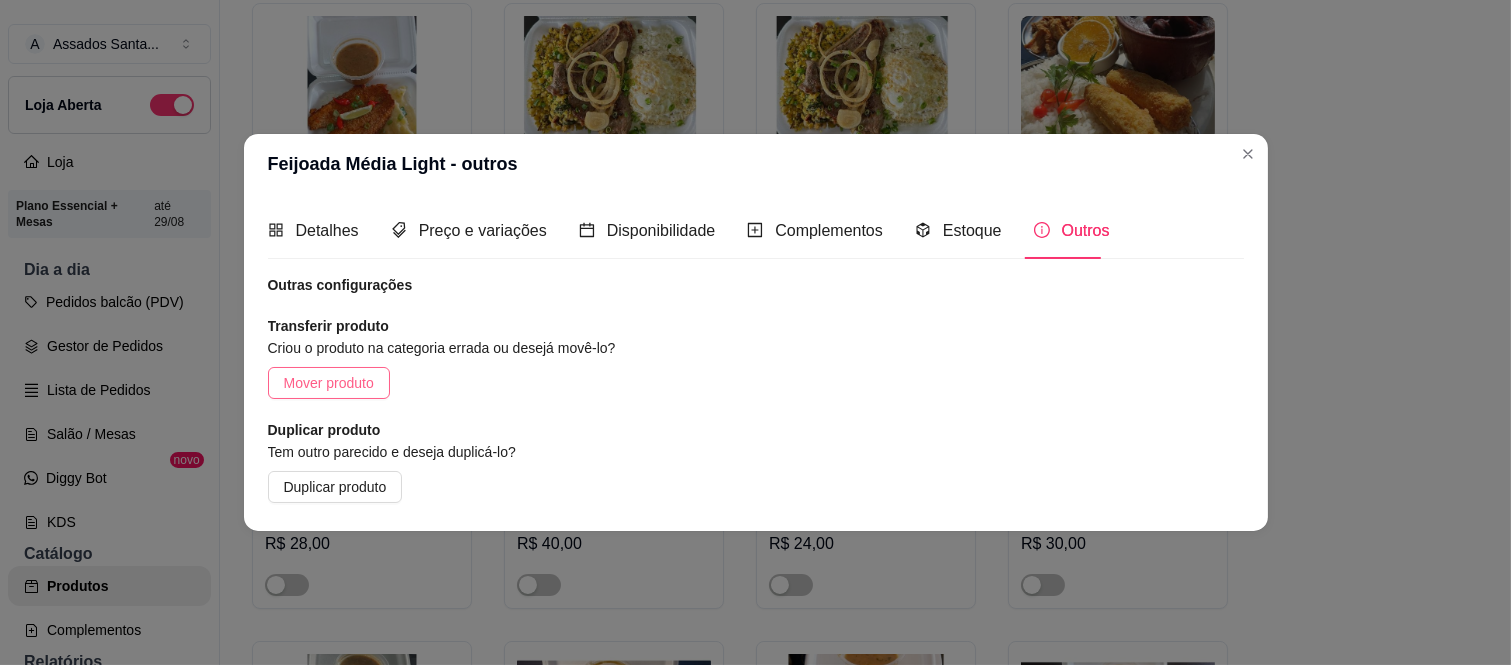 click on "Mover produto" at bounding box center (329, 383) 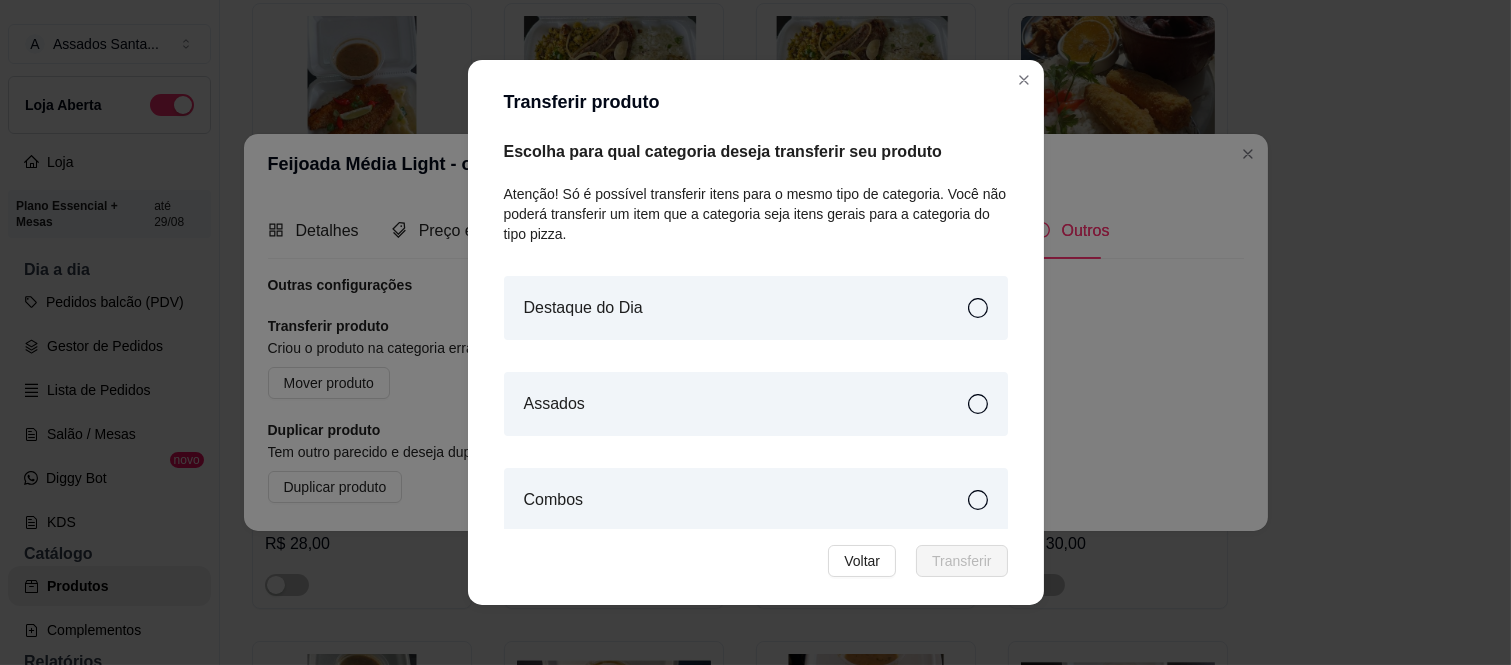 click on "Destaque do Dia" at bounding box center (756, 308) 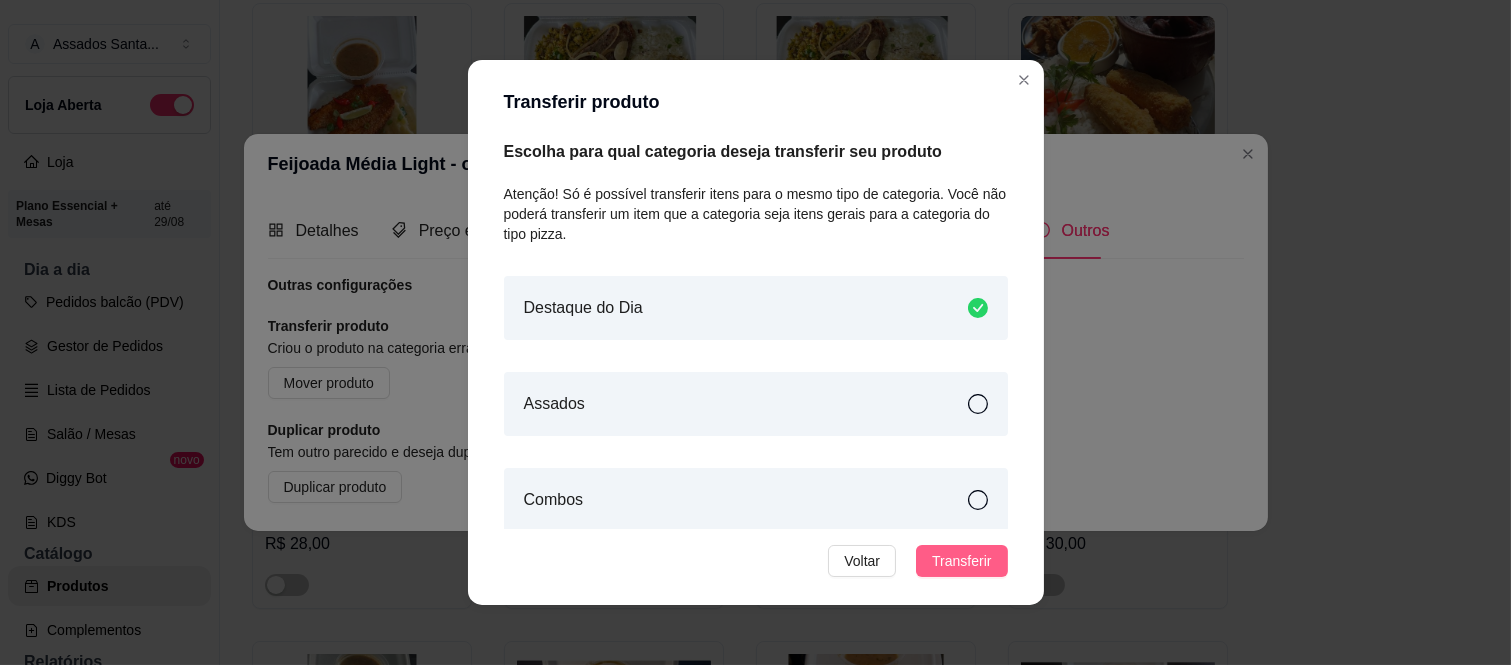 click on "Transferir" at bounding box center (961, 561) 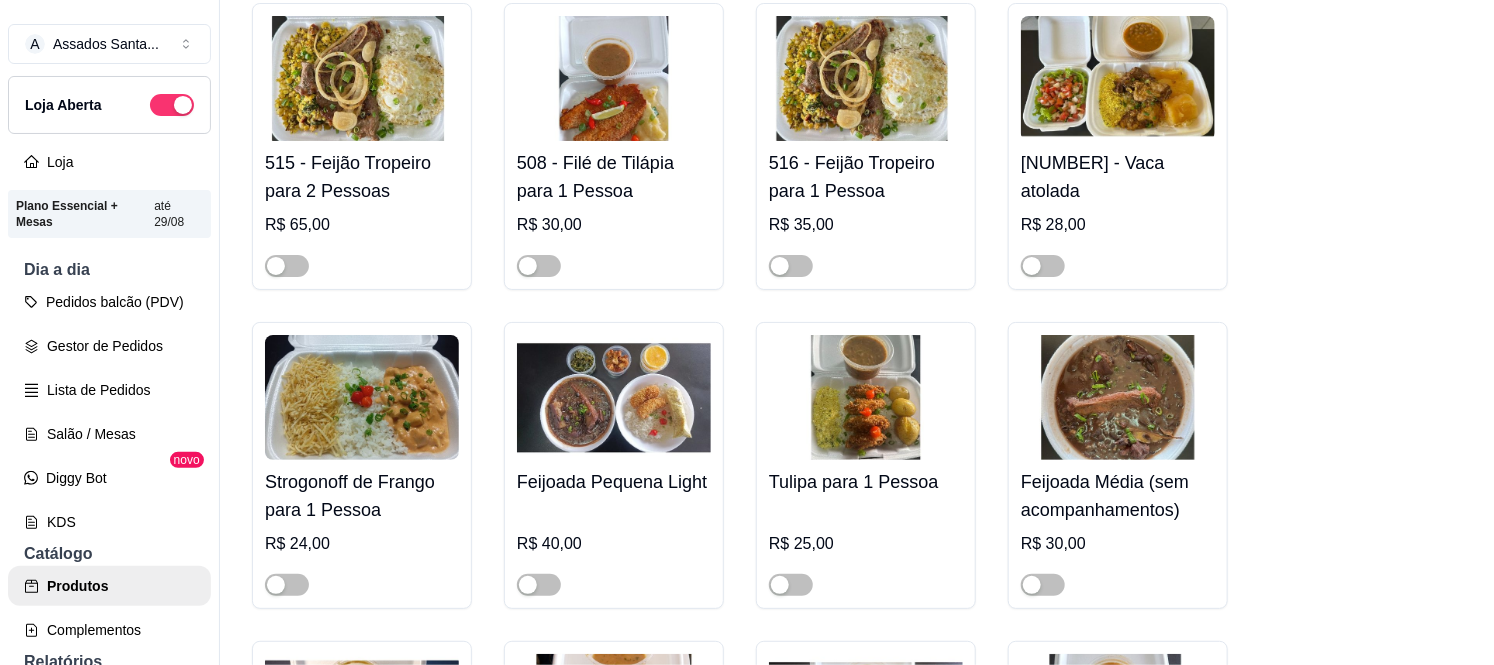 click on "Feijoada Pequena Light" at bounding box center [614, 482] 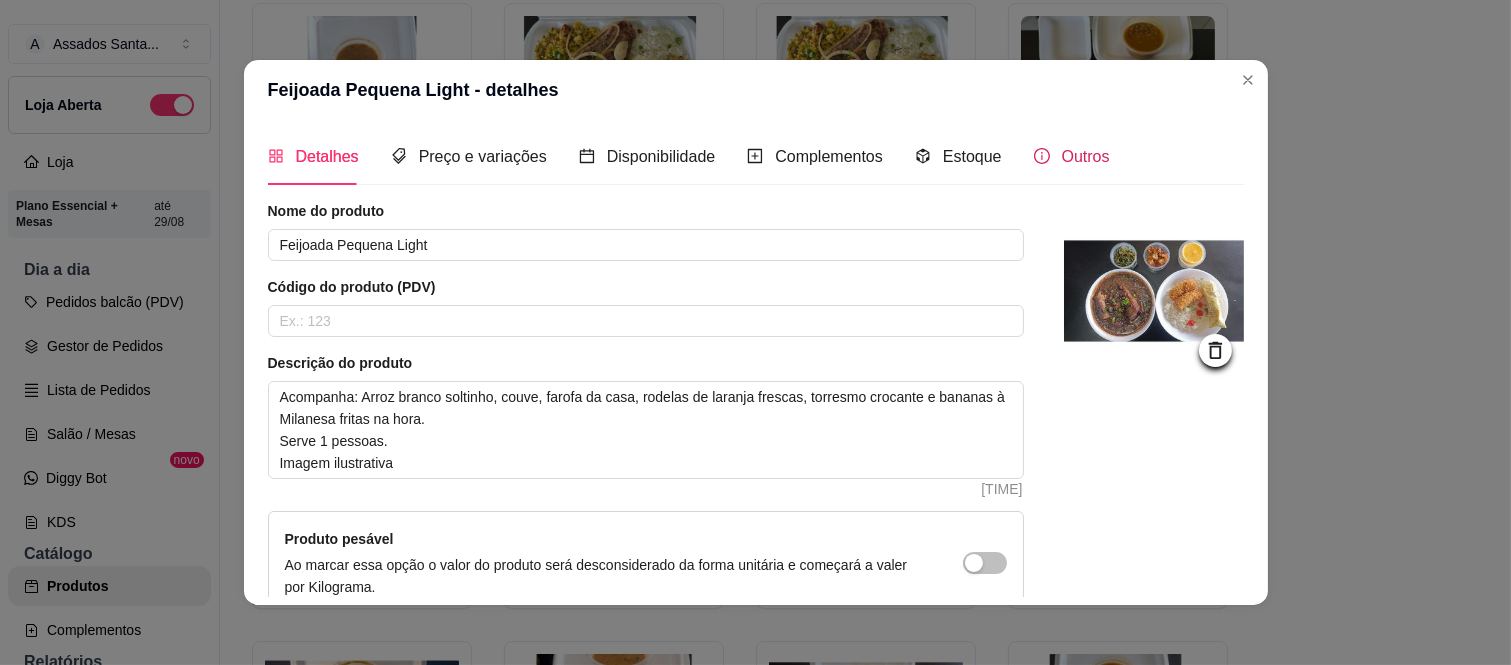 click on "Outros" at bounding box center (1086, 156) 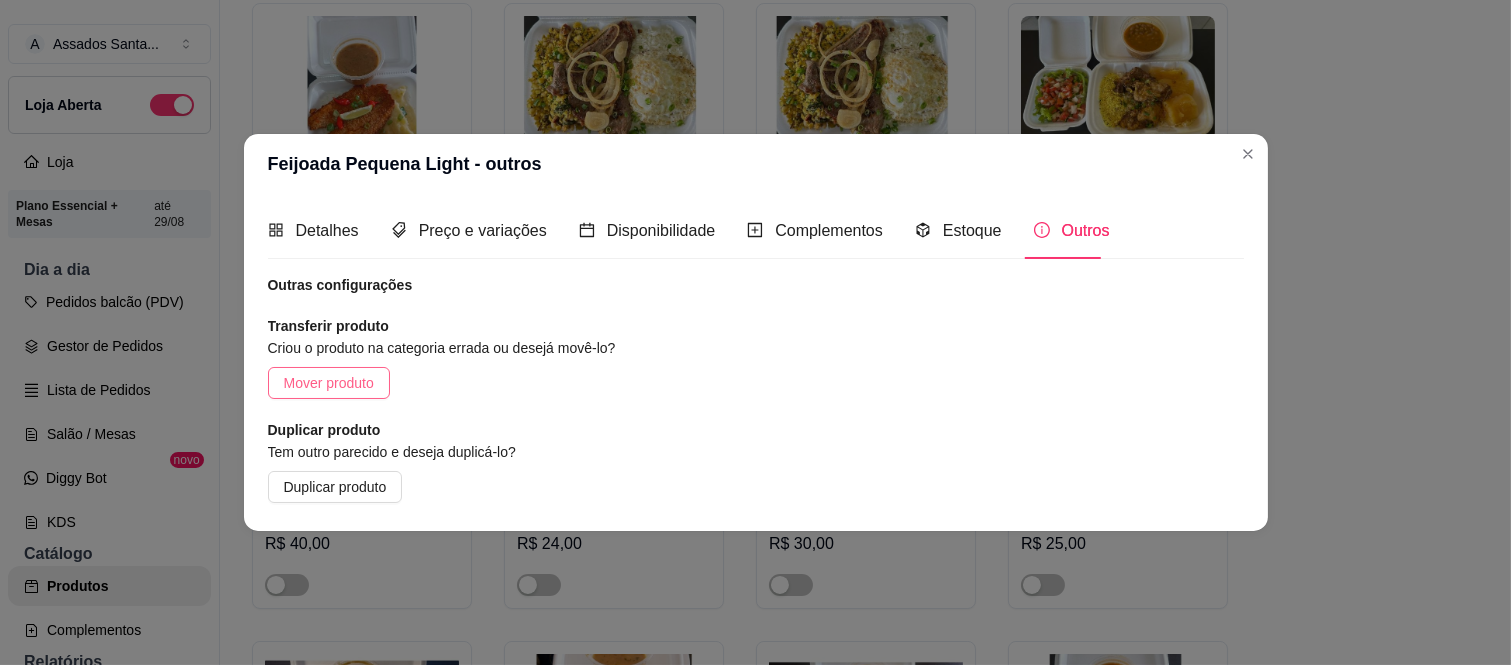 click on "Mover produto" at bounding box center [329, 383] 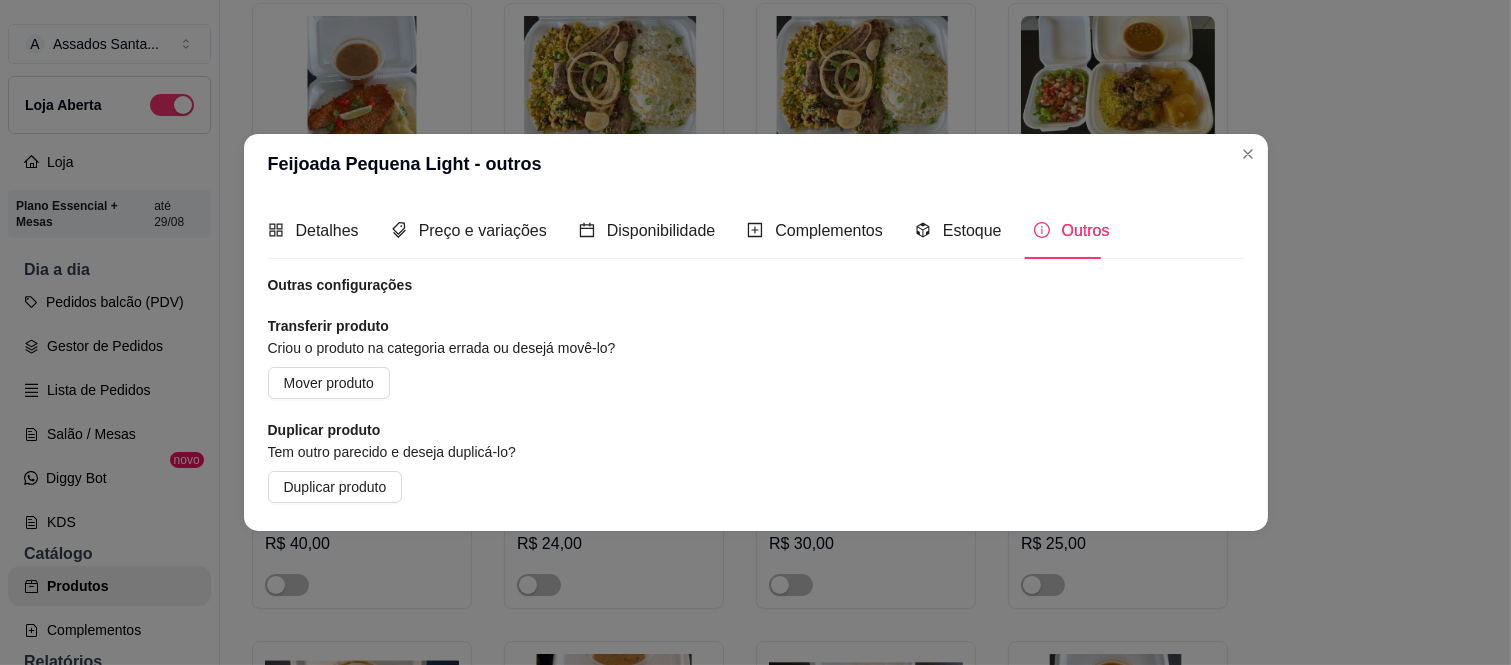click on "Destaque do Dia" at bounding box center [756, 308] 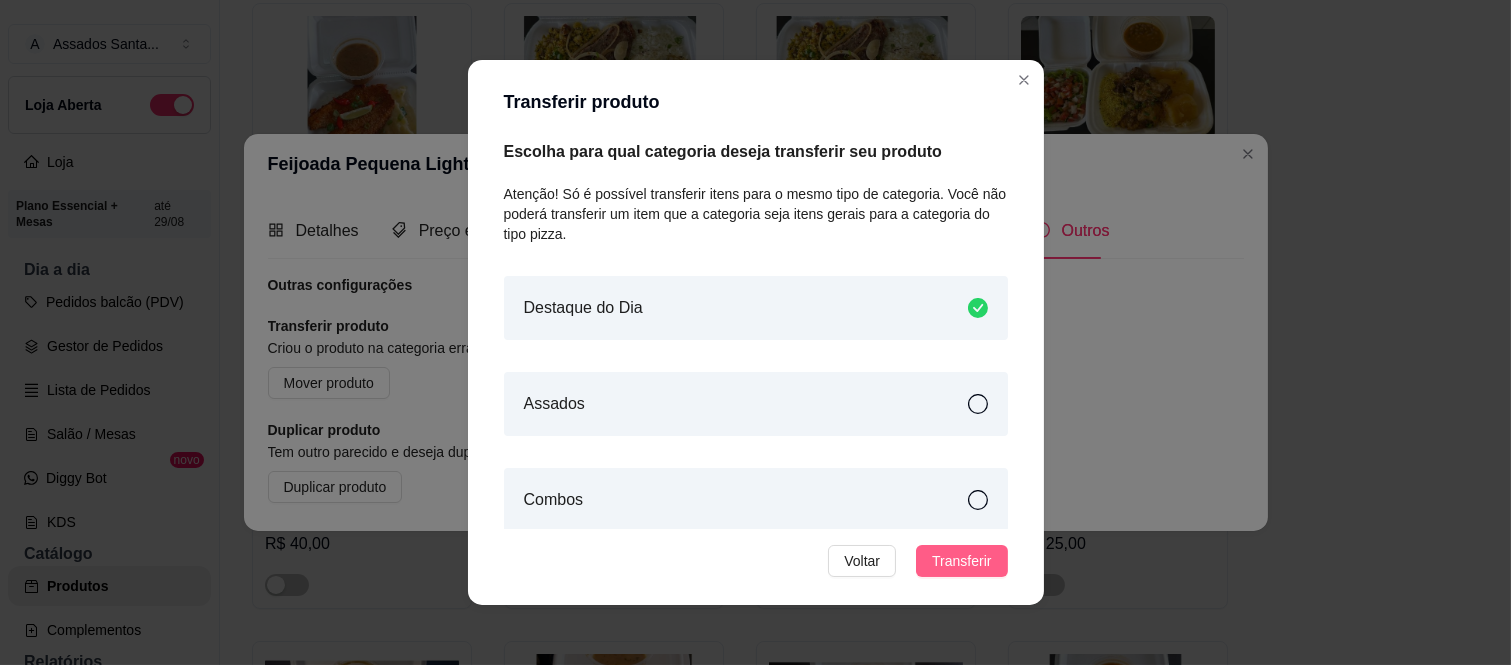 click on "Transferir" at bounding box center (961, 561) 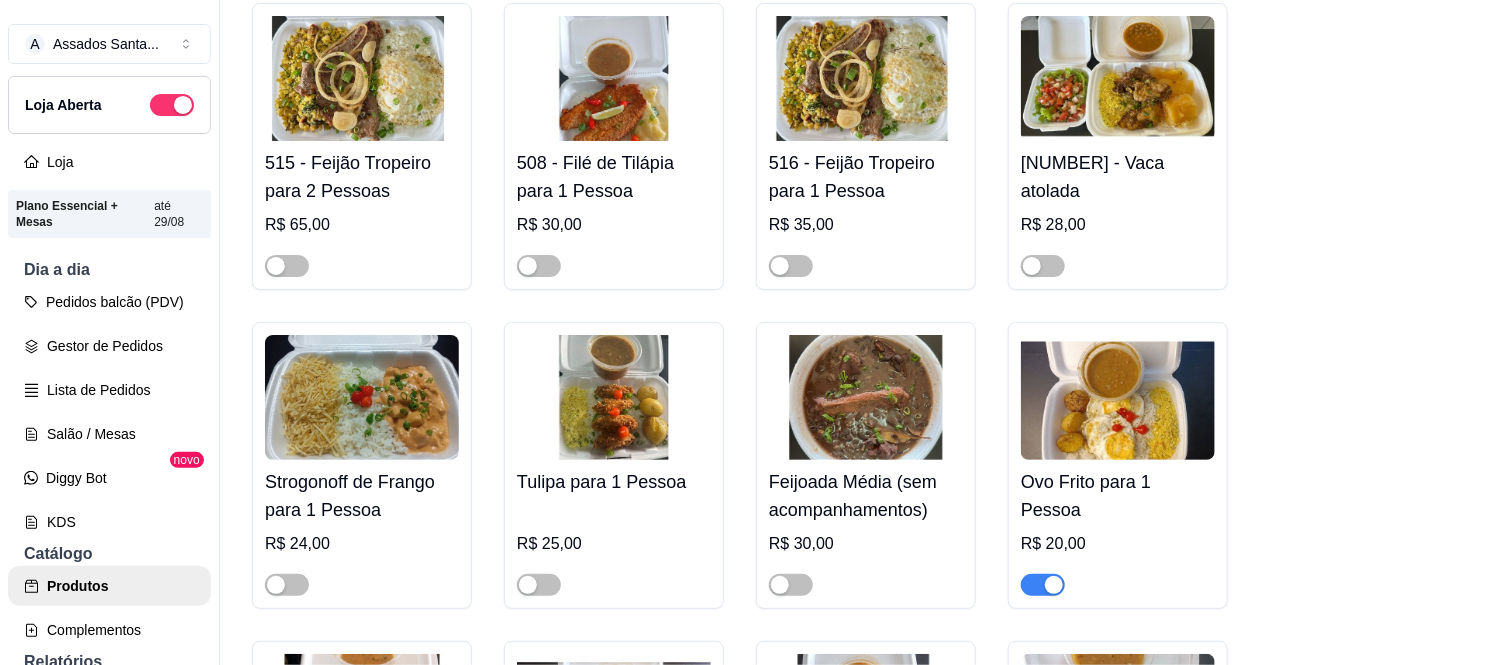 click on "Feijoada Média  (sem acompanhamentos)" at bounding box center (866, 496) 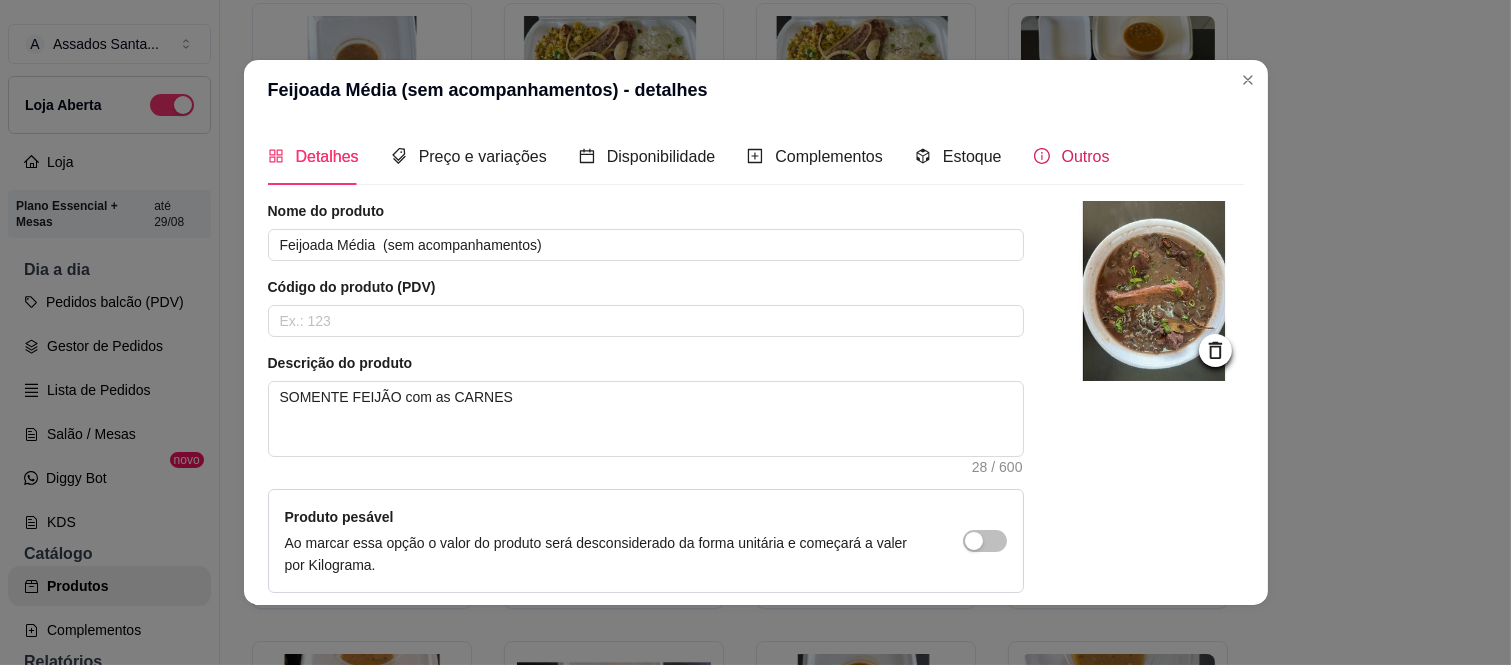 click on "Outros" at bounding box center [1086, 156] 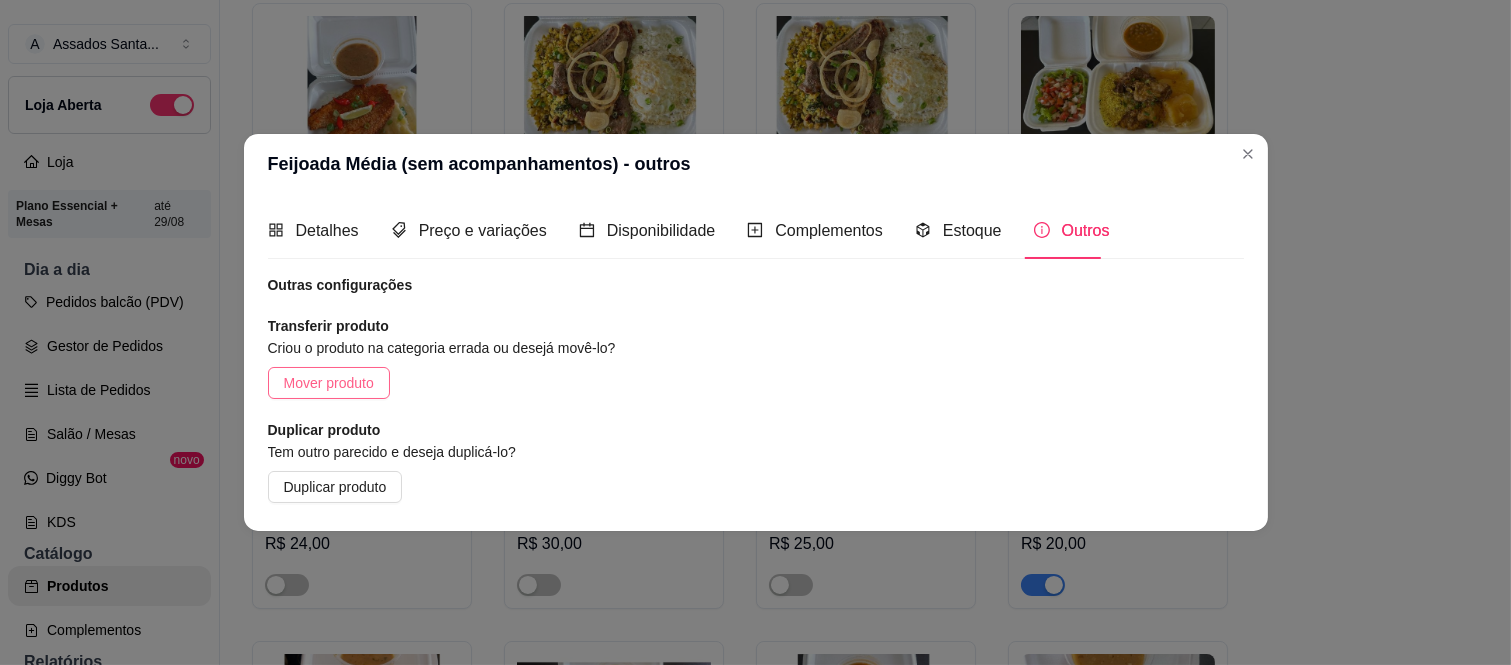 click on "Mover produto" at bounding box center [329, 383] 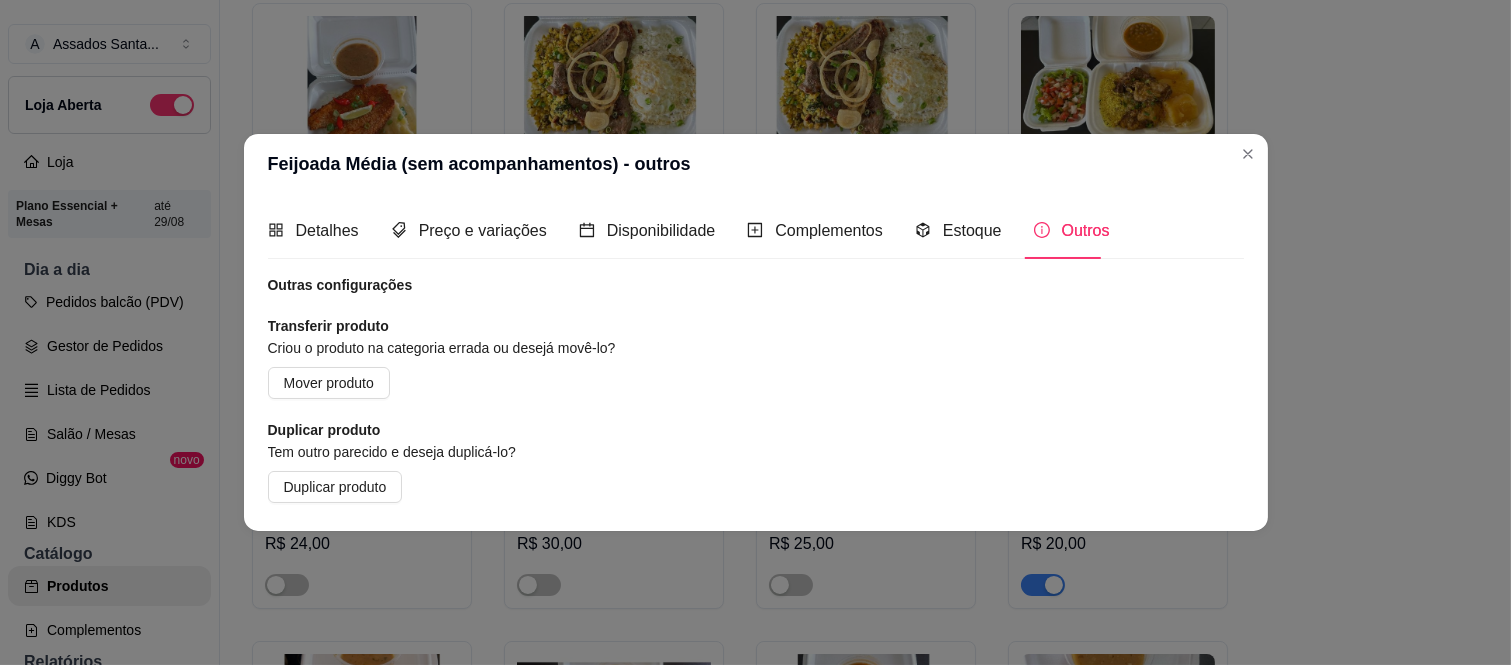 click on "Destaque do Dia" at bounding box center (582, 308) 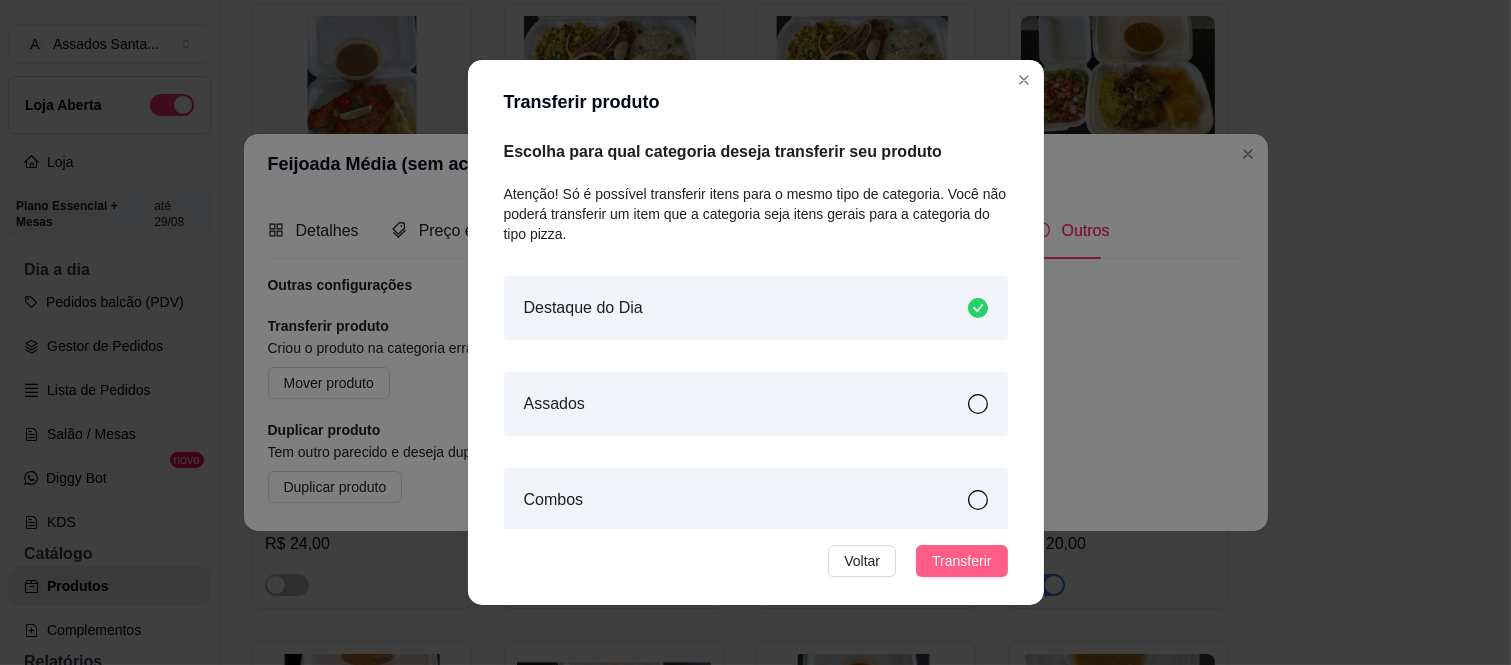click on "Transferir" at bounding box center (961, 561) 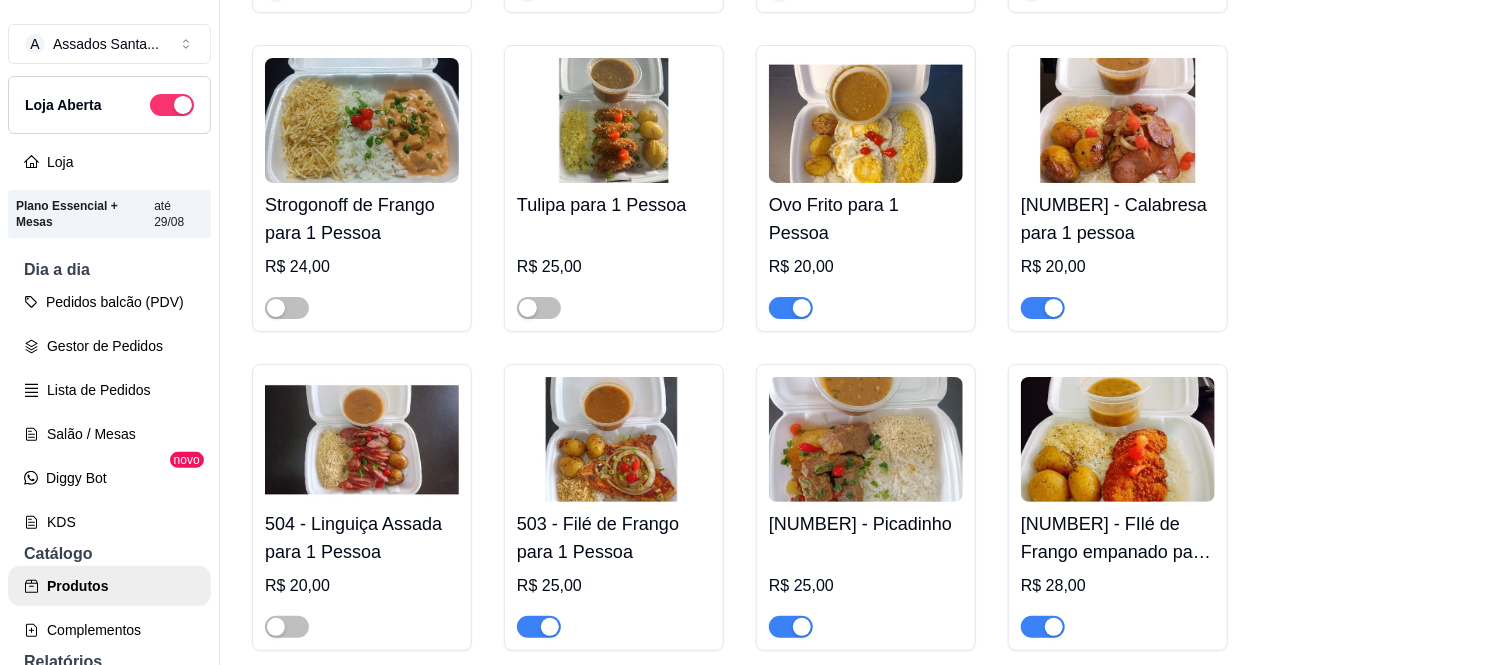 scroll, scrollTop: 2334, scrollLeft: 0, axis: vertical 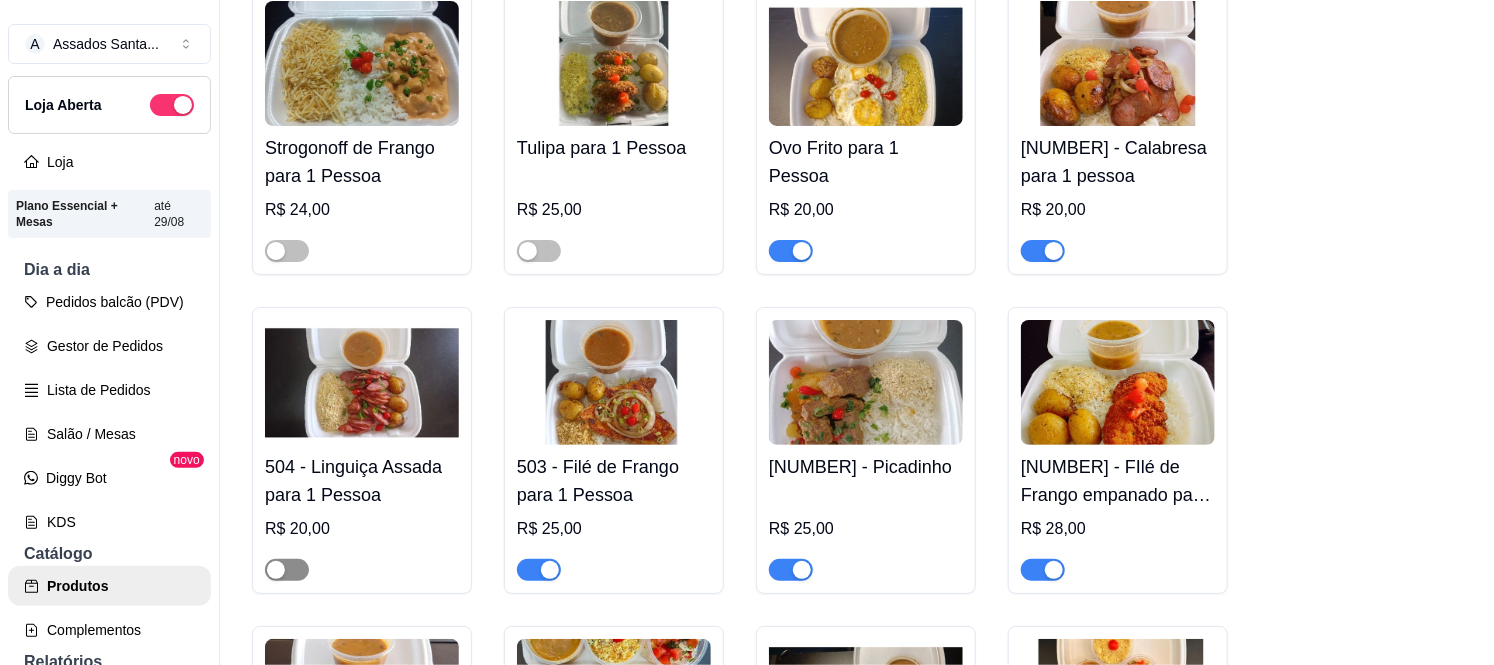 click at bounding box center (287, 570) 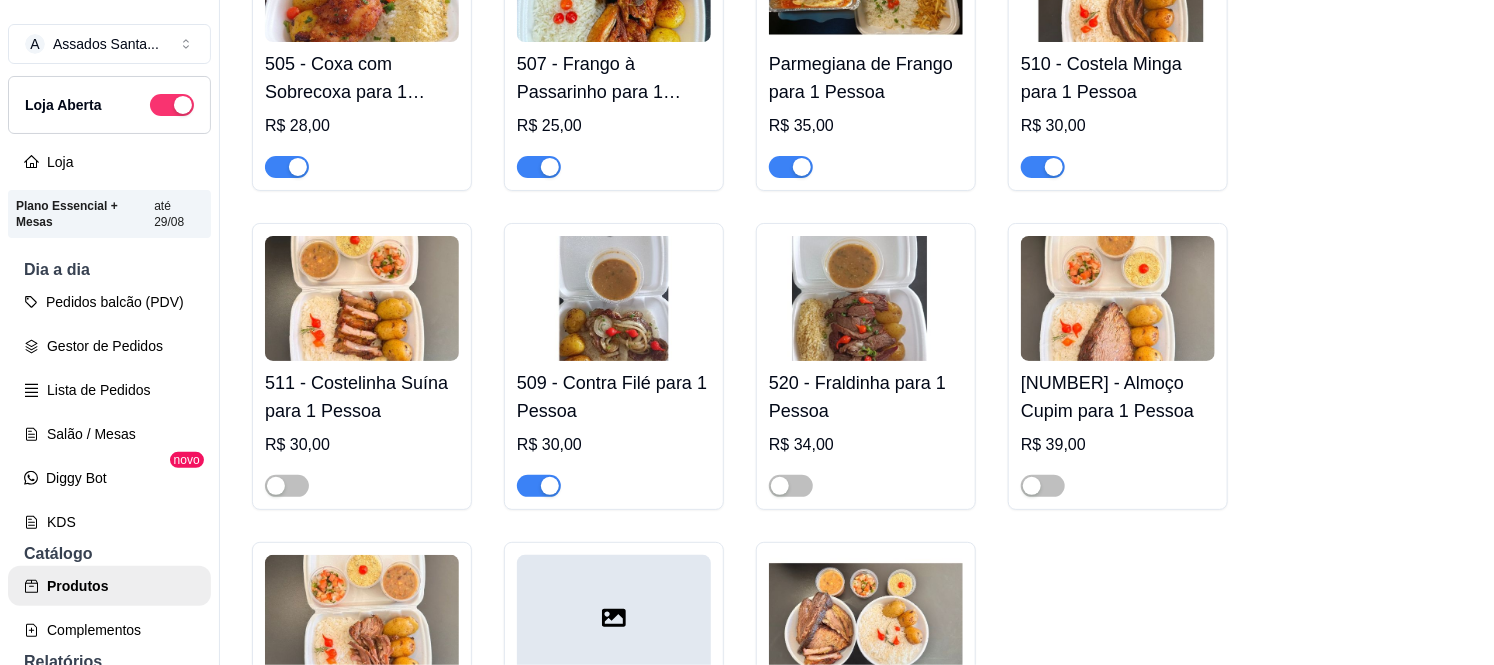 scroll, scrollTop: 3112, scrollLeft: 0, axis: vertical 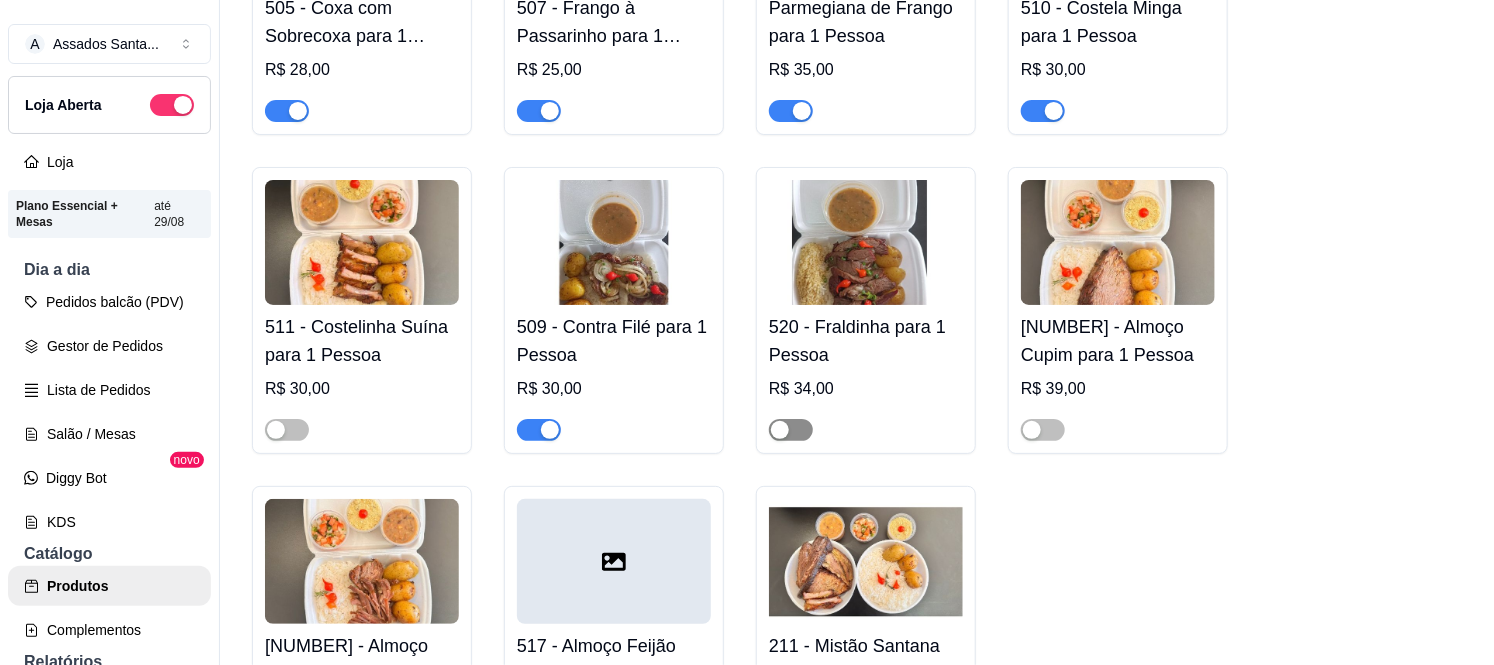 click at bounding box center [791, 430] 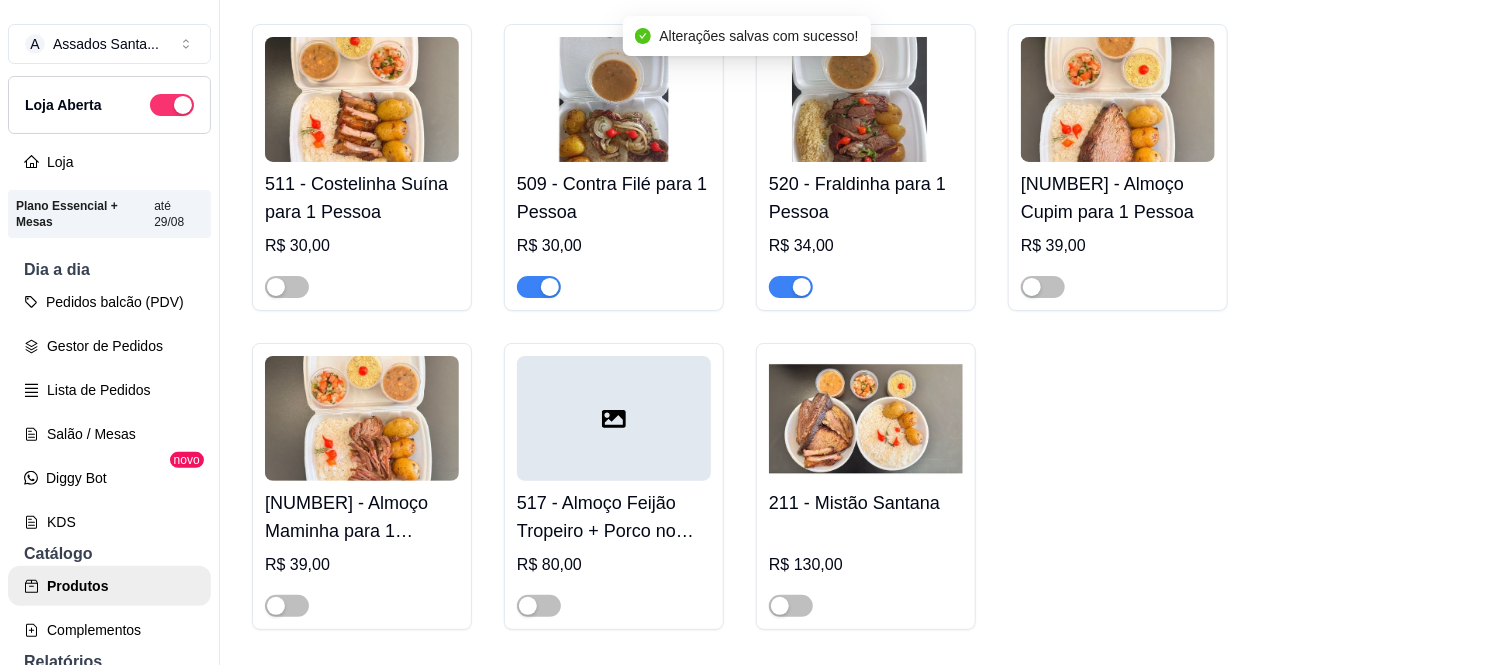 scroll, scrollTop: 3223, scrollLeft: 0, axis: vertical 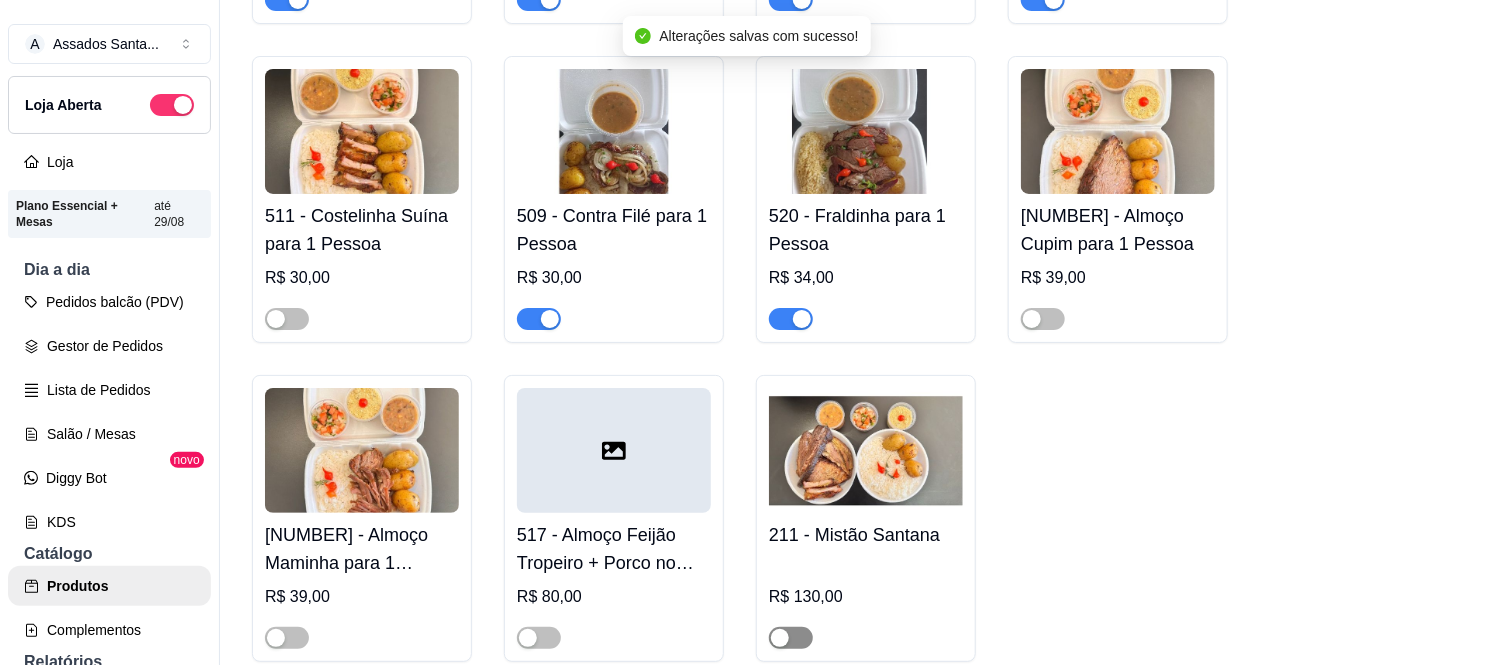 click at bounding box center (791, 638) 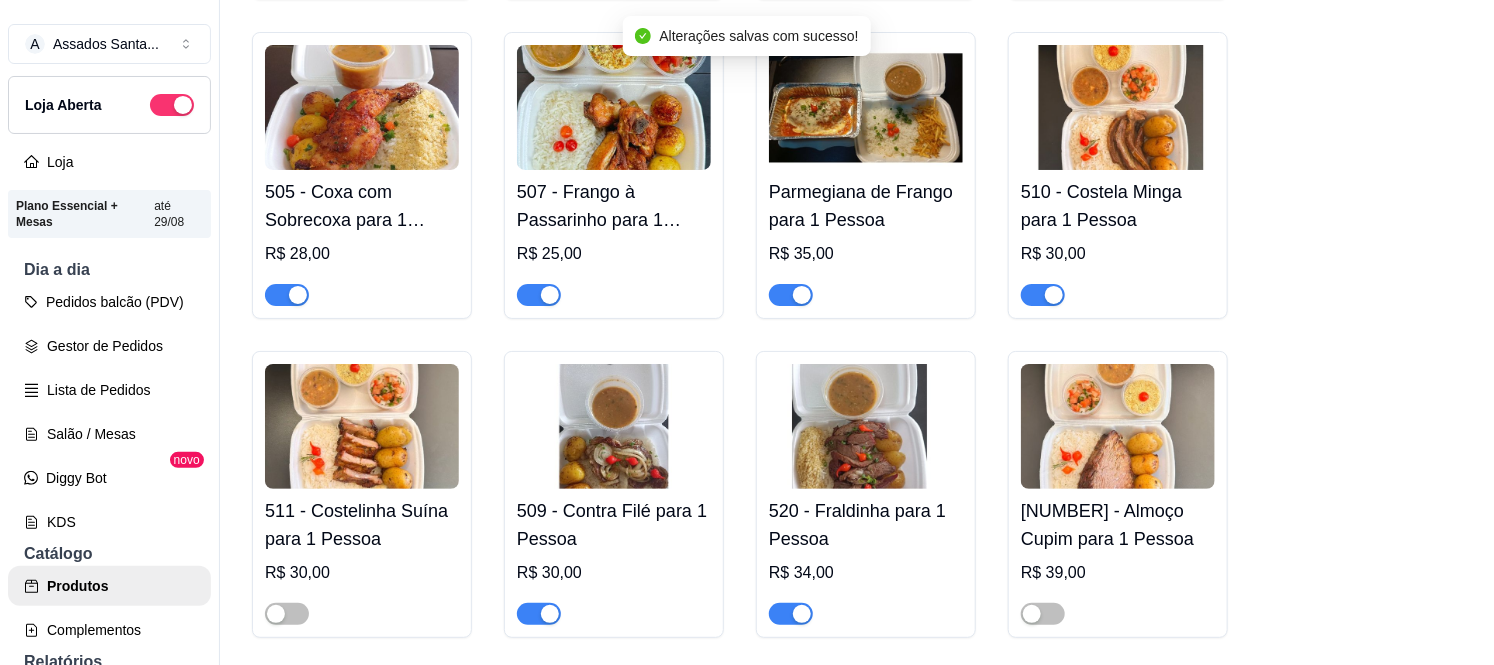 scroll, scrollTop: 2890, scrollLeft: 0, axis: vertical 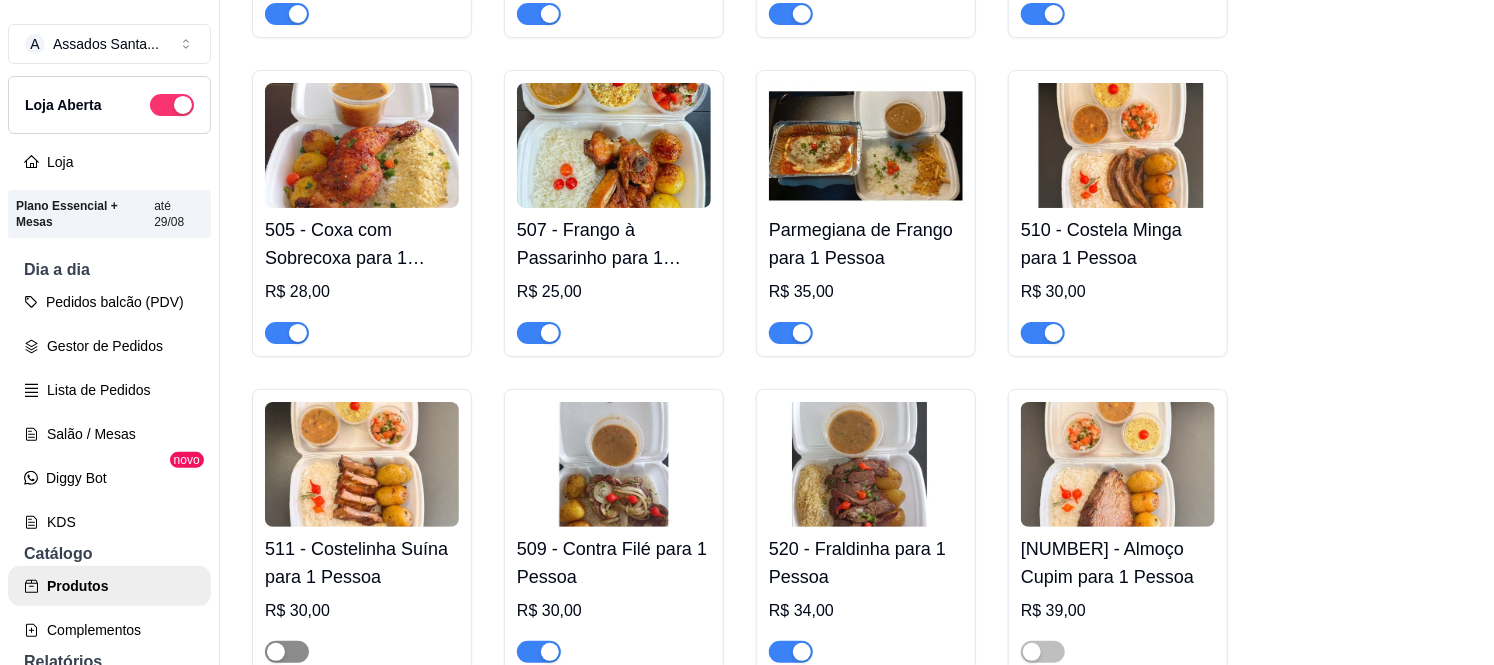 click at bounding box center [287, 652] 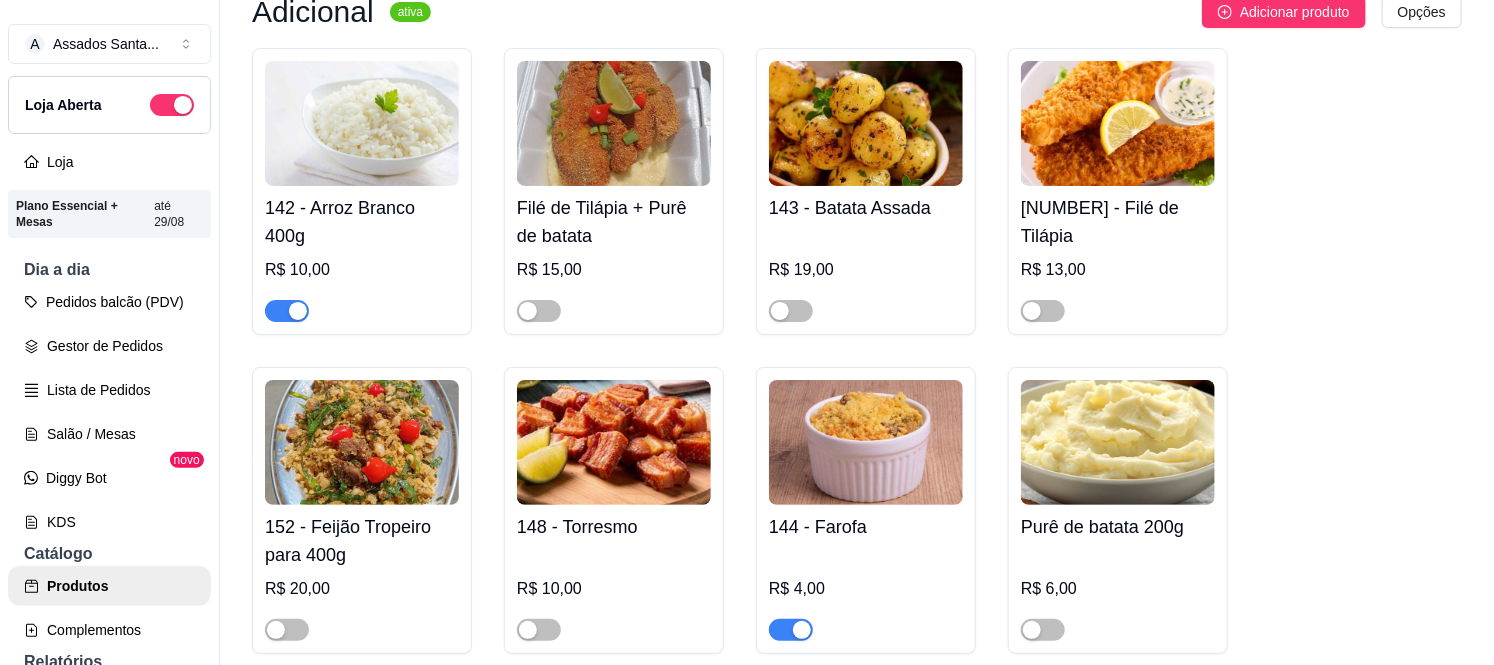 scroll, scrollTop: 7223, scrollLeft: 0, axis: vertical 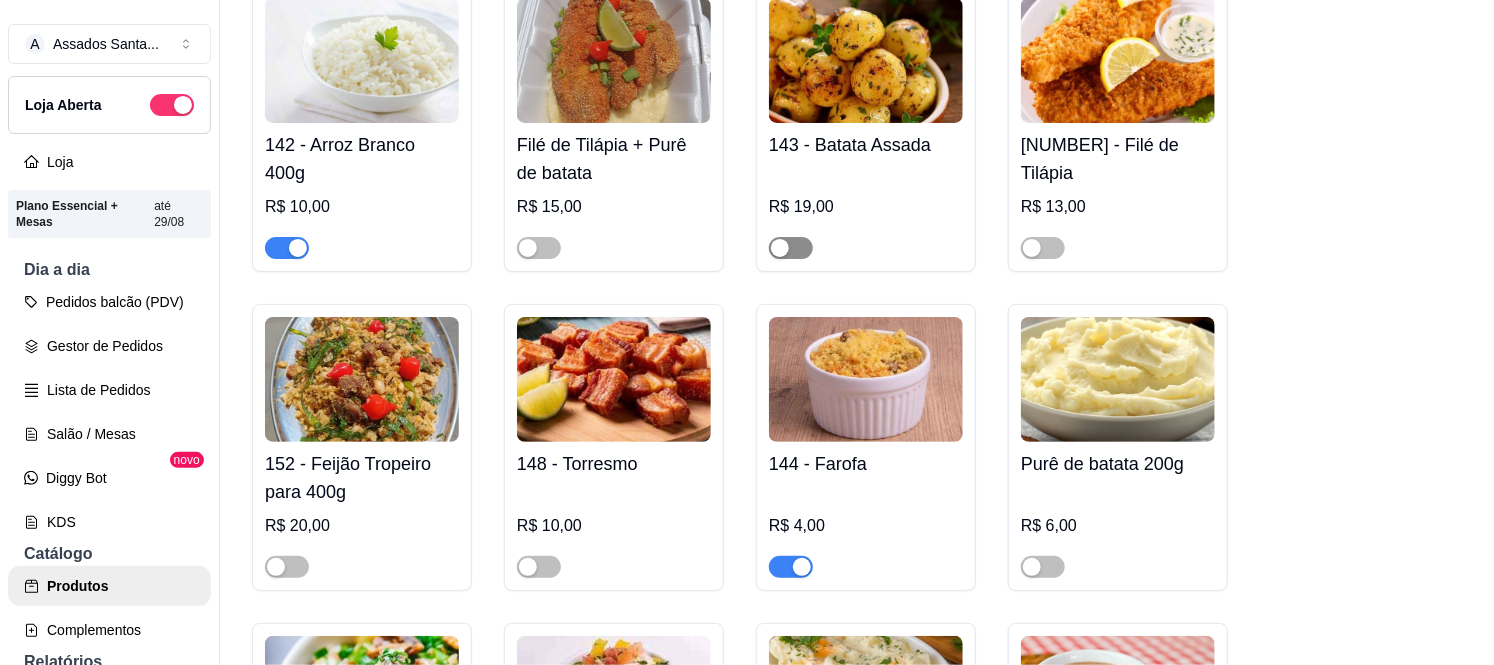 click at bounding box center (791, 248) 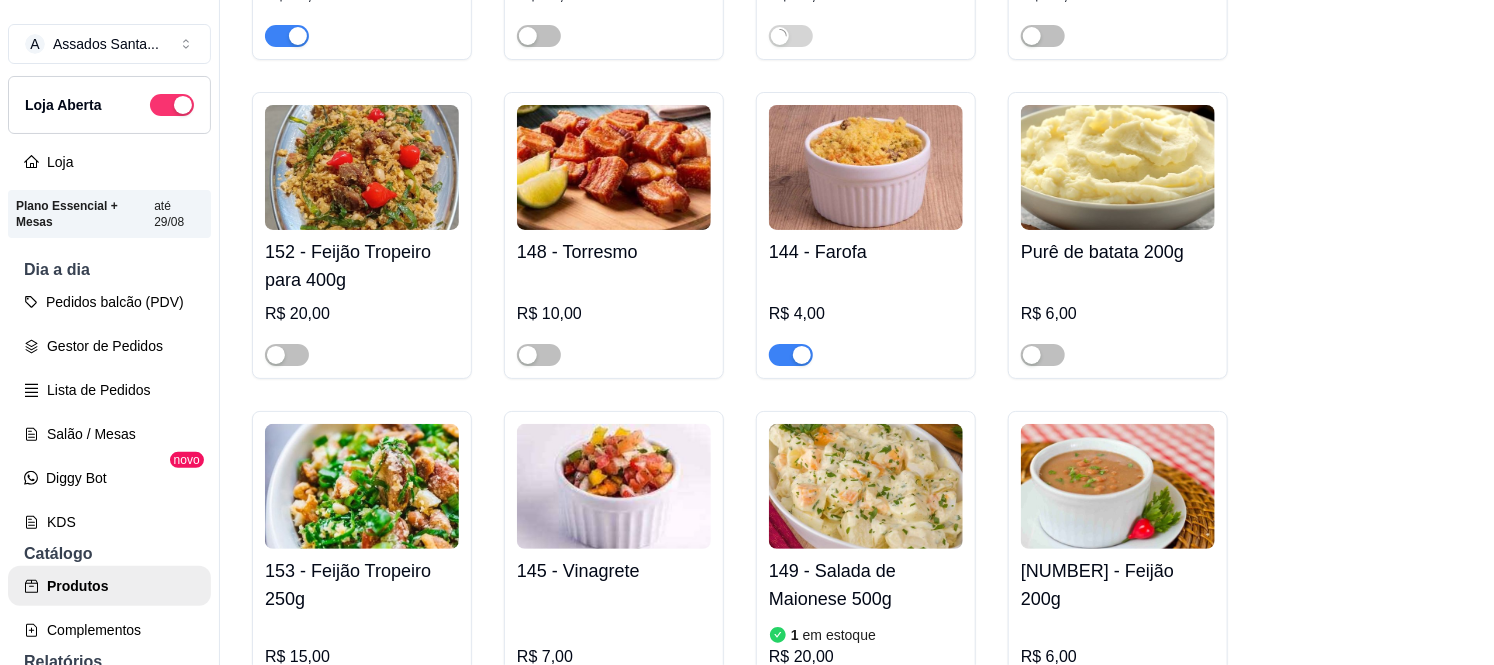 scroll, scrollTop: 7445, scrollLeft: 0, axis: vertical 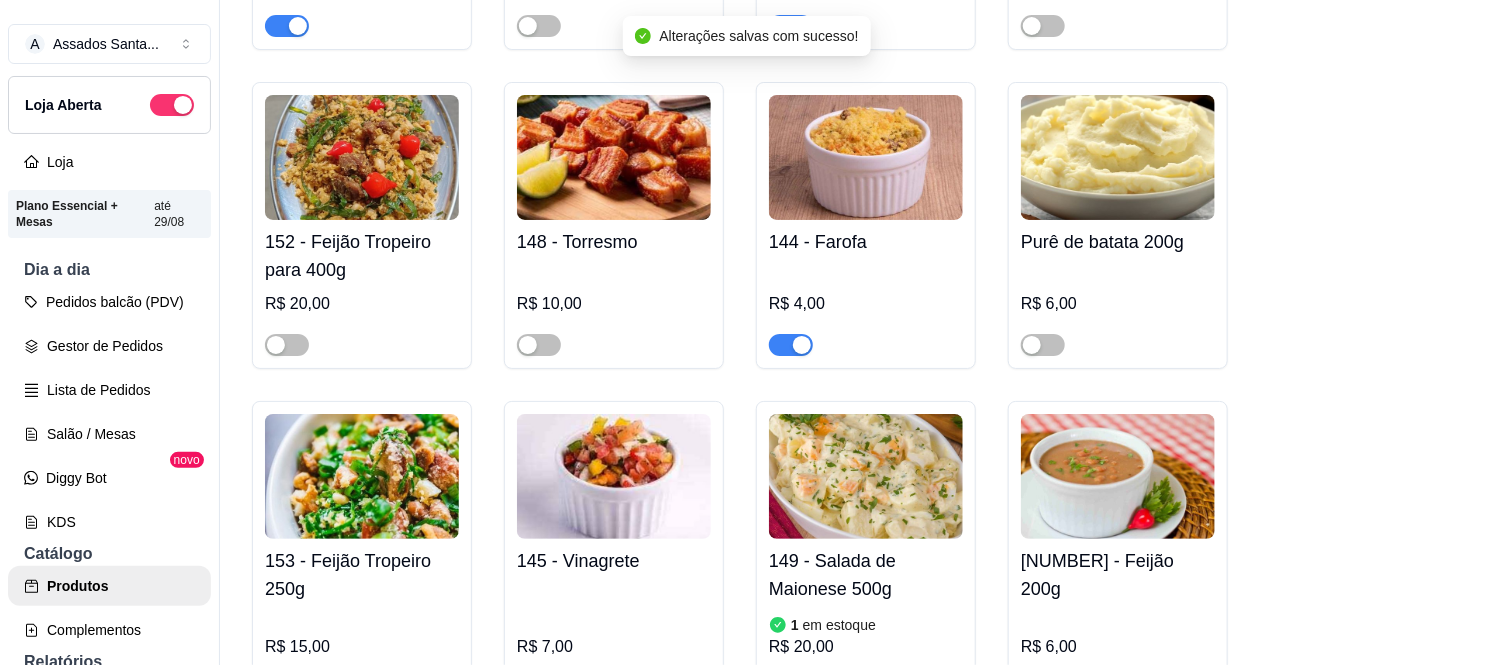 click on "148 - Torresmo" at bounding box center (614, 242) 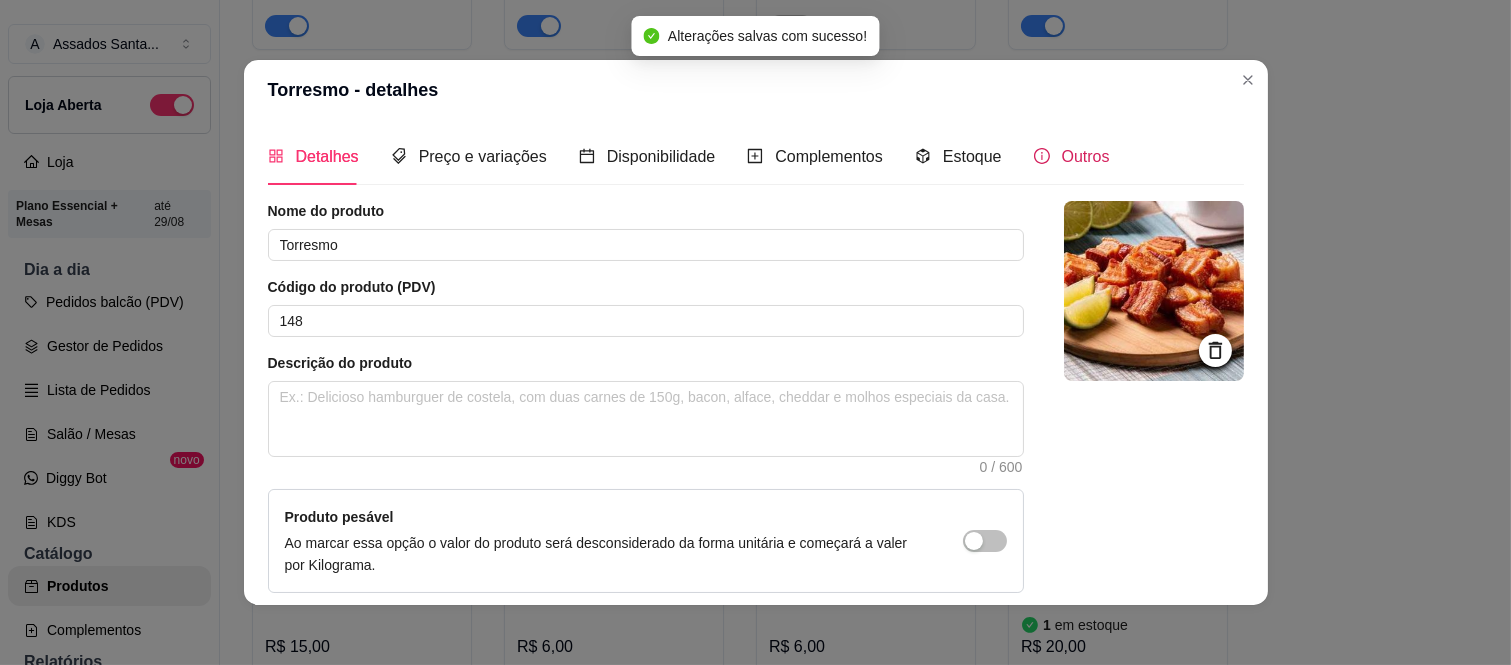 click on "Outros" at bounding box center [1086, 156] 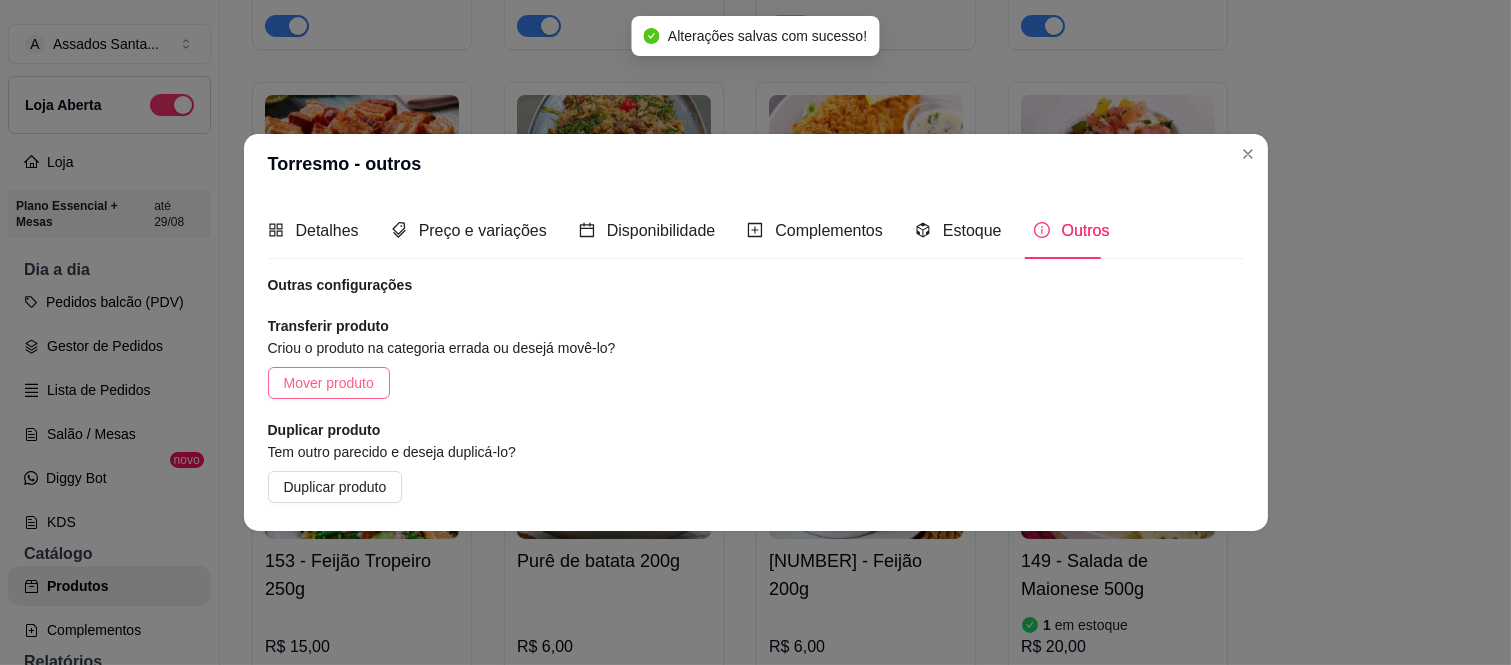 click on "Mover produto" at bounding box center [329, 383] 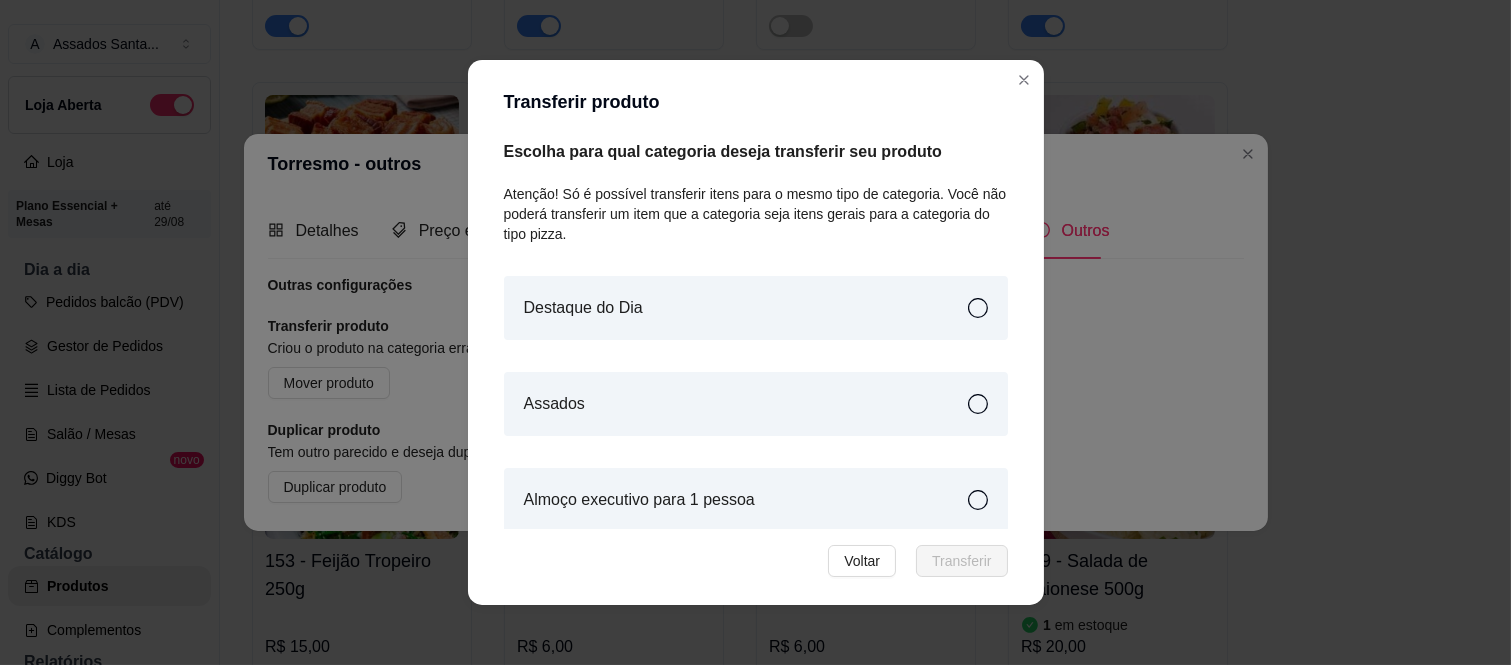 click on "Destaque do Dia" at bounding box center [756, 308] 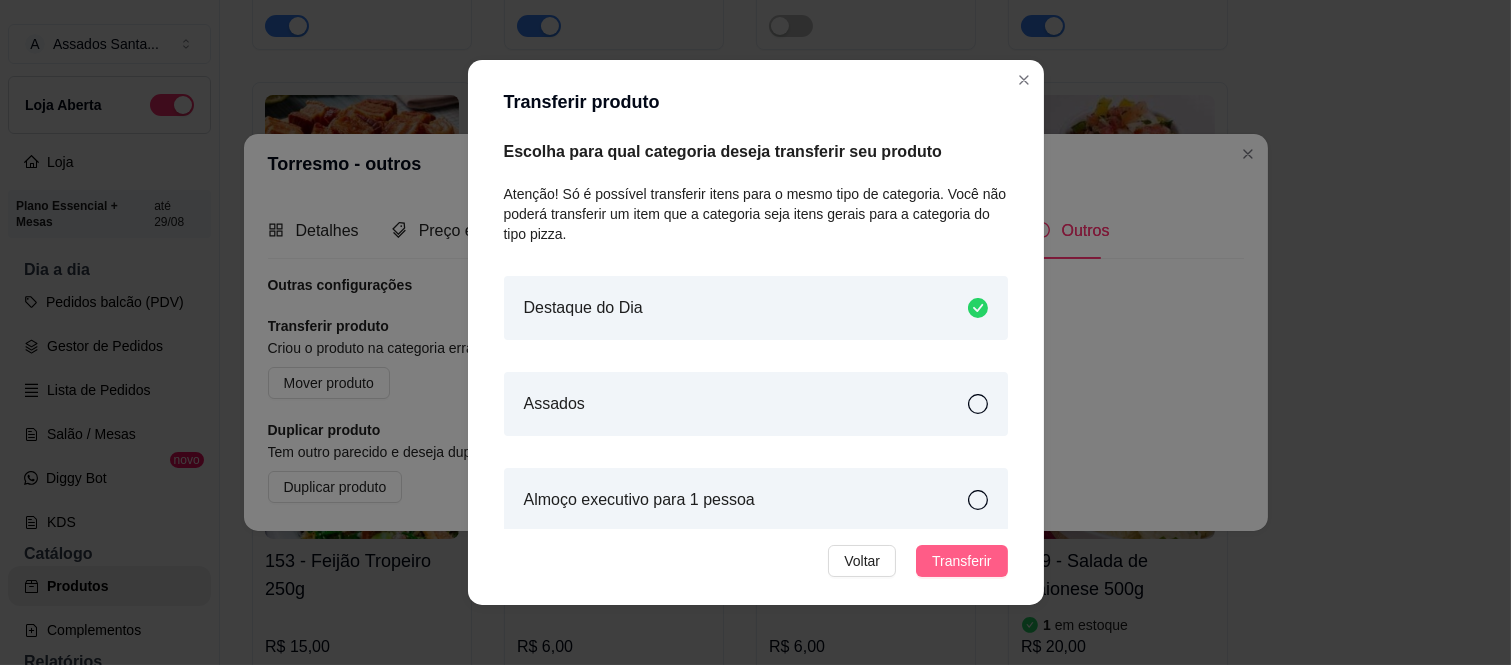 click on "Transferir" at bounding box center [961, 561] 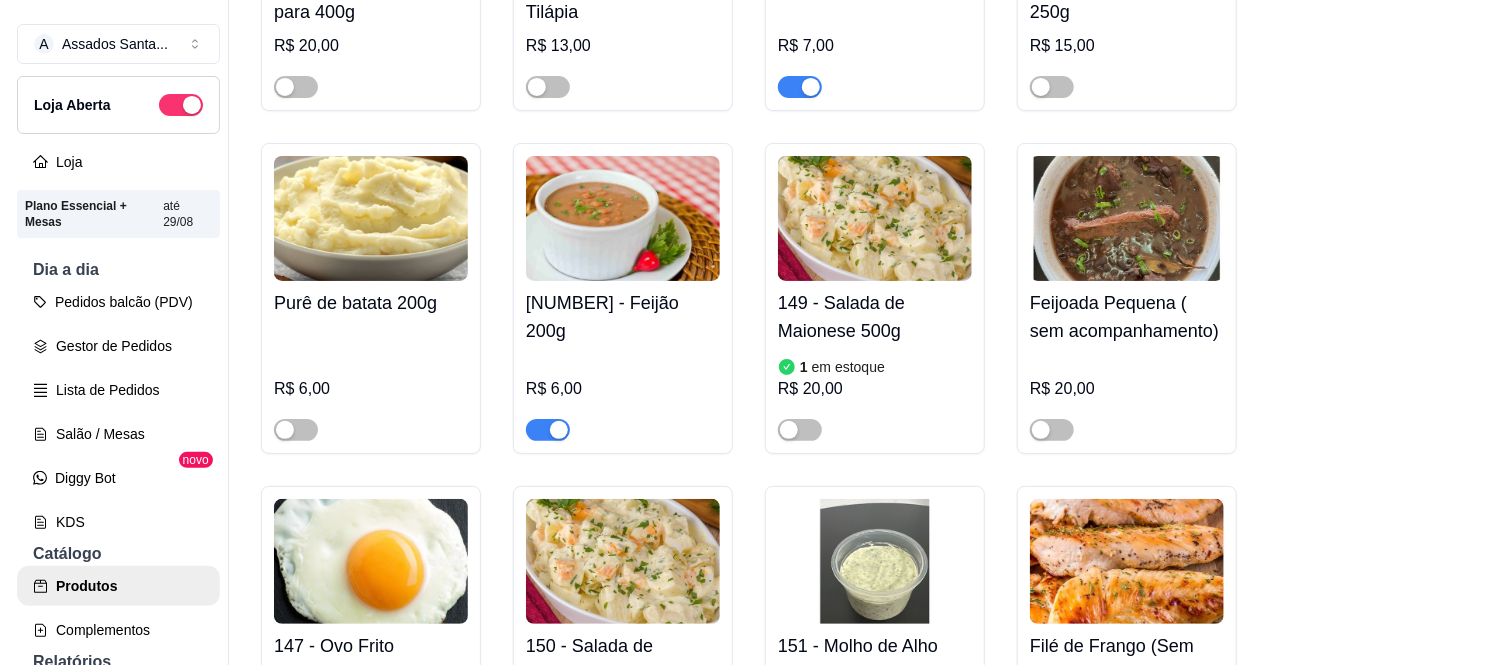 scroll, scrollTop: 7778, scrollLeft: 0, axis: vertical 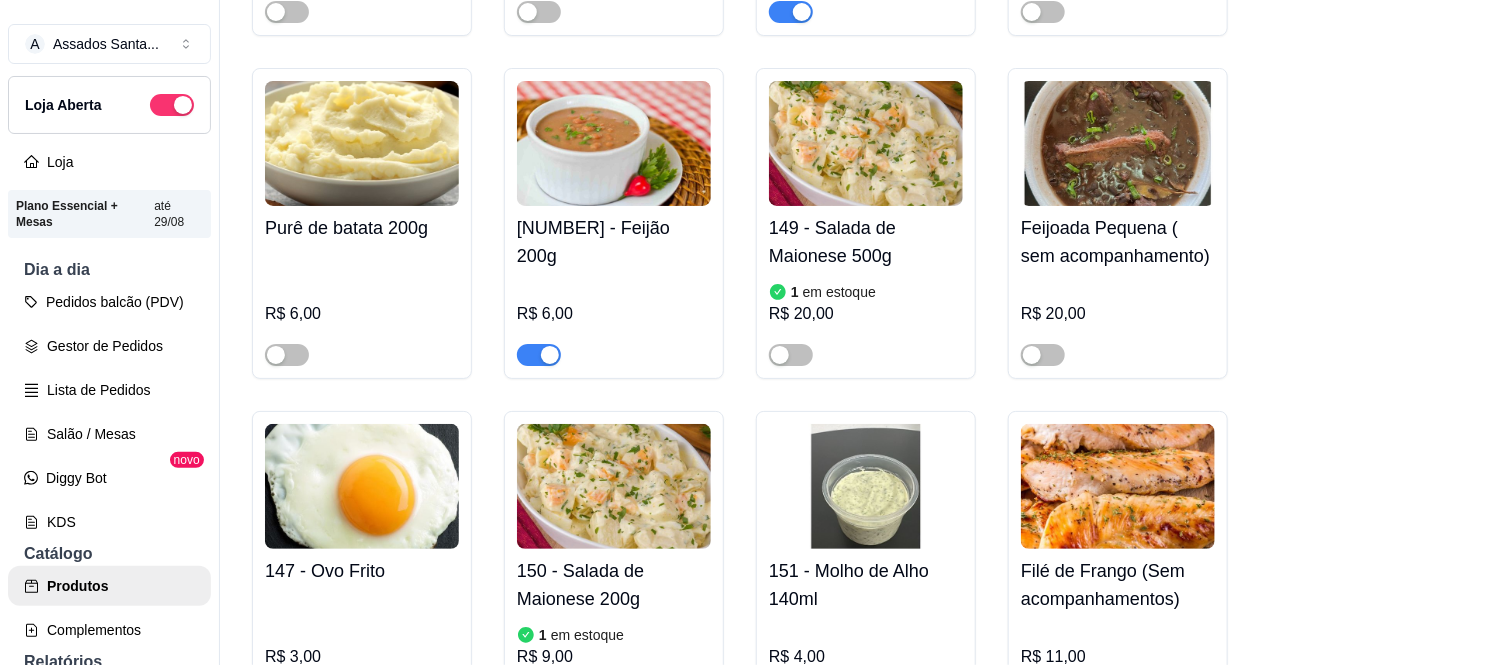 click on "Feijoada  Pequena ( sem acompanhamento)" at bounding box center [1118, 242] 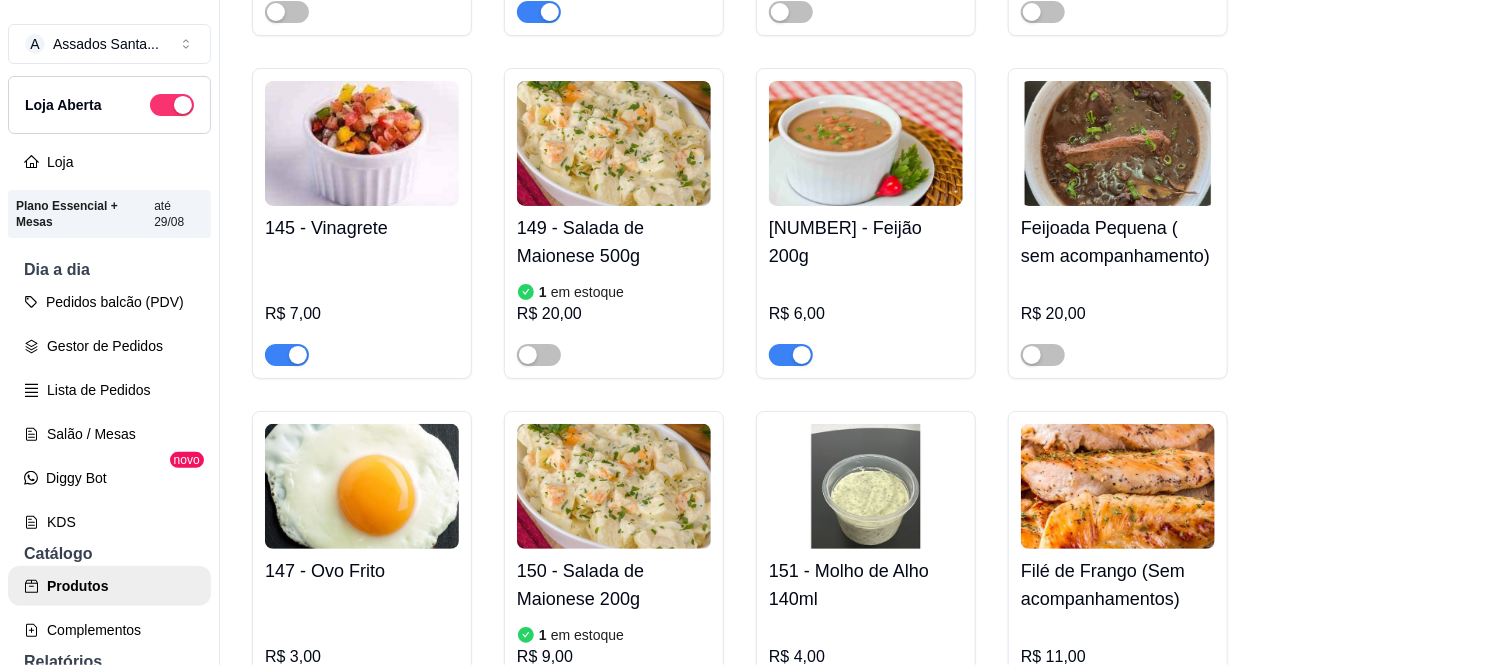 scroll, scrollTop: 7458, scrollLeft: 0, axis: vertical 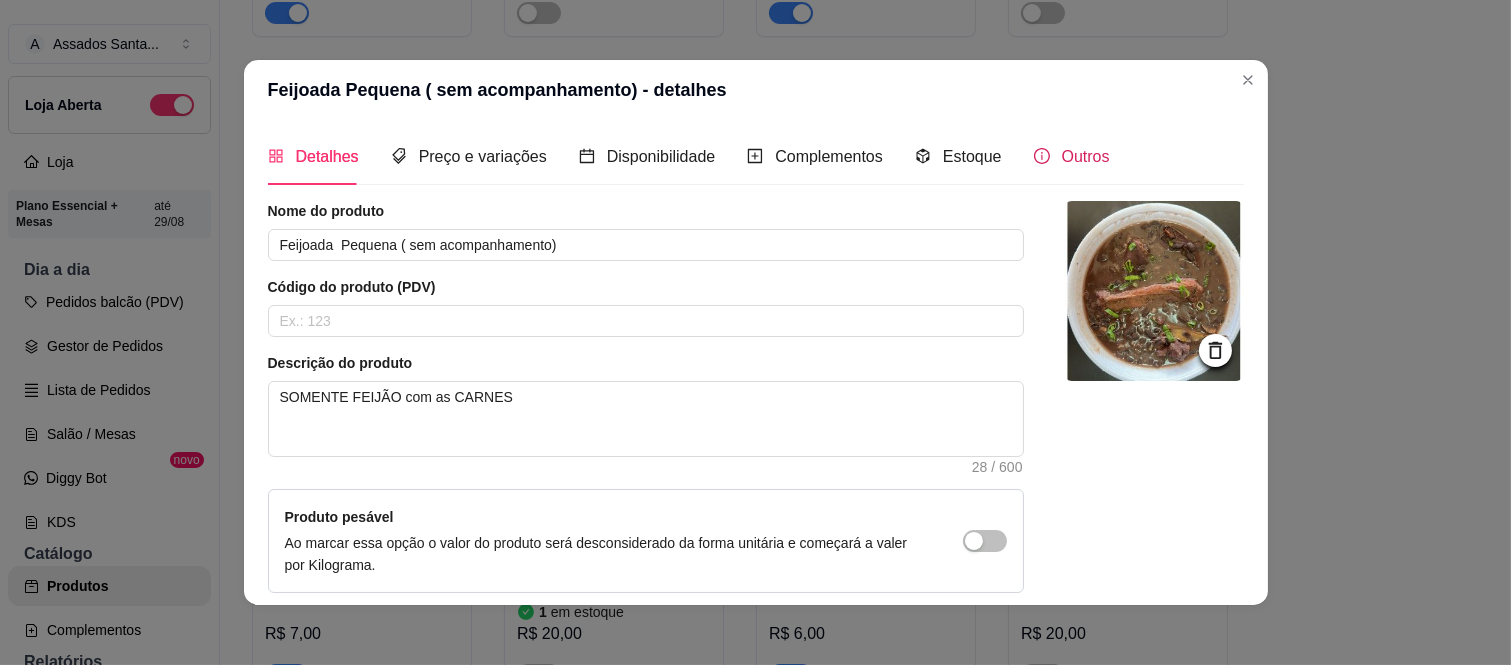 click 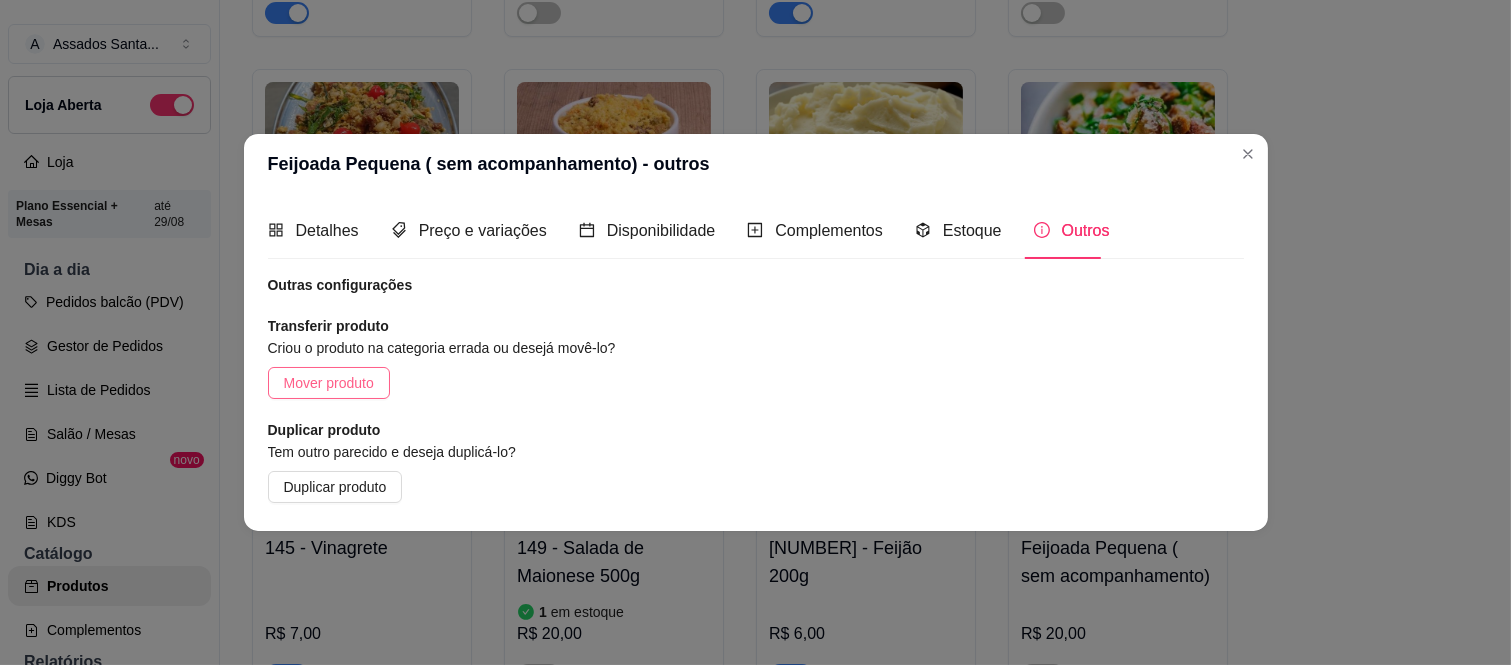 click on "Mover produto" at bounding box center (329, 383) 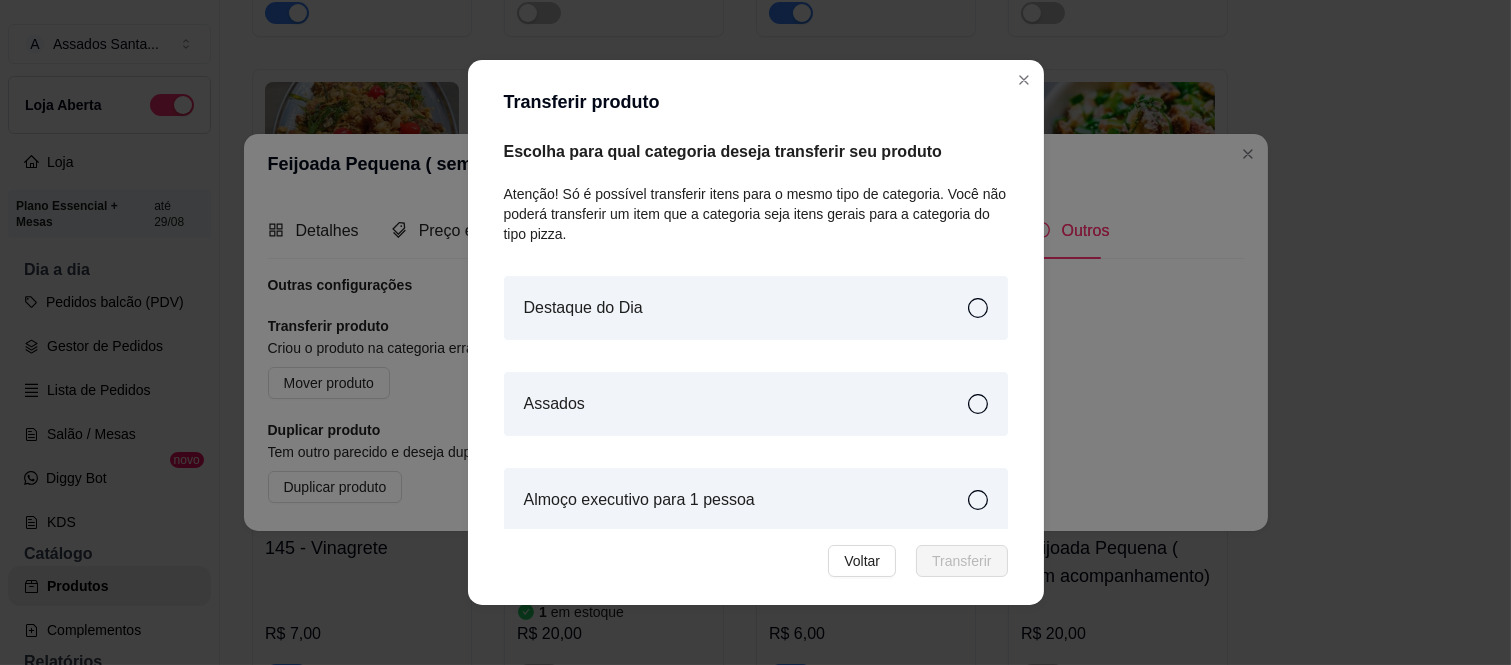 click on "Destaque do Dia" at bounding box center (756, 308) 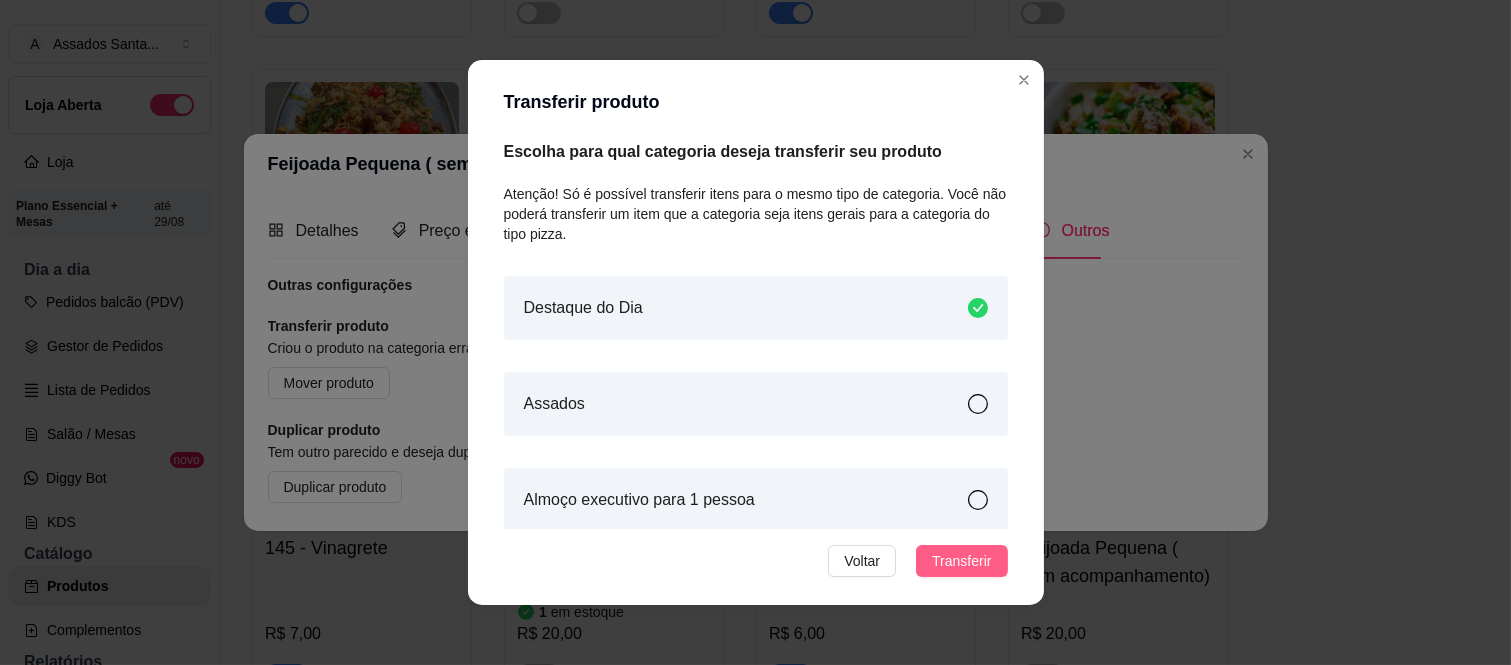 click on "Transferir" at bounding box center (961, 561) 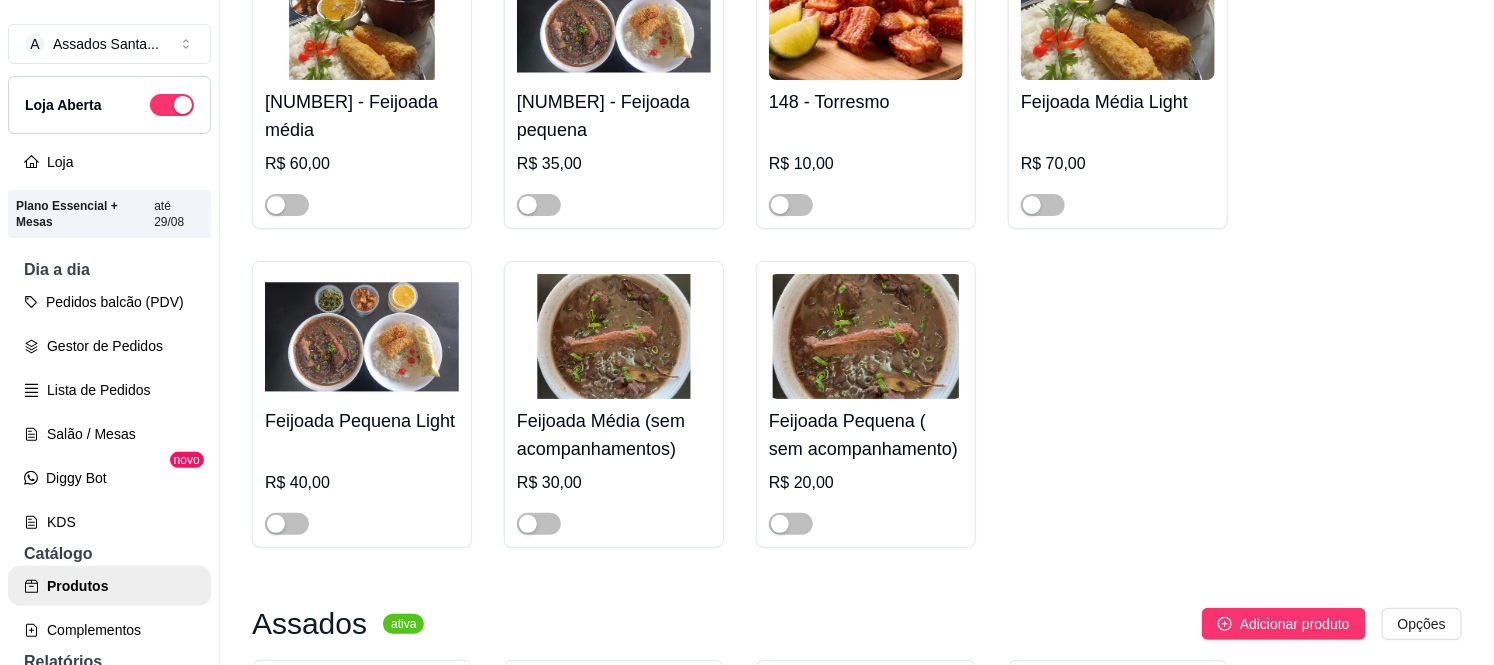 scroll, scrollTop: 132, scrollLeft: 0, axis: vertical 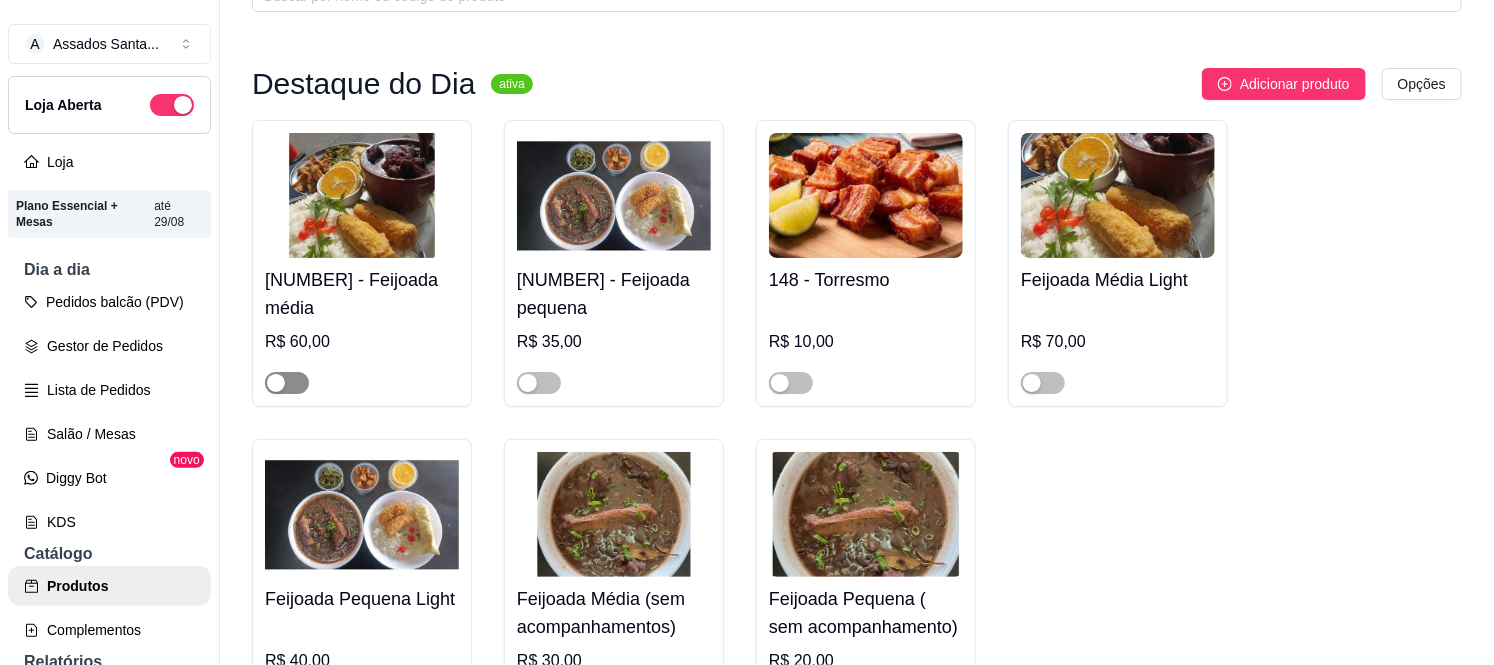 click at bounding box center (287, 383) 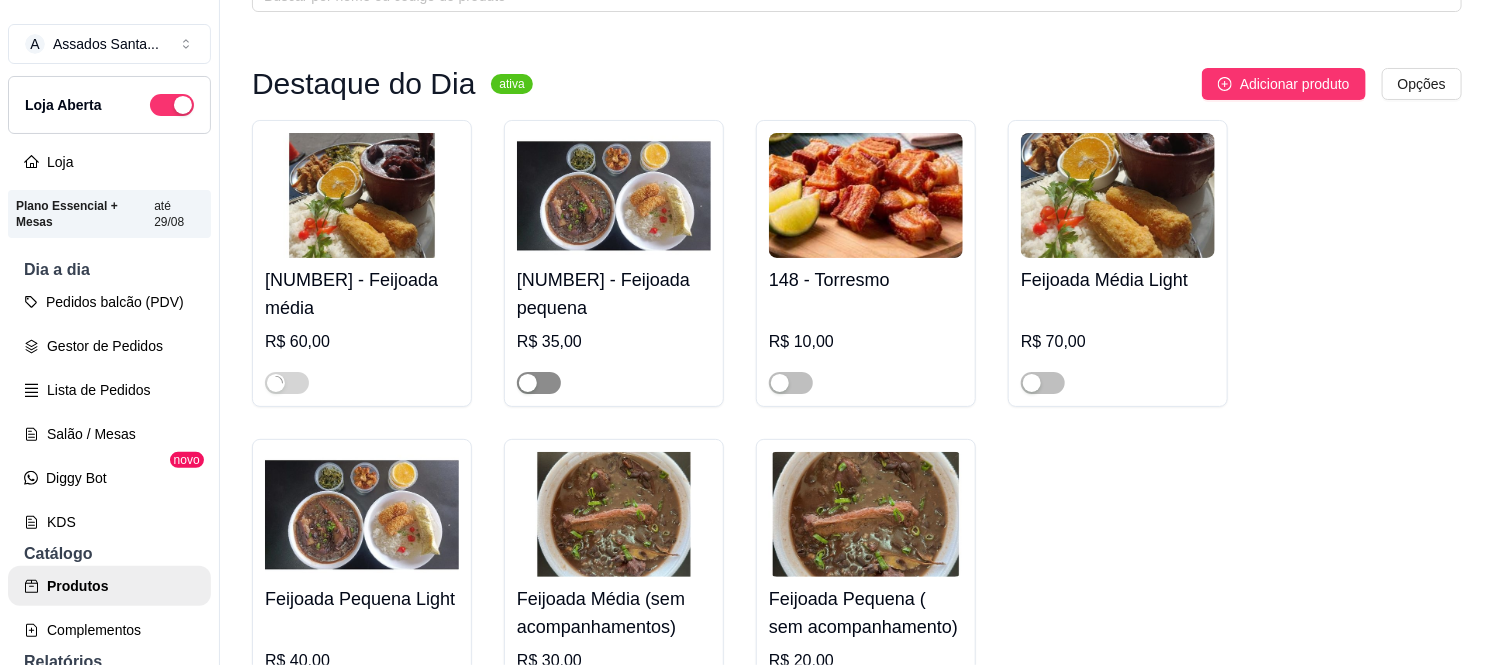 click at bounding box center [528, 383] 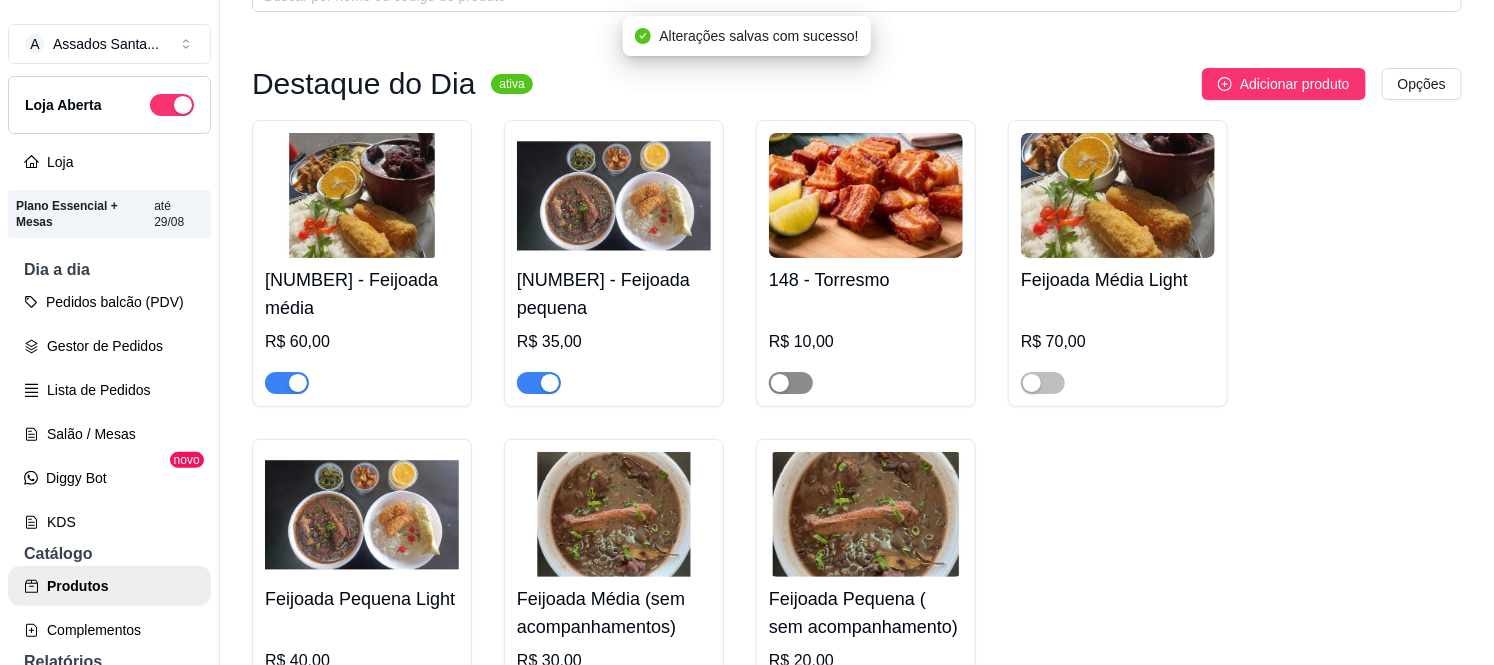 click at bounding box center (791, 383) 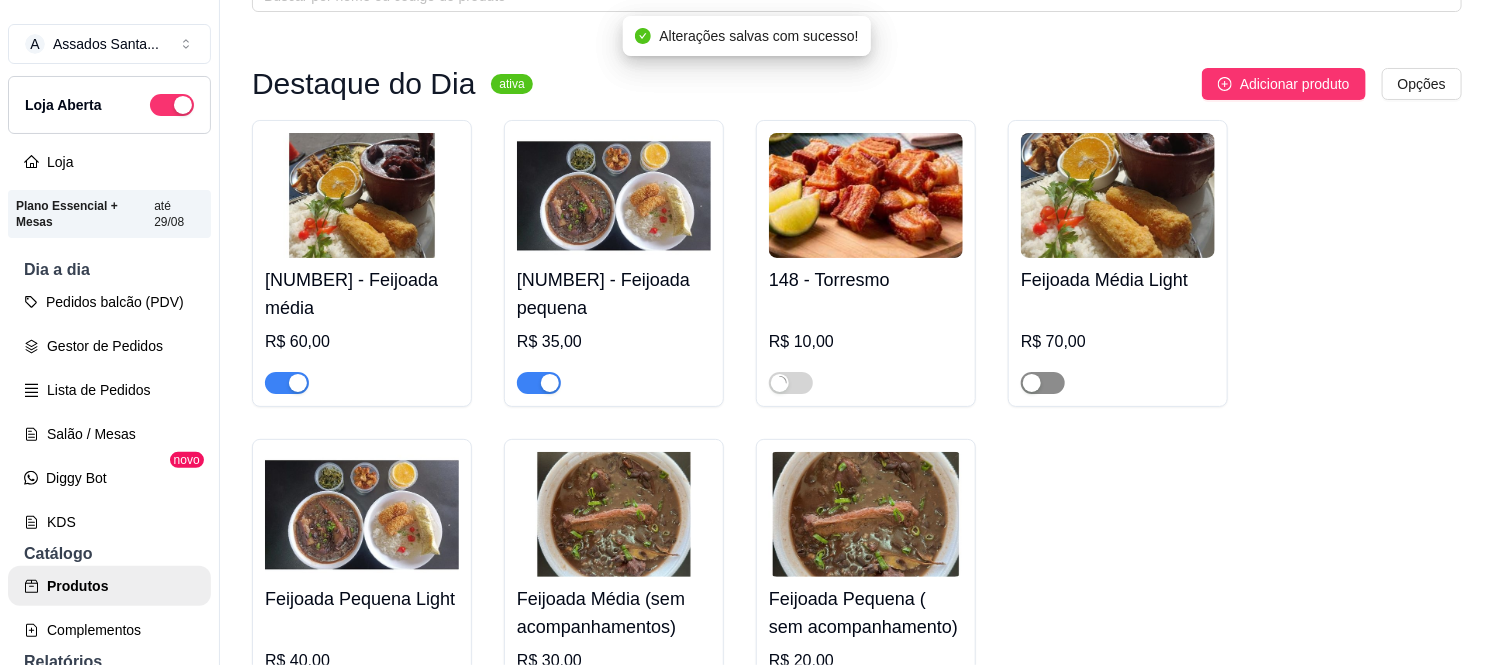click at bounding box center (1043, 383) 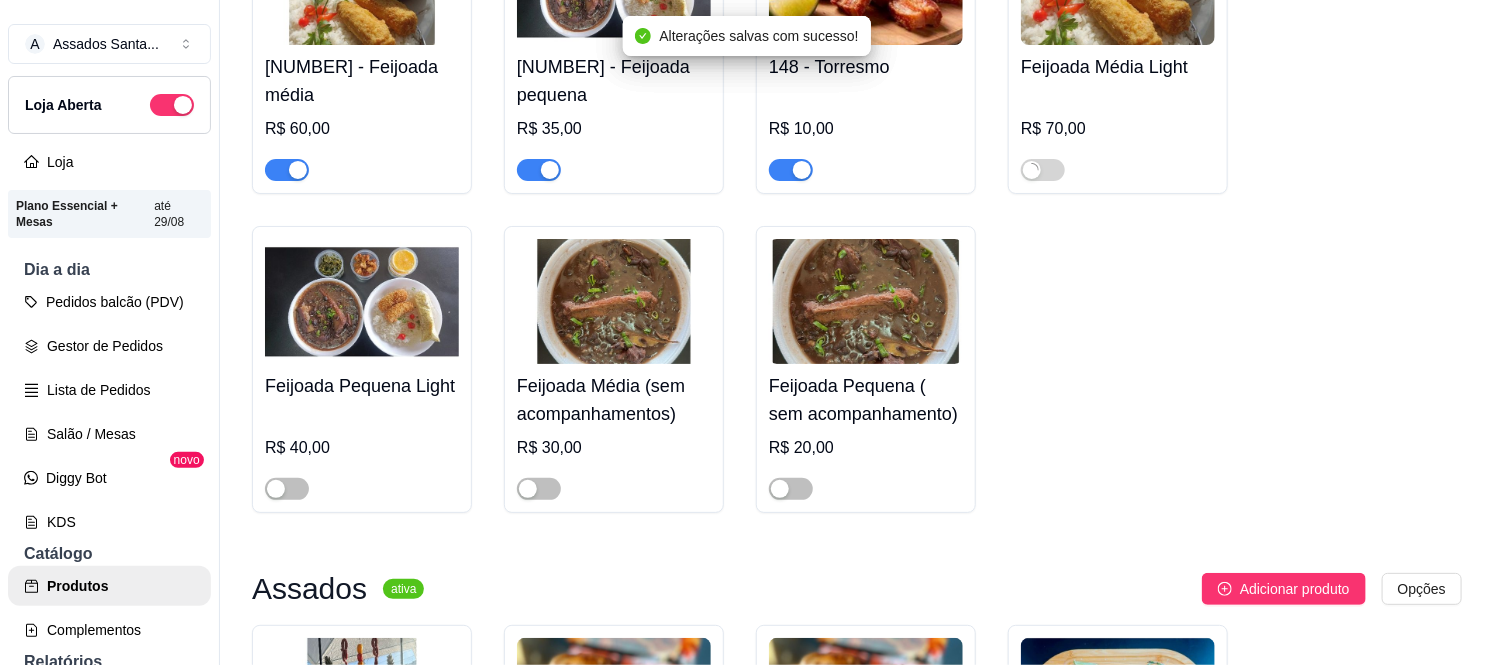 scroll, scrollTop: 354, scrollLeft: 0, axis: vertical 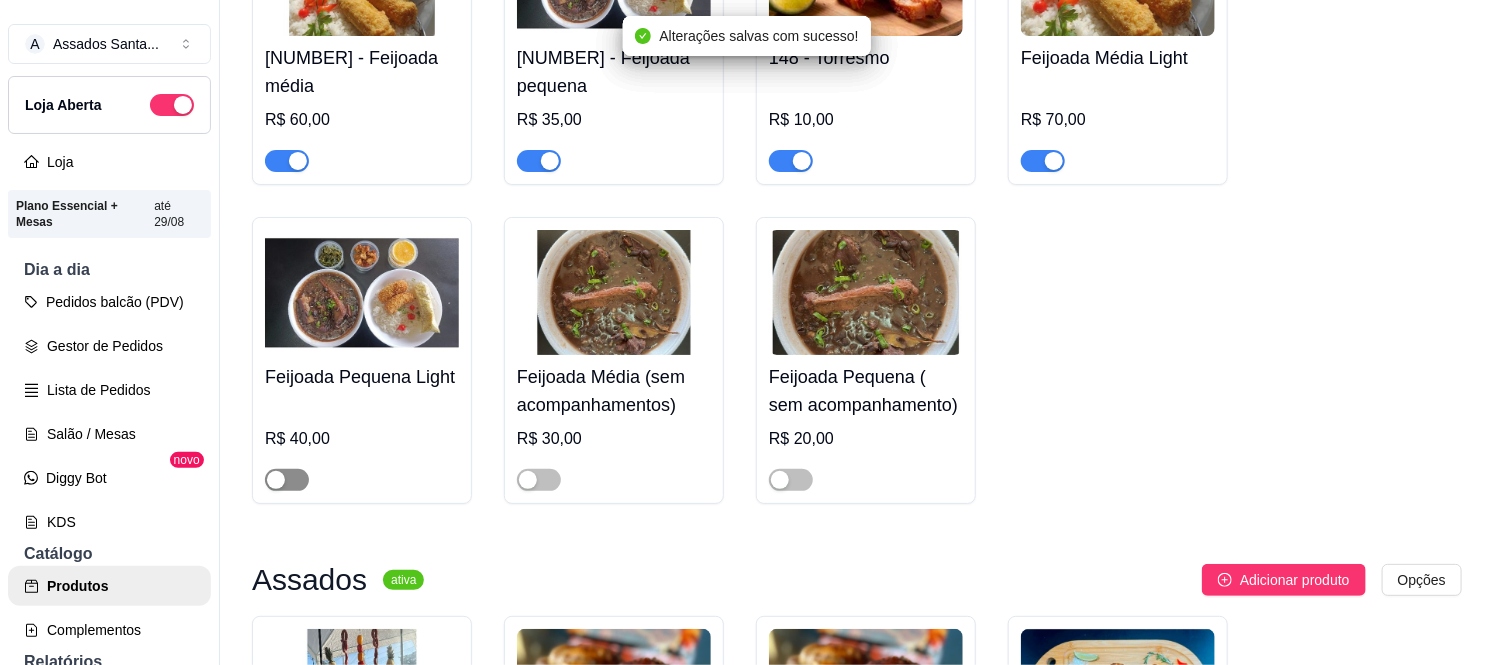 click at bounding box center [287, 480] 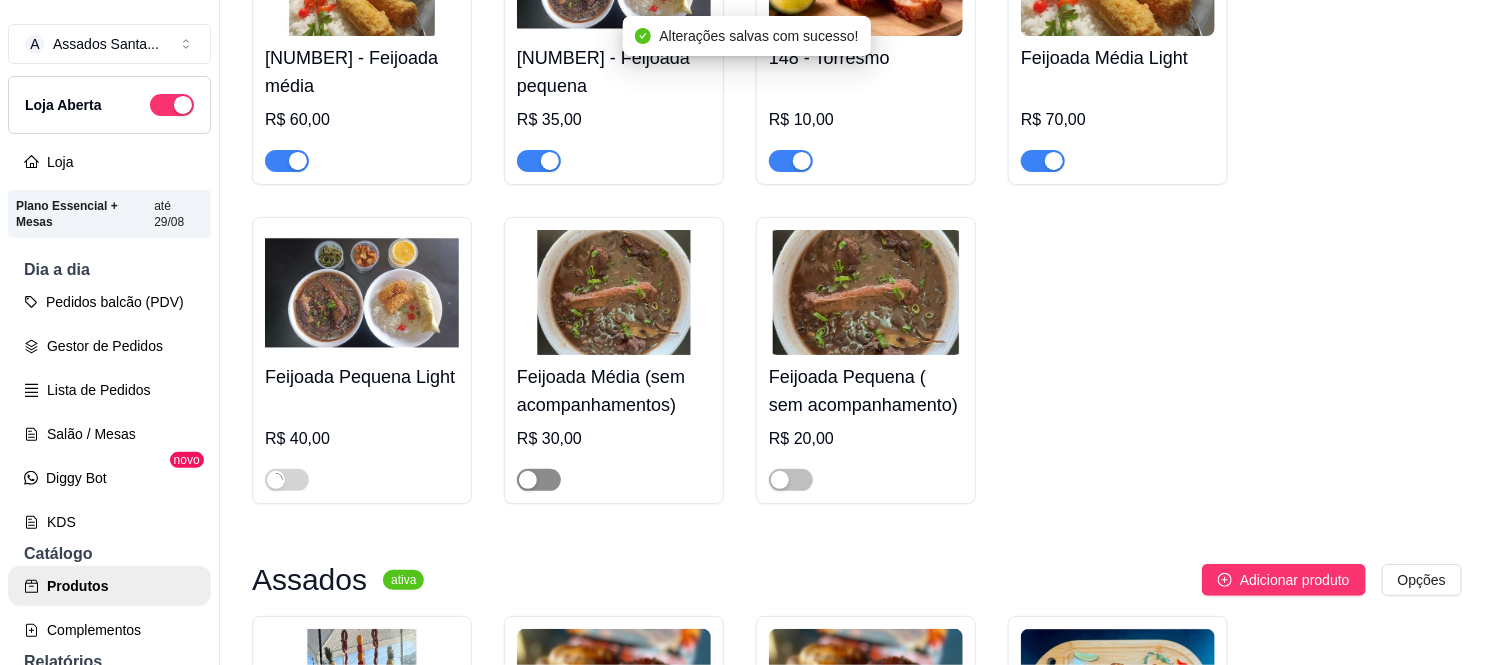 click at bounding box center (539, 480) 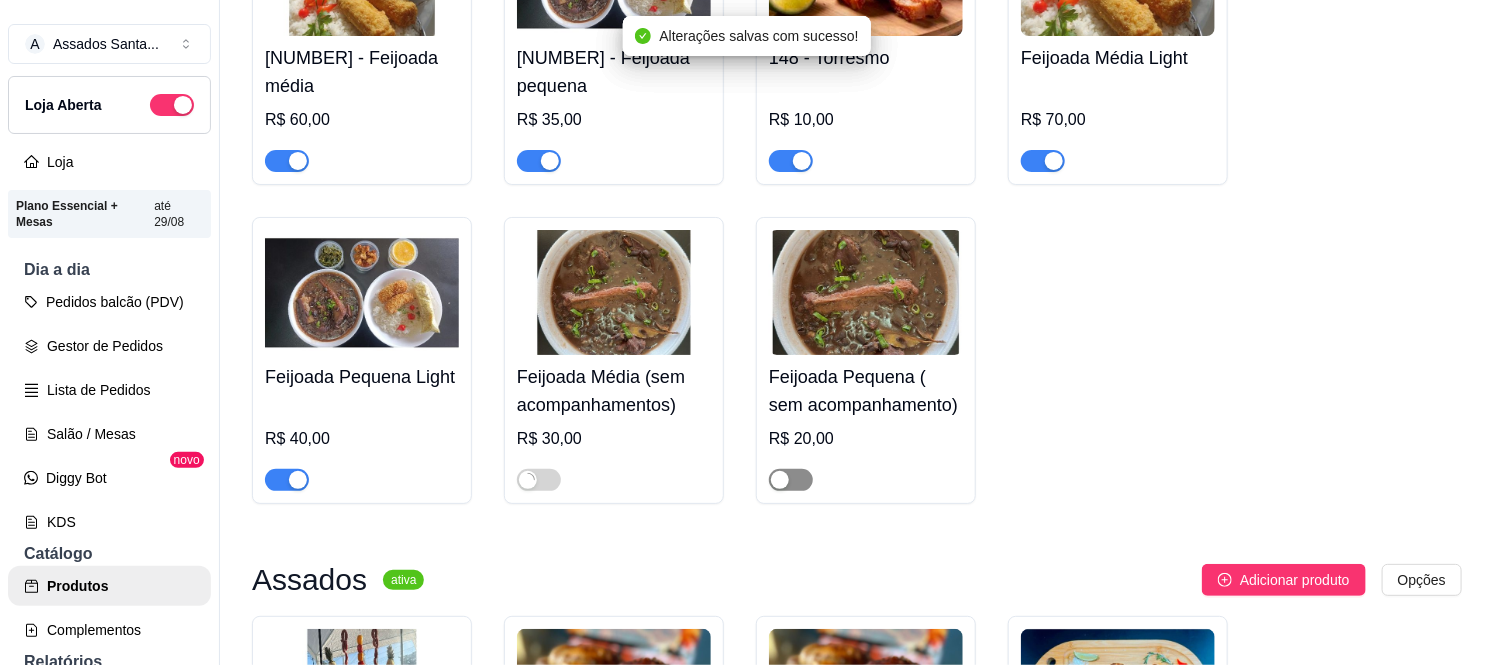 click at bounding box center [791, 480] 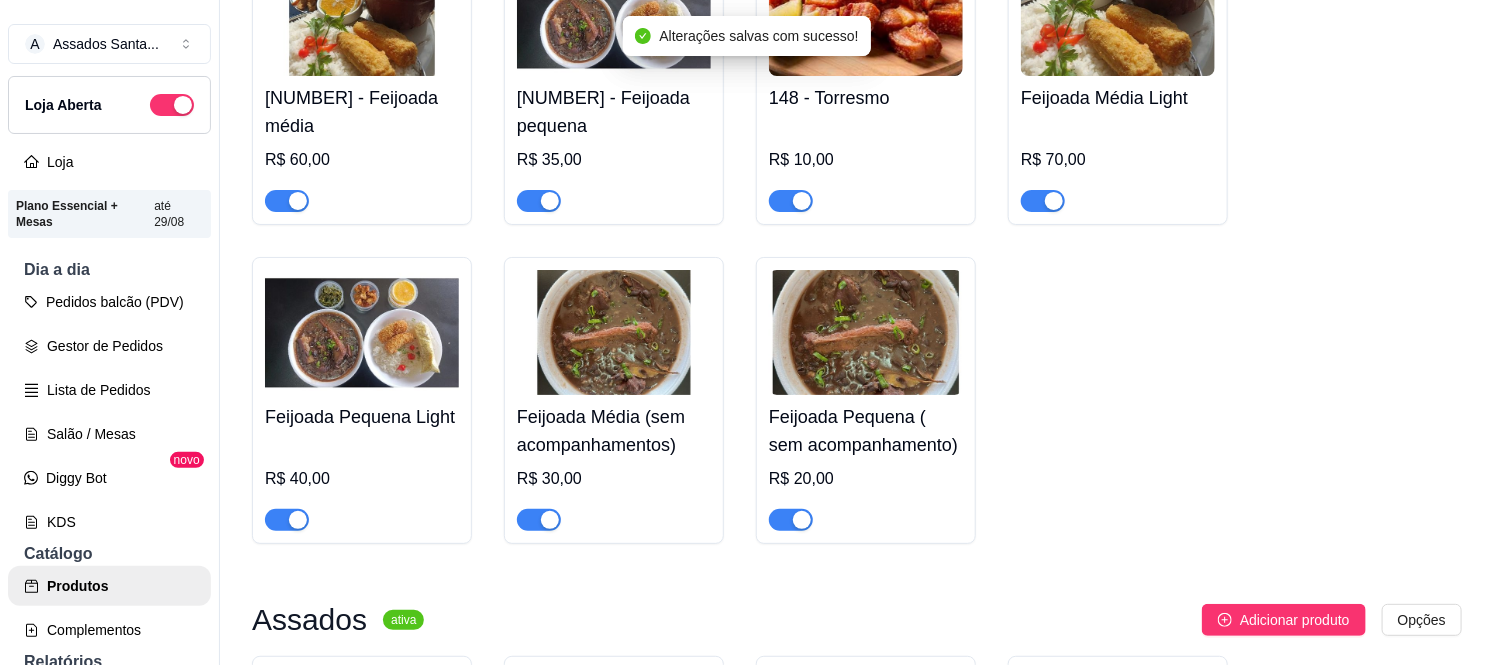 scroll, scrollTop: 354, scrollLeft: 0, axis: vertical 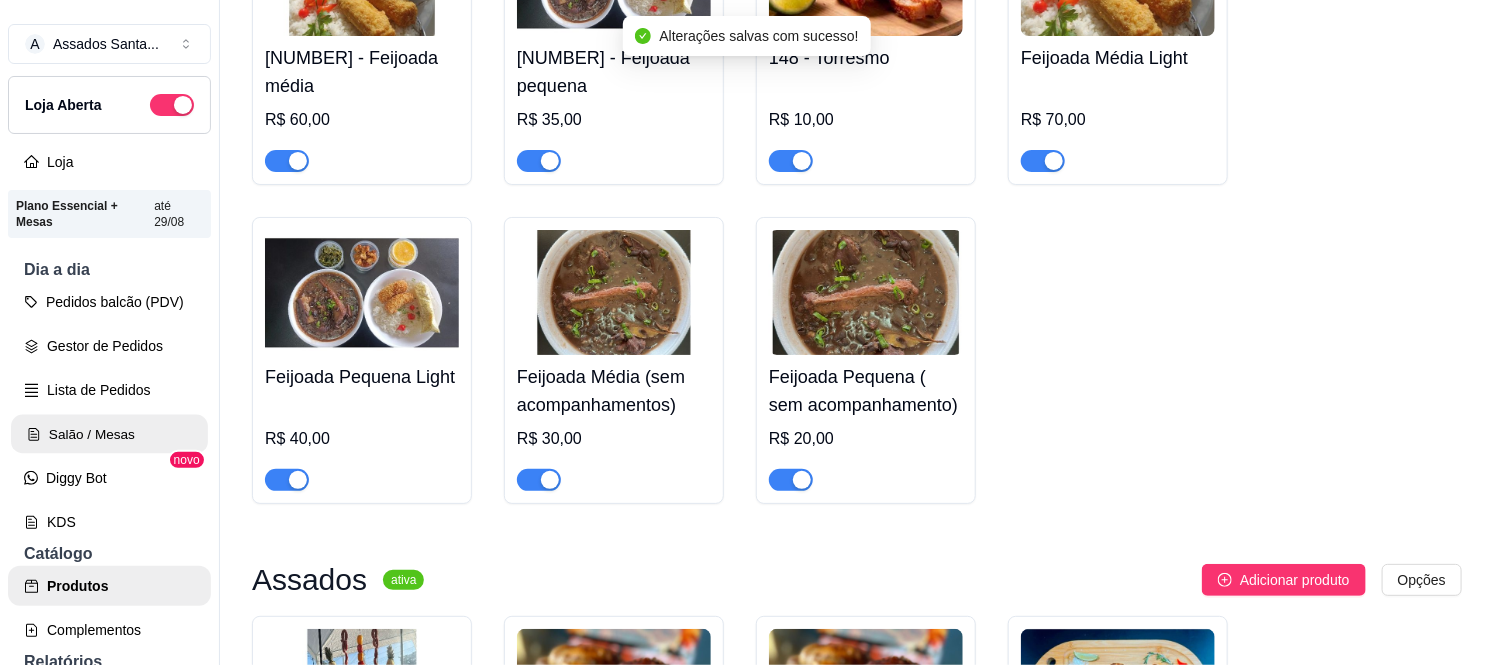 click on "Salão / Mesas" at bounding box center (109, 434) 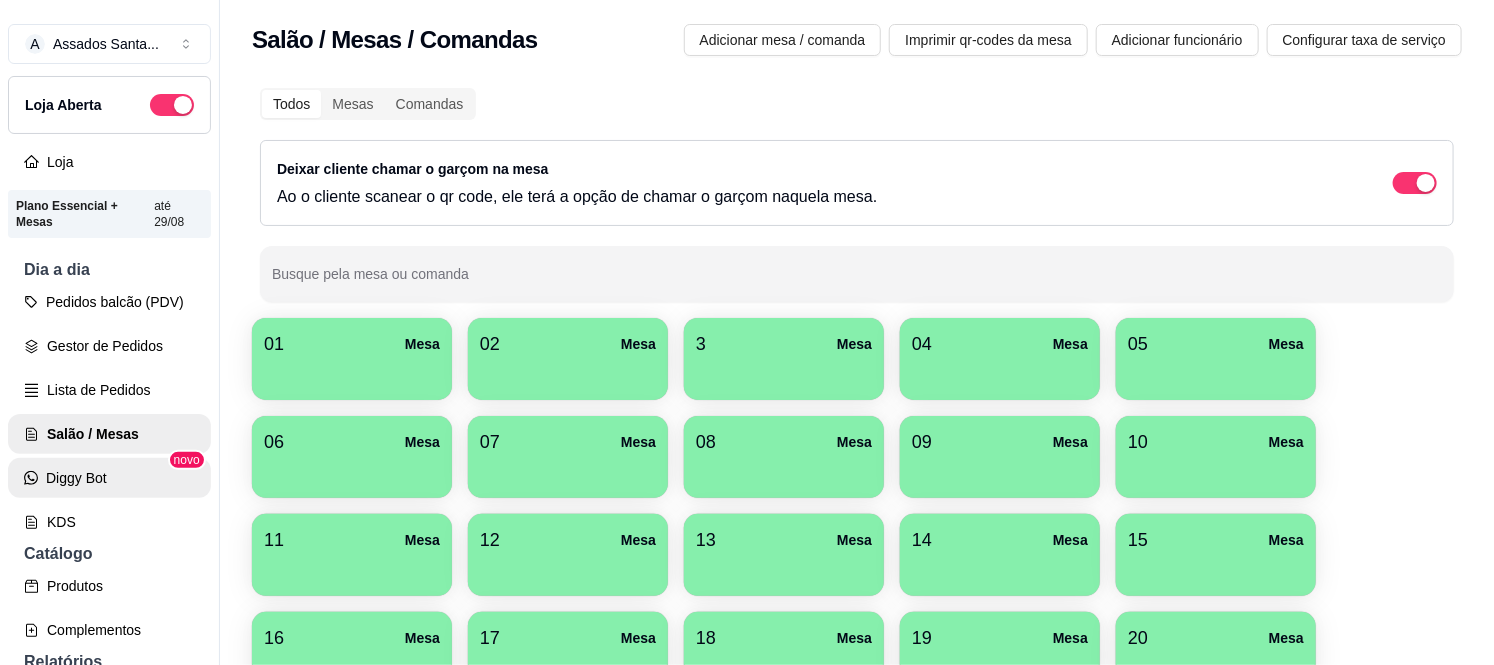 scroll, scrollTop: 111, scrollLeft: 0, axis: vertical 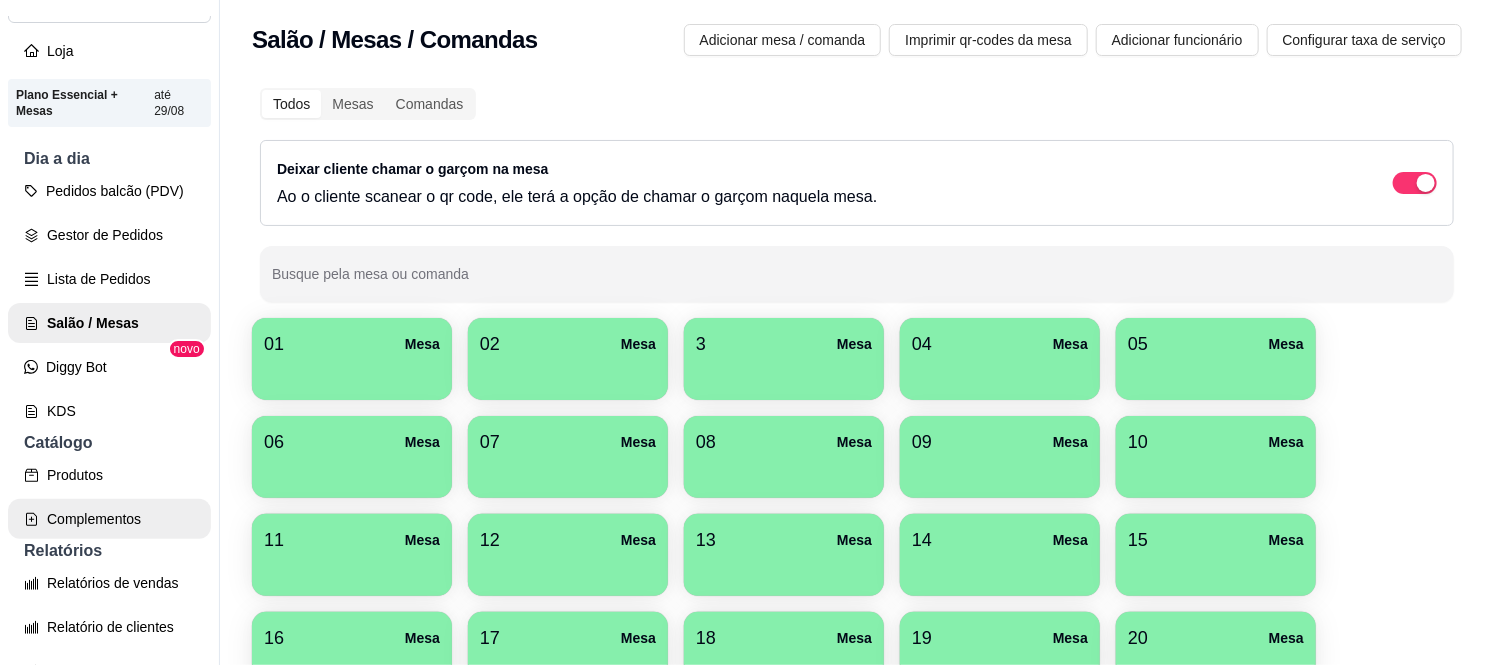 click on "Complementos" at bounding box center (109, 519) 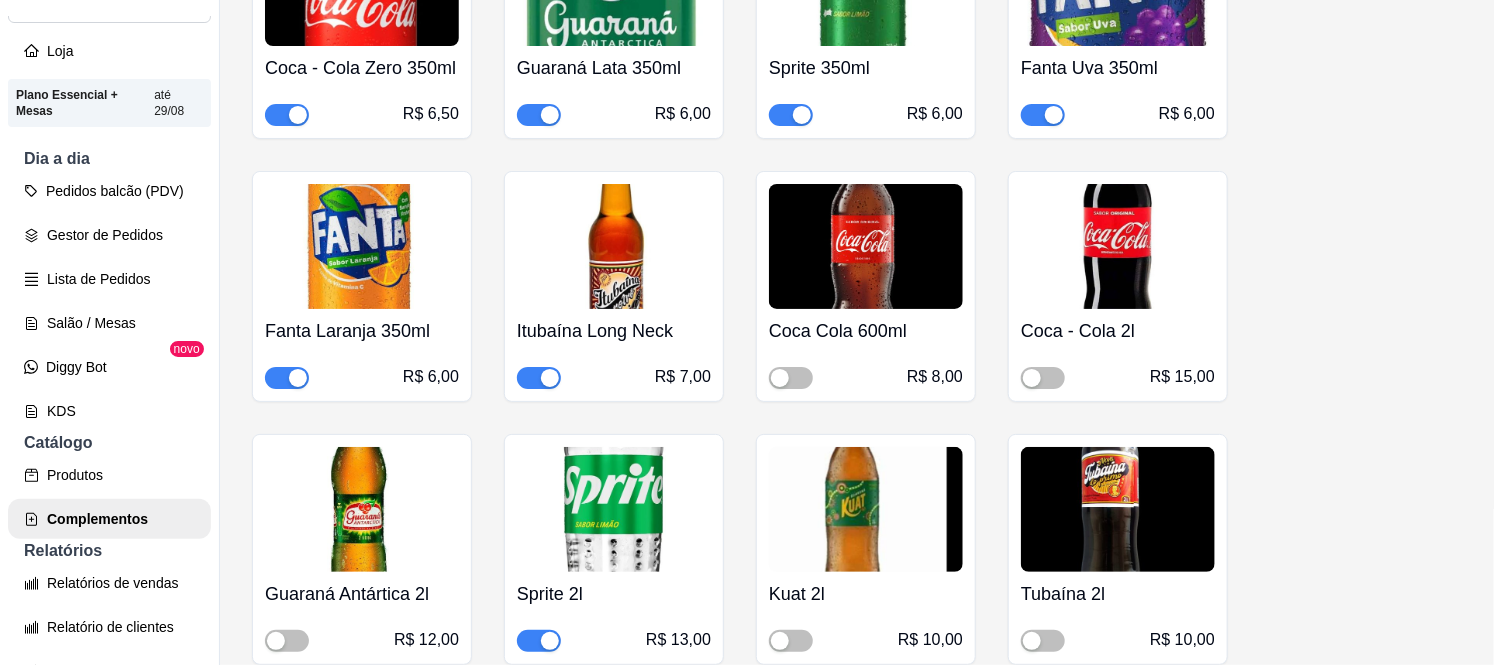 scroll, scrollTop: 1666, scrollLeft: 0, axis: vertical 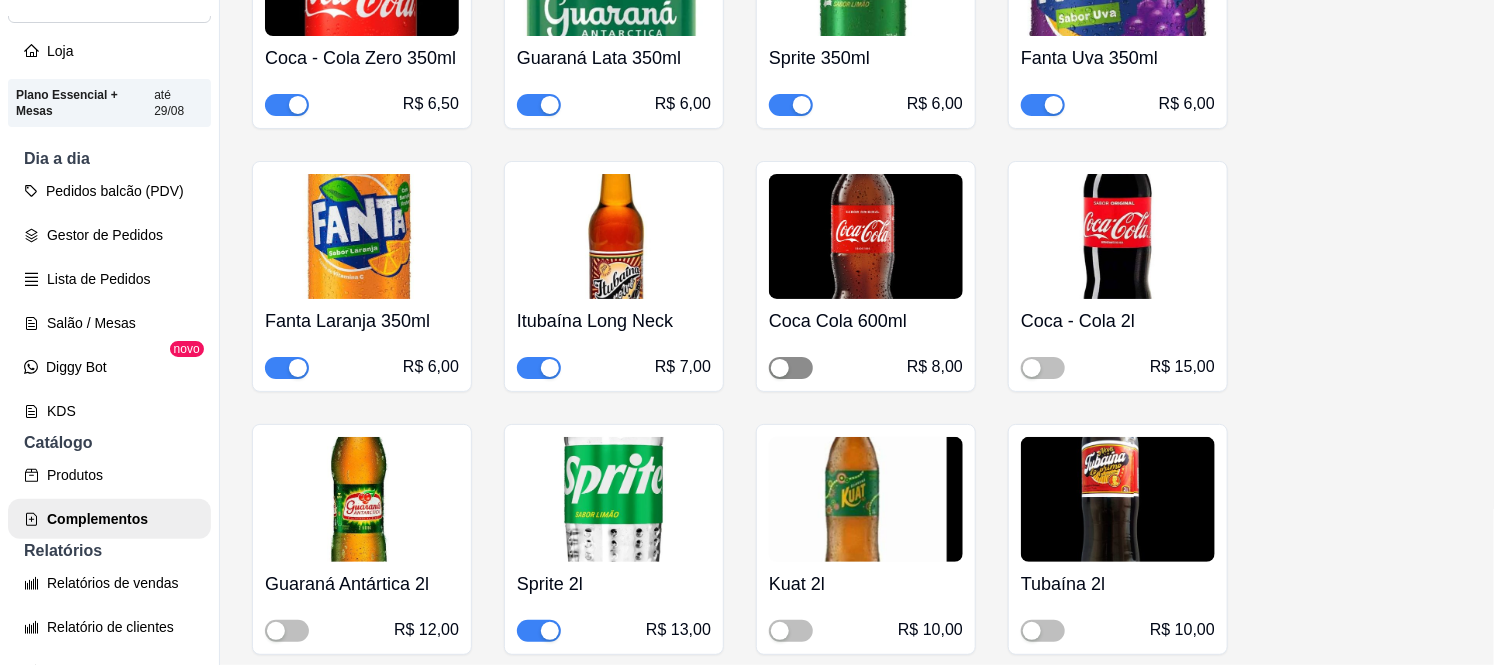 click at bounding box center (791, 368) 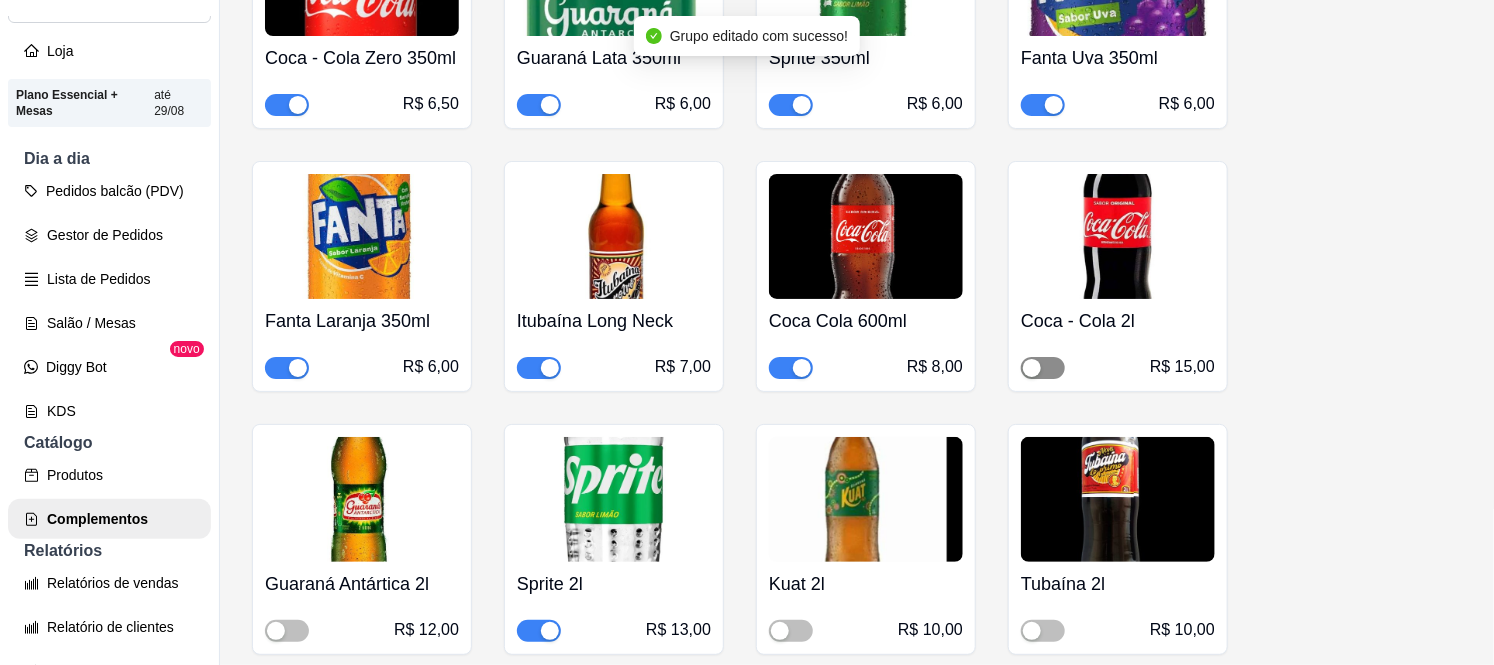 click at bounding box center (1043, 368) 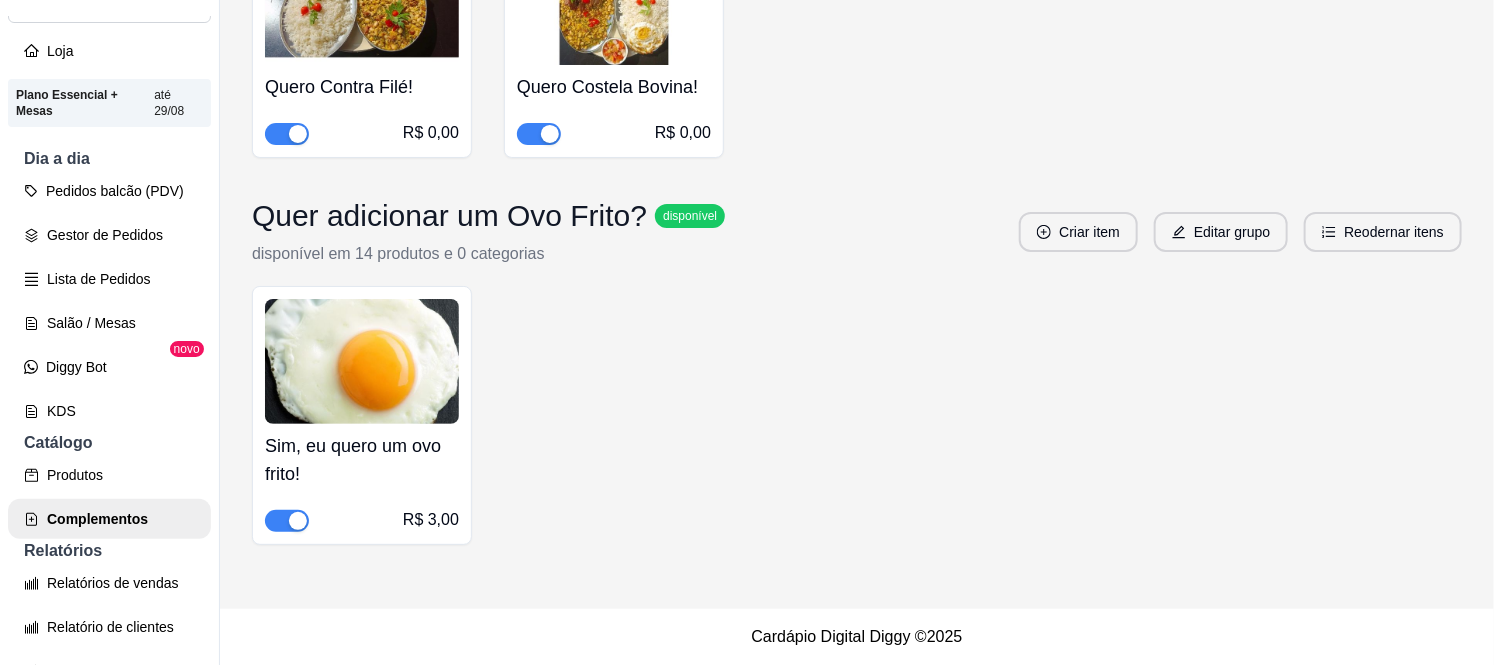 scroll, scrollTop: 4790, scrollLeft: 0, axis: vertical 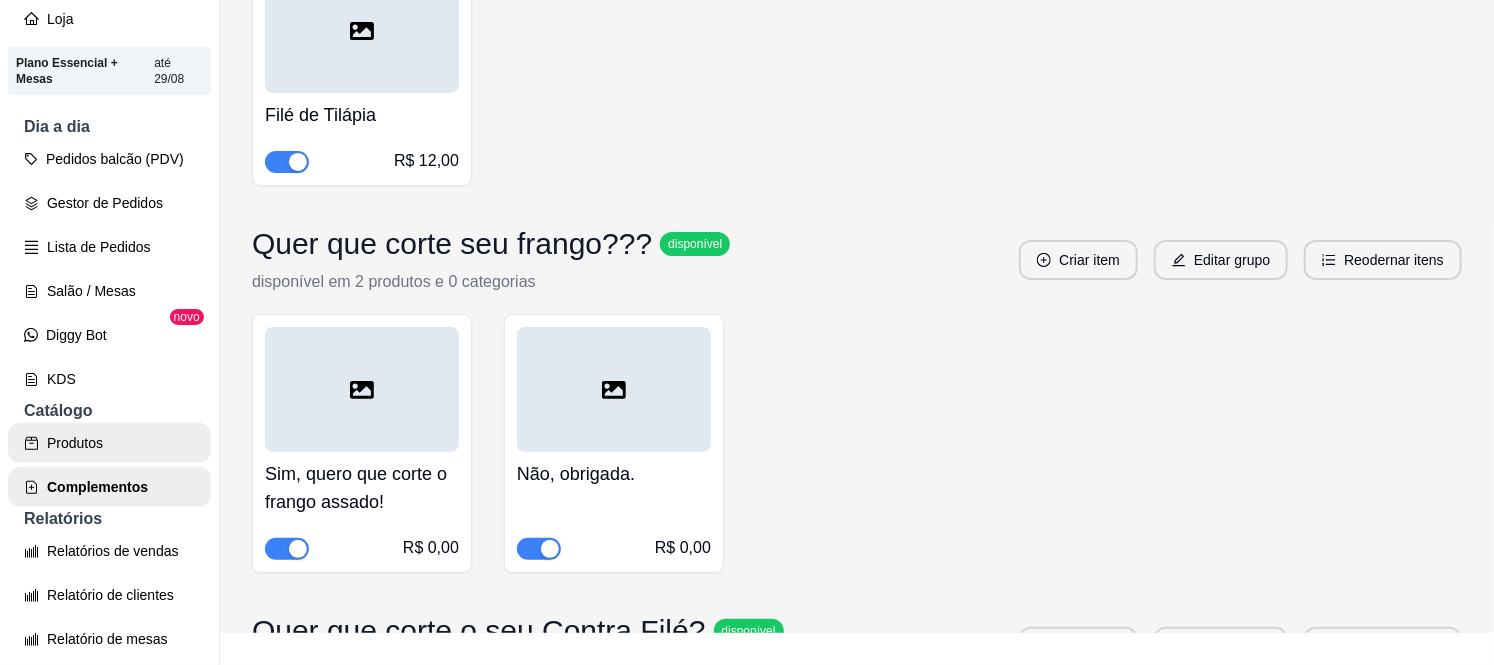 click on "Produtos" at bounding box center [109, 443] 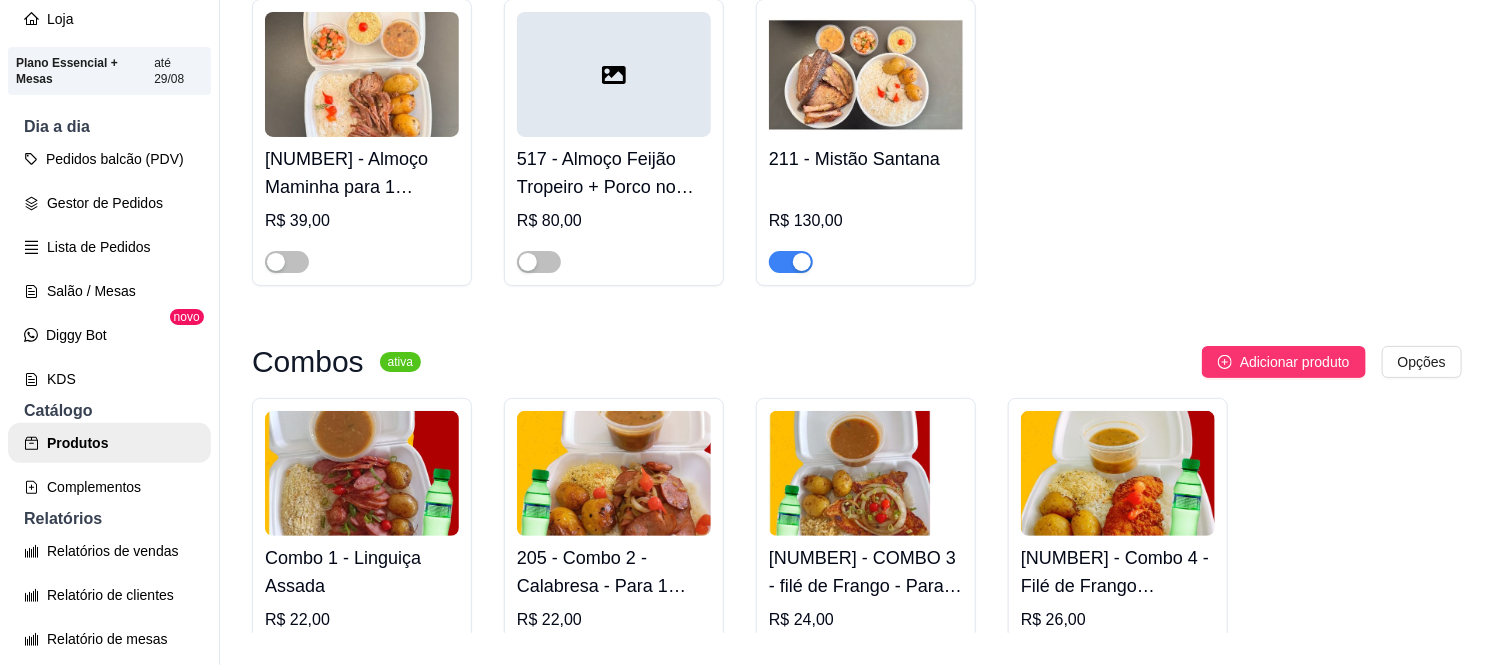 scroll, scrollTop: 0, scrollLeft: 0, axis: both 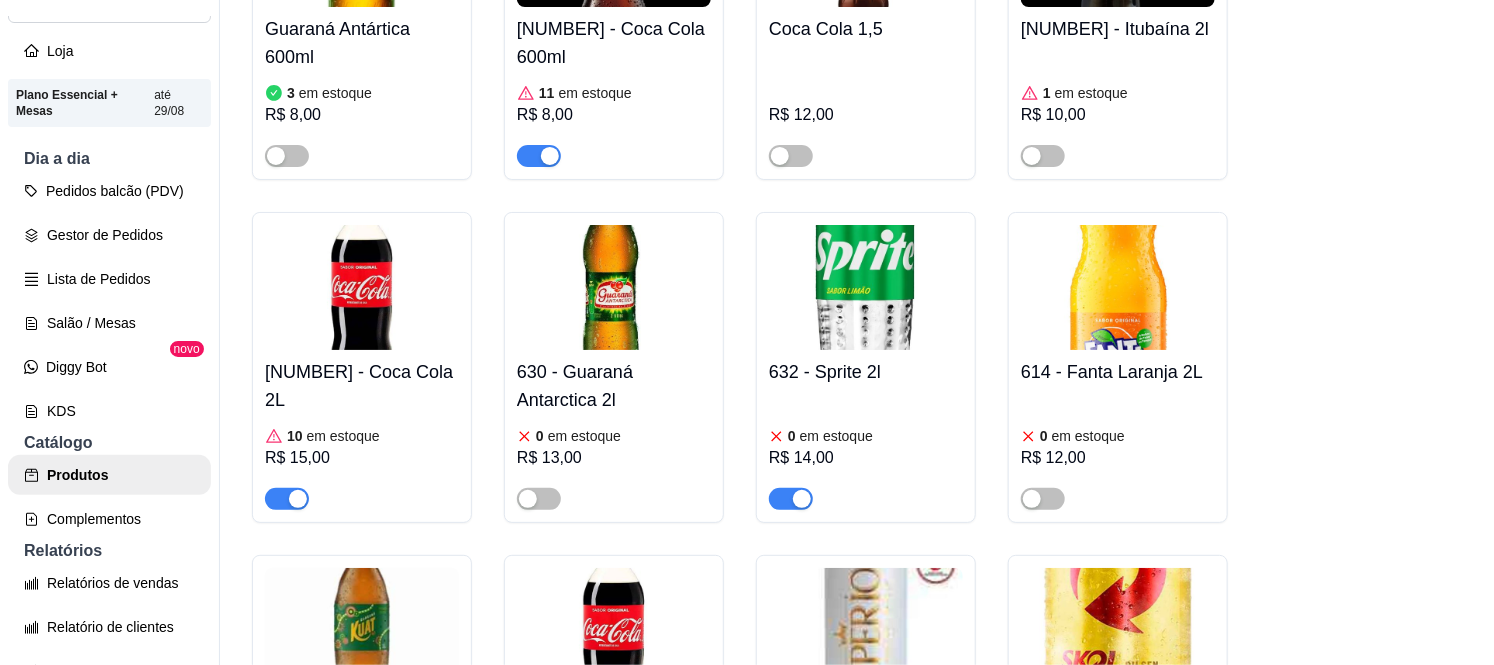 click on "0 em estoque R$ 14,00" at bounding box center (866, 452) 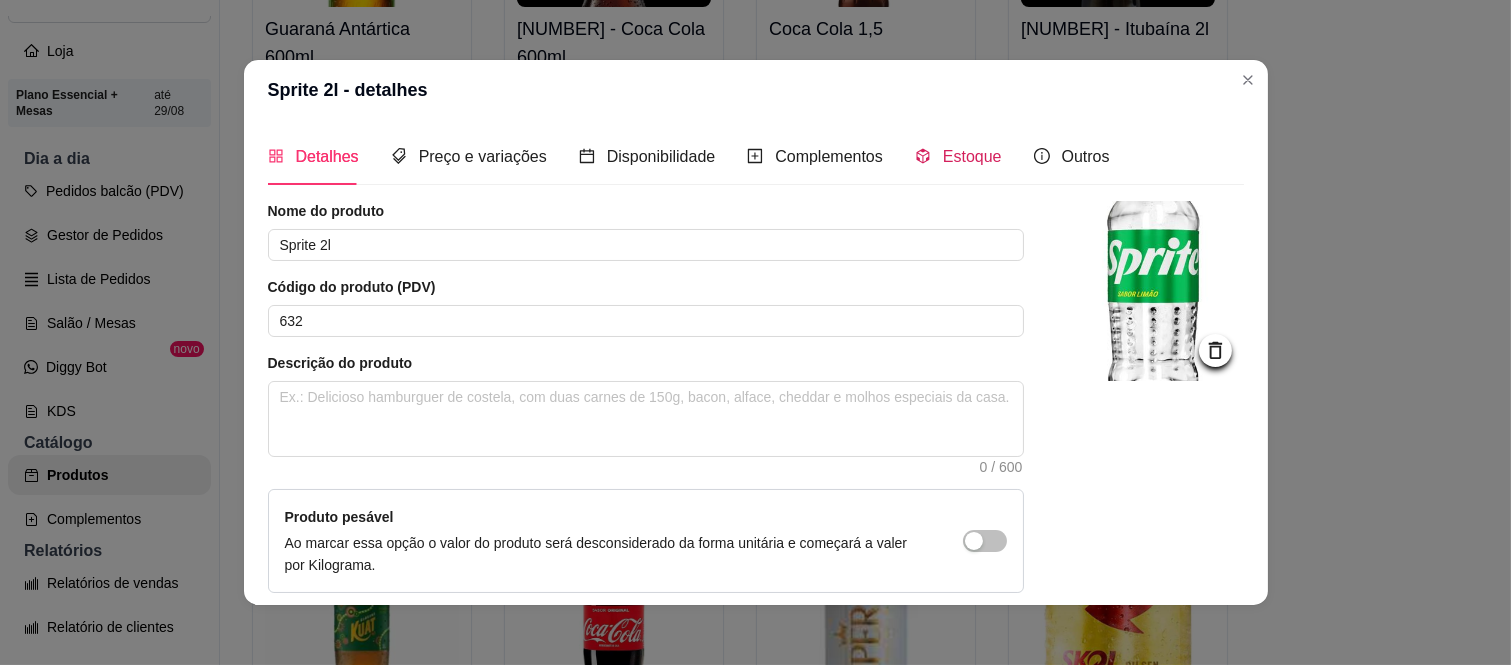 click on "Estoque" at bounding box center (972, 156) 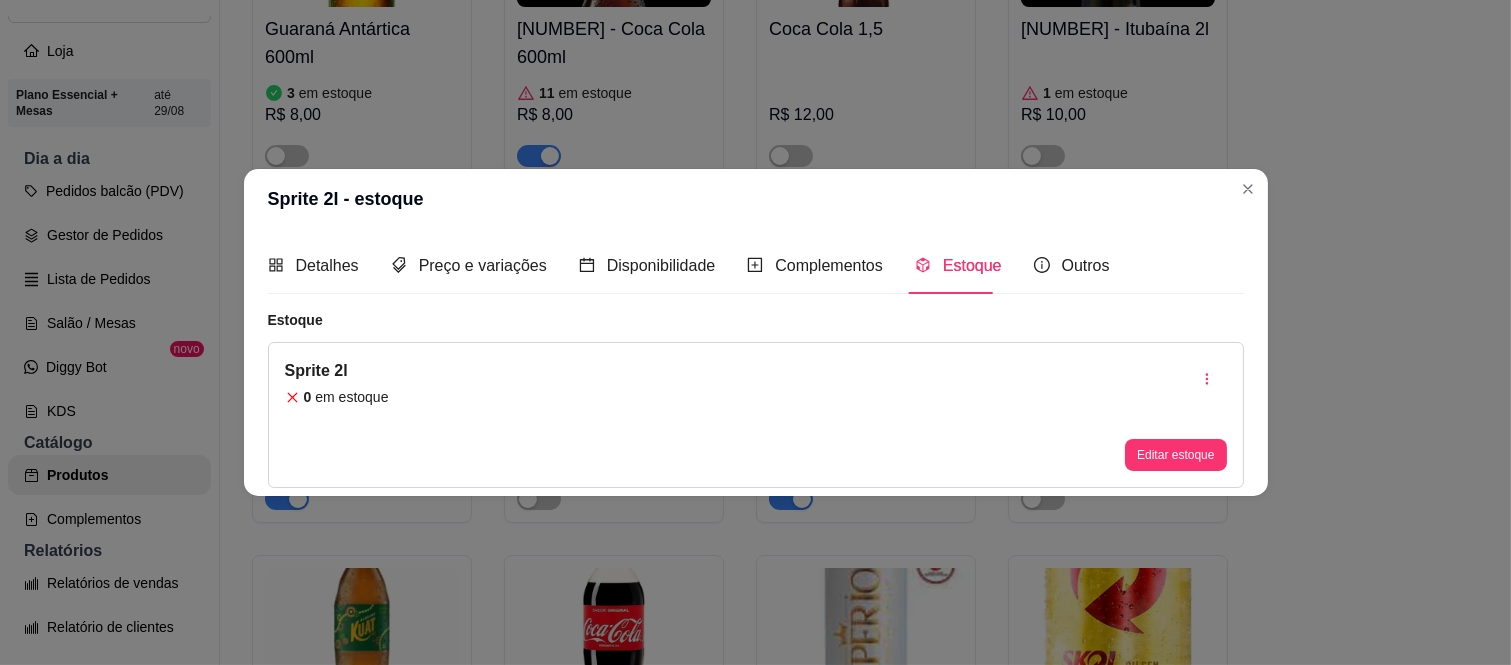 click on "Editar estoque" at bounding box center (1175, 415) 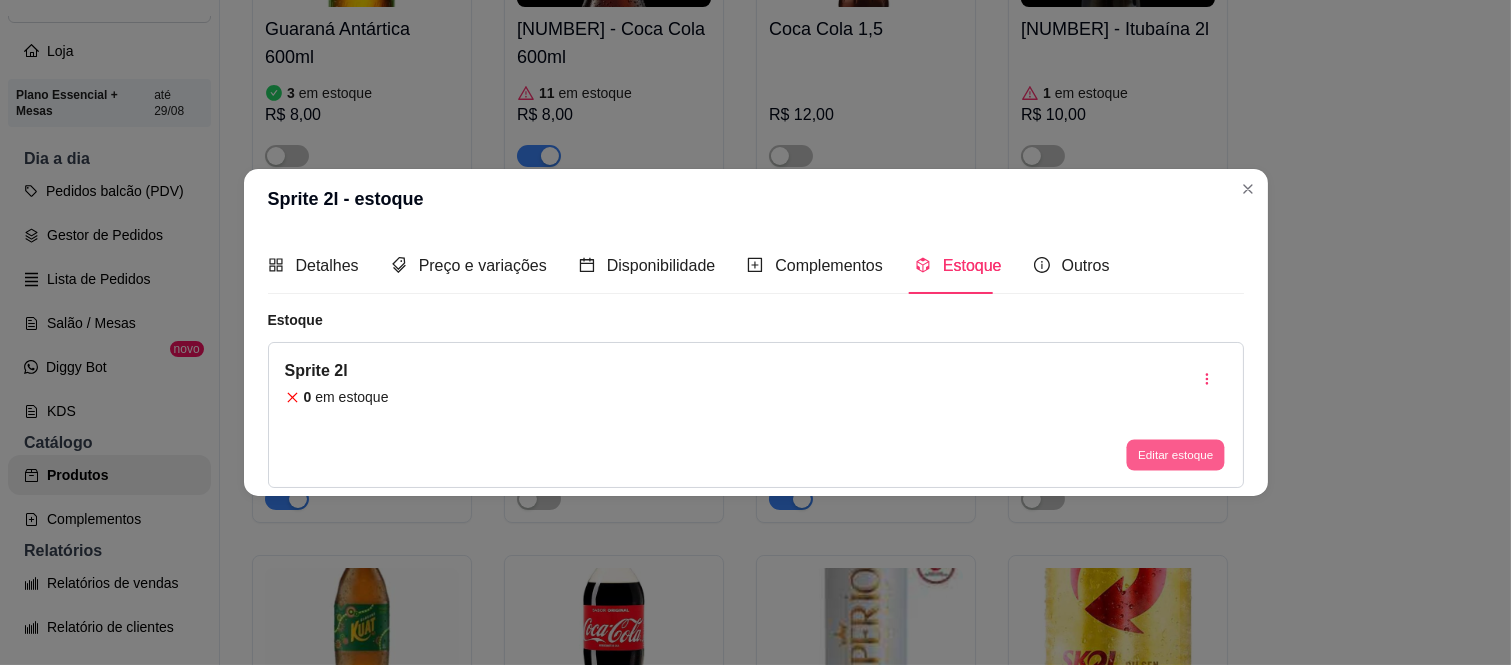 click on "Editar estoque" at bounding box center [1176, 455] 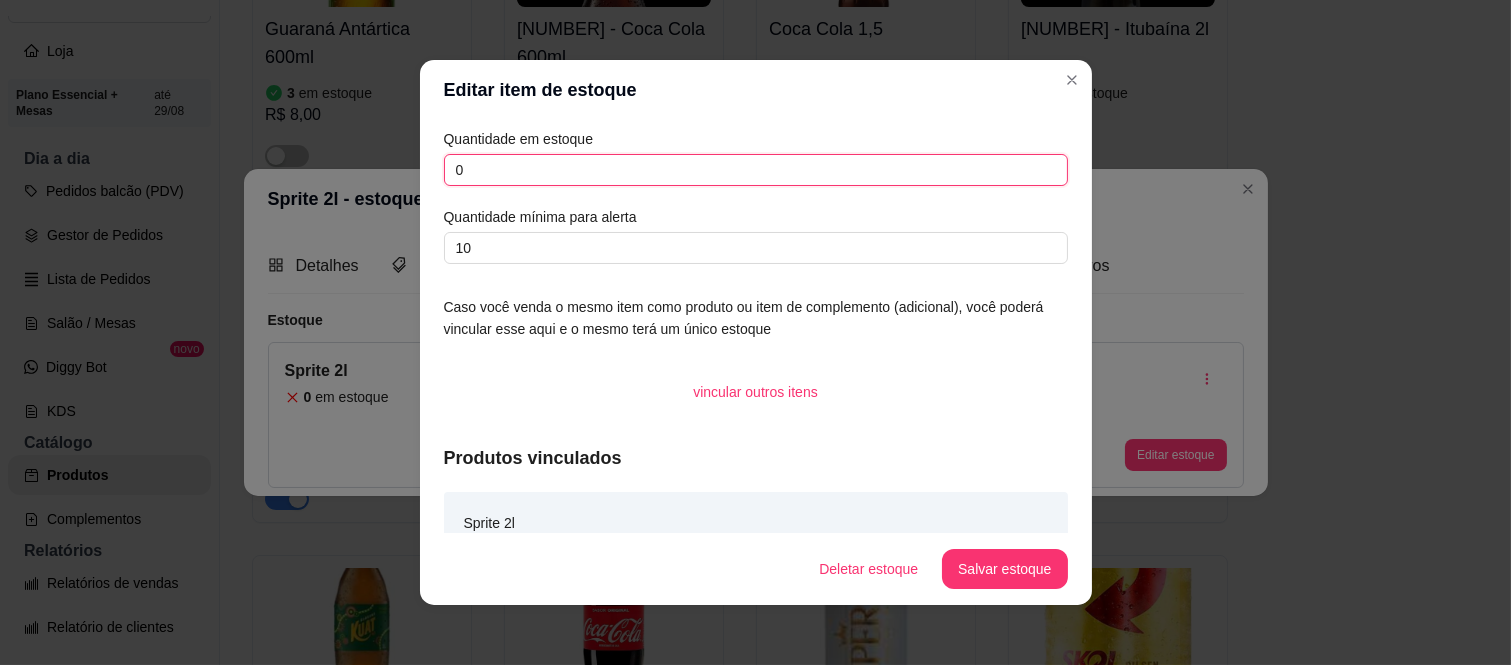 click on "0" at bounding box center (756, 170) 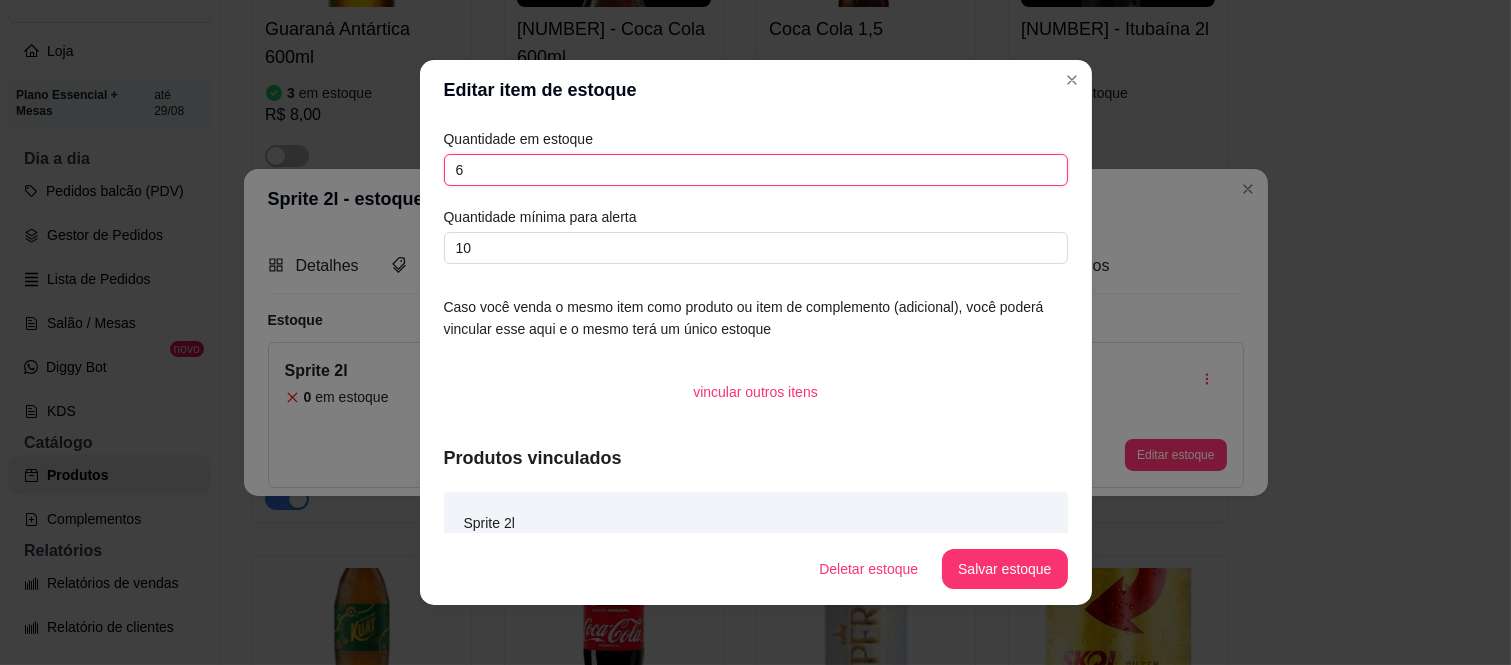 type on "6" 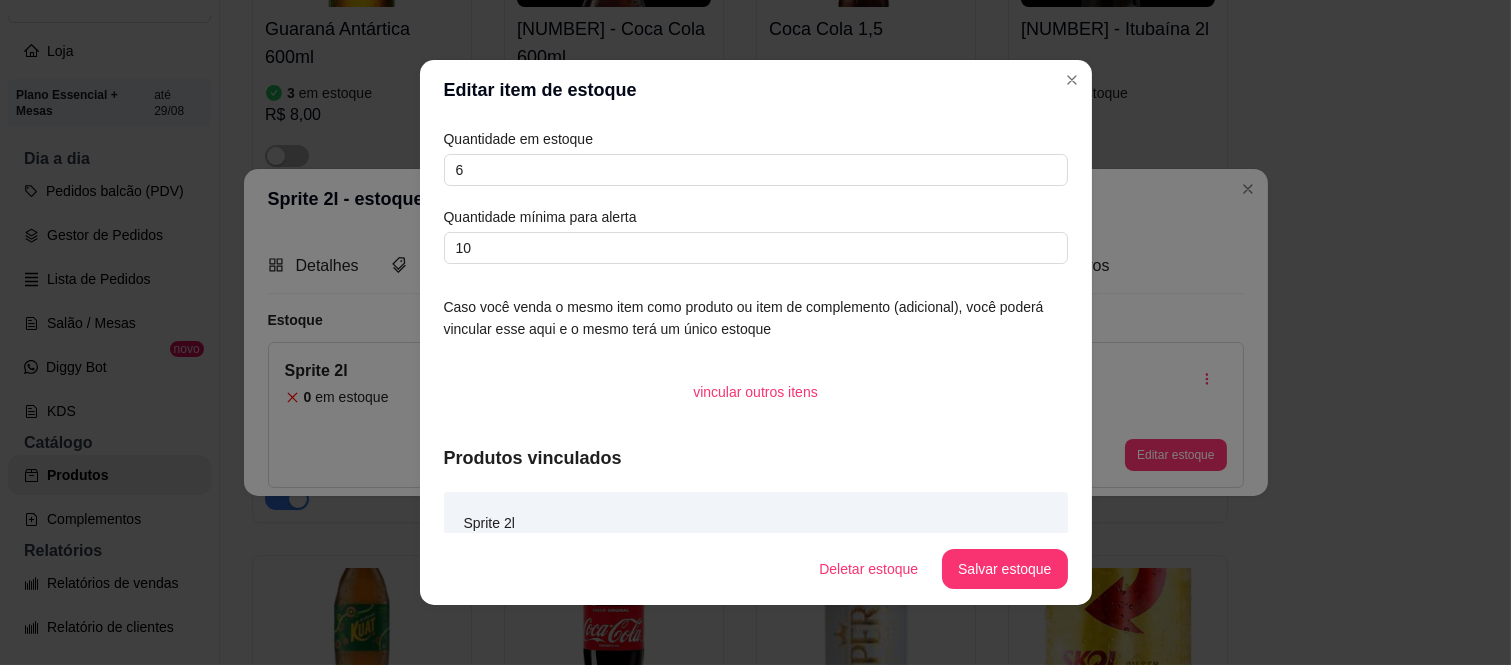 click on "Salvar estoque" at bounding box center (1004, 569) 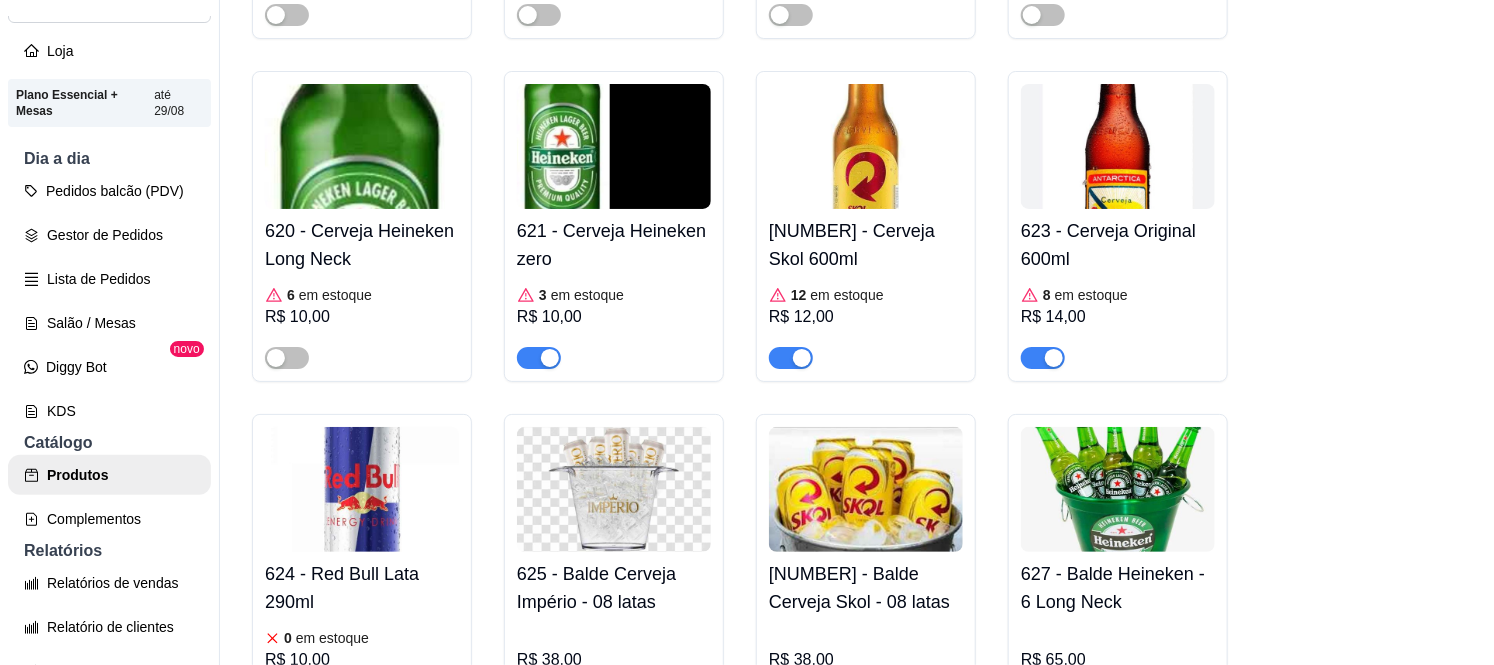 scroll, scrollTop: 11666, scrollLeft: 0, axis: vertical 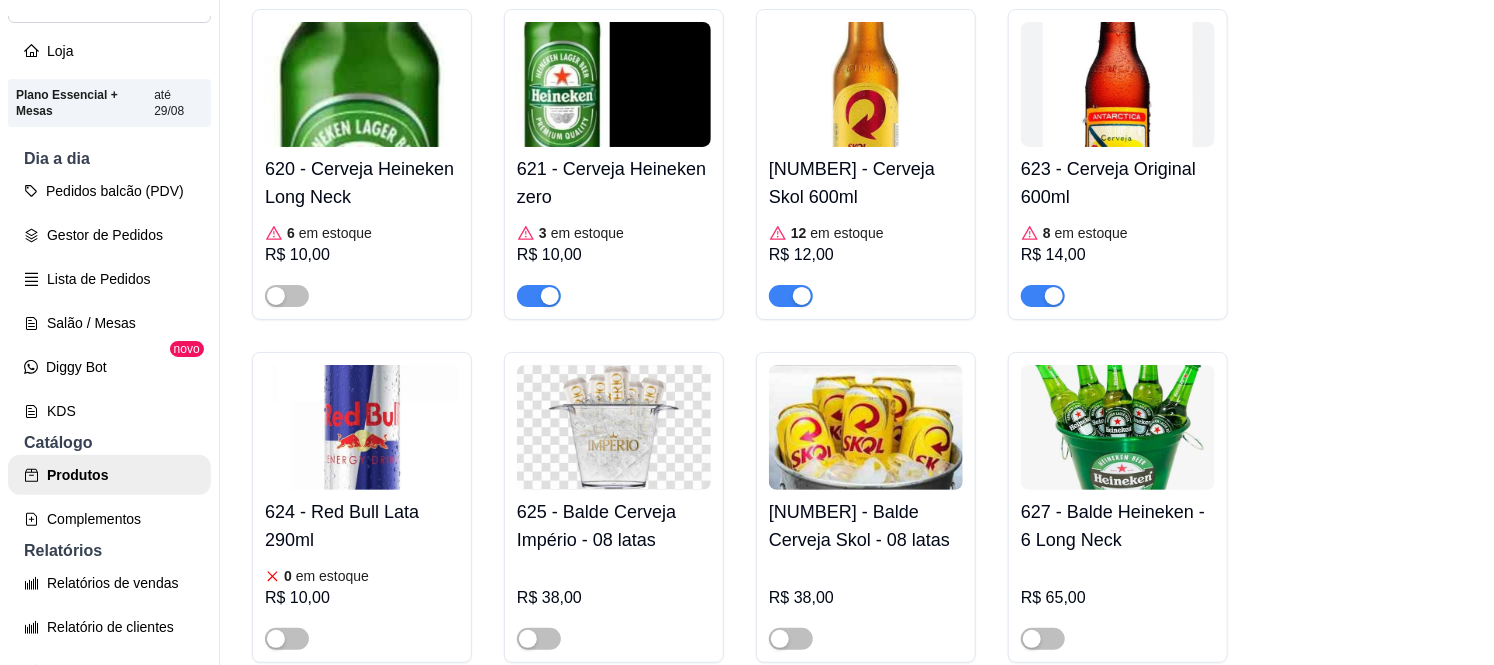 click at bounding box center [539, 296] 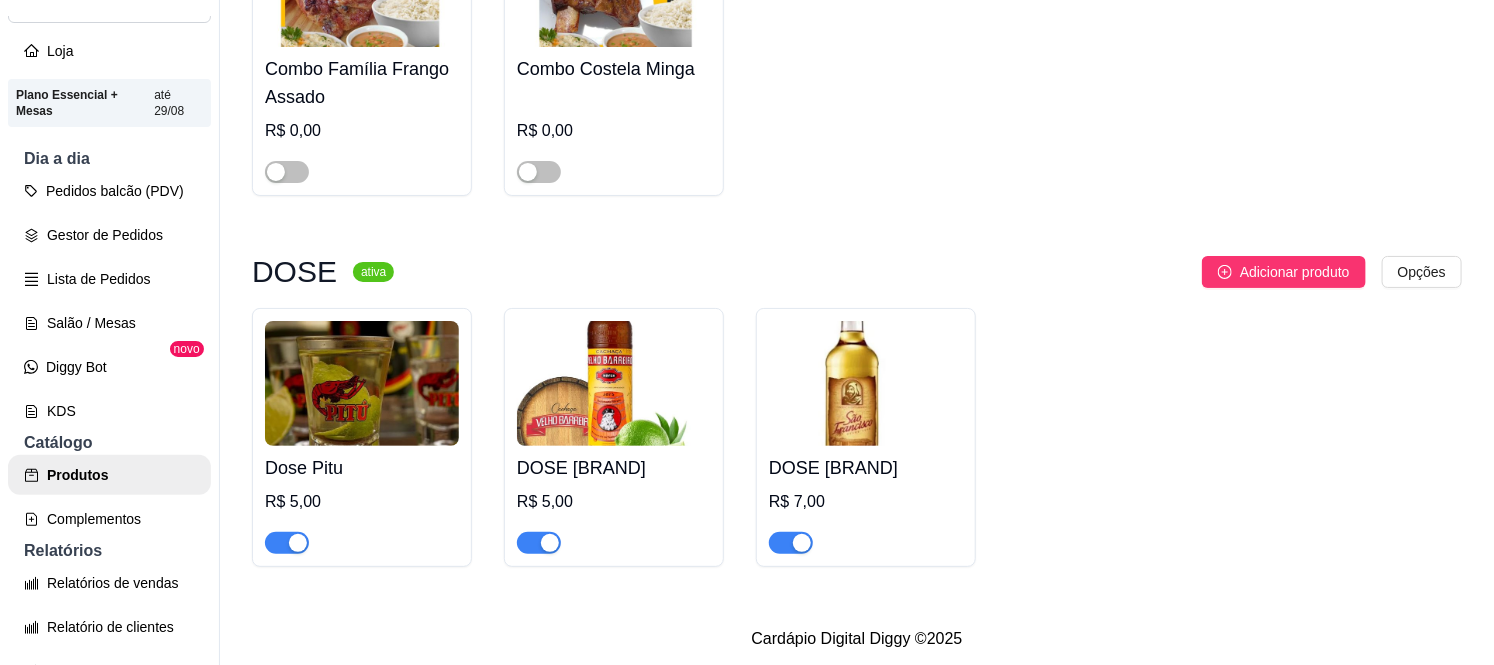 scroll, scrollTop: 15573, scrollLeft: 0, axis: vertical 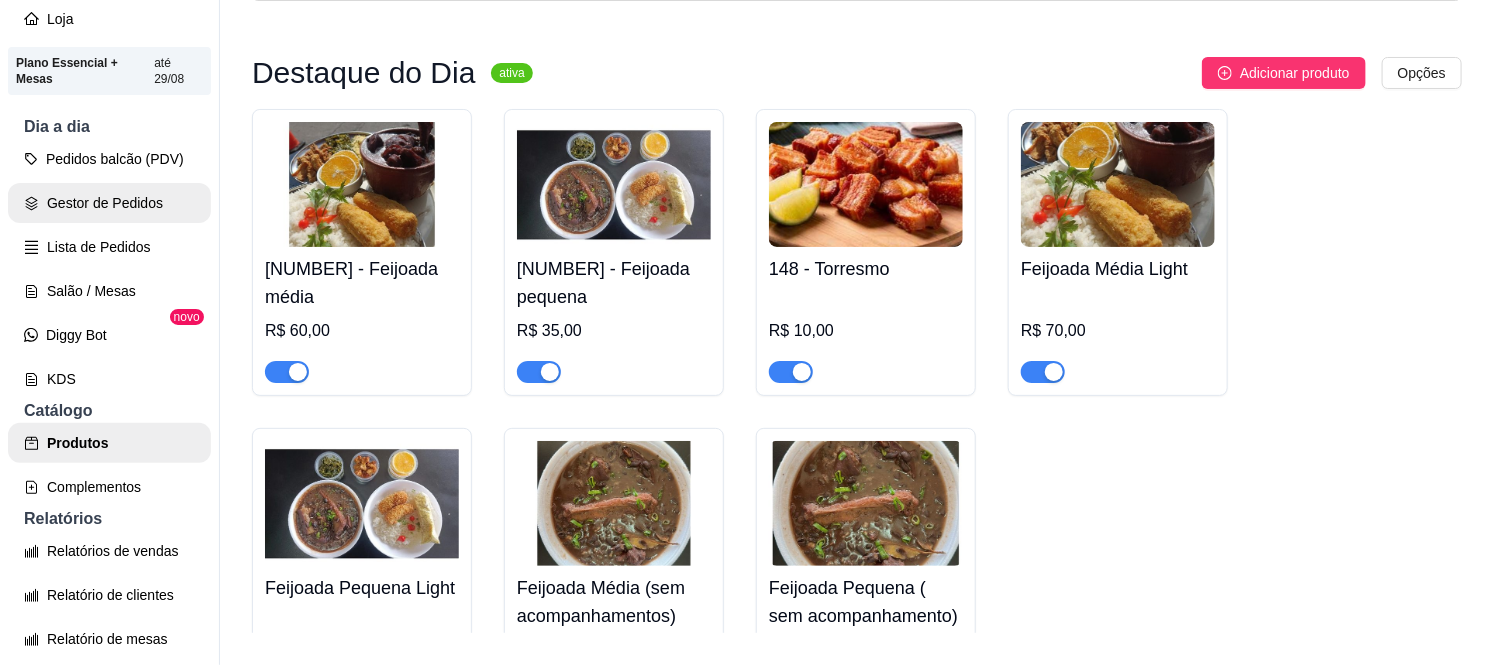 click on "Gestor de Pedidos" at bounding box center (109, 203) 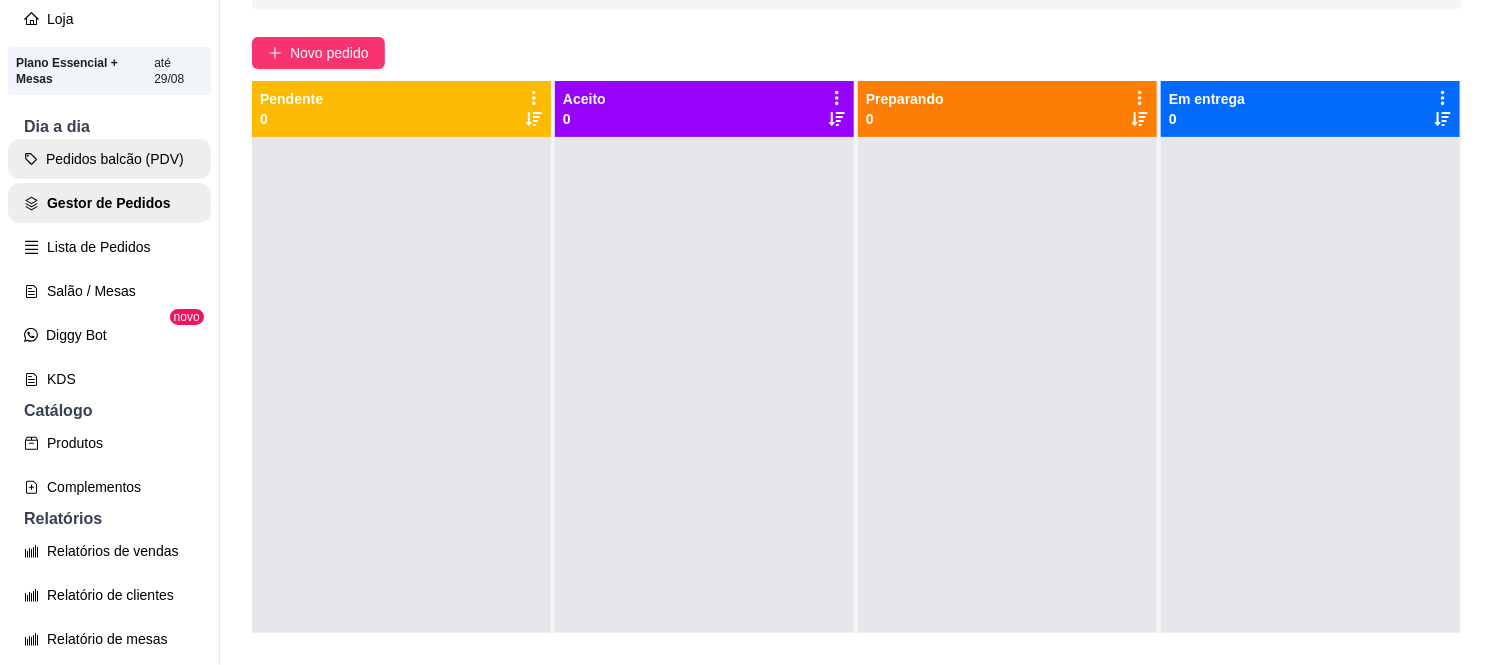 scroll, scrollTop: 0, scrollLeft: 0, axis: both 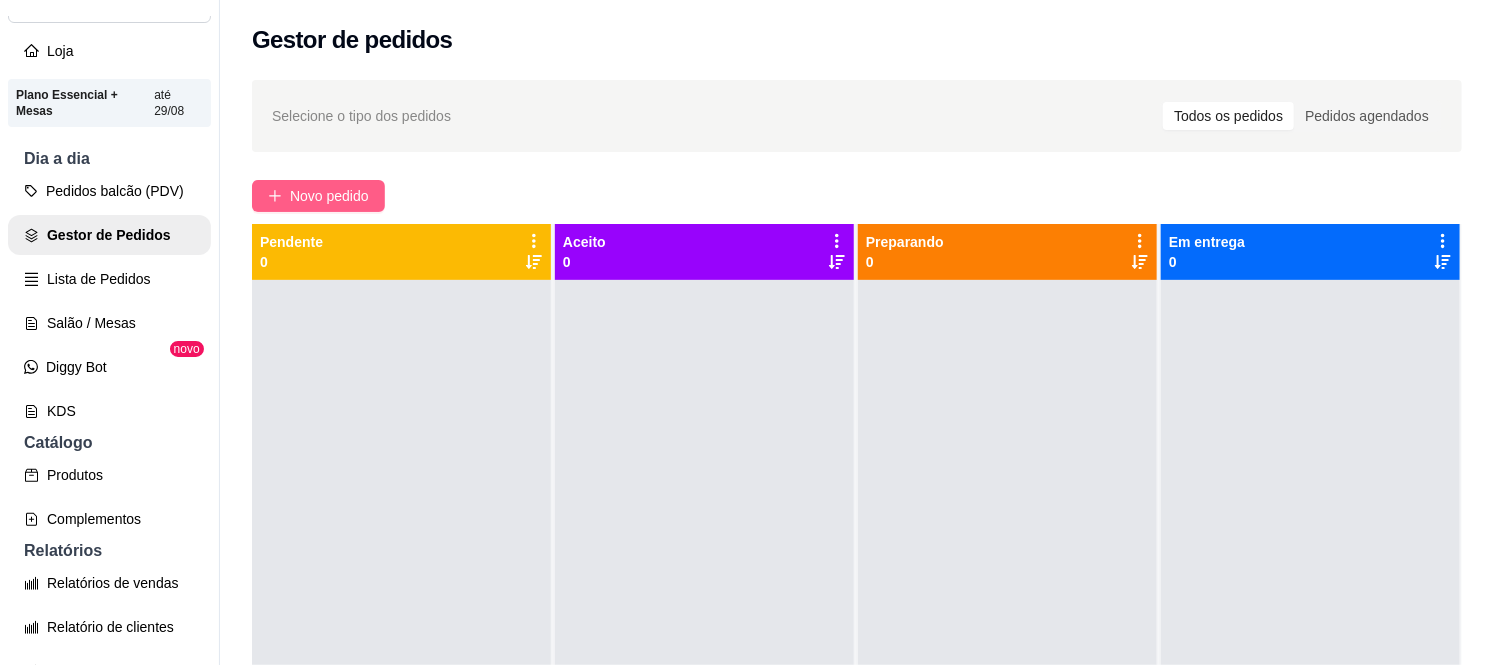 click on "Novo pedido" at bounding box center (318, 196) 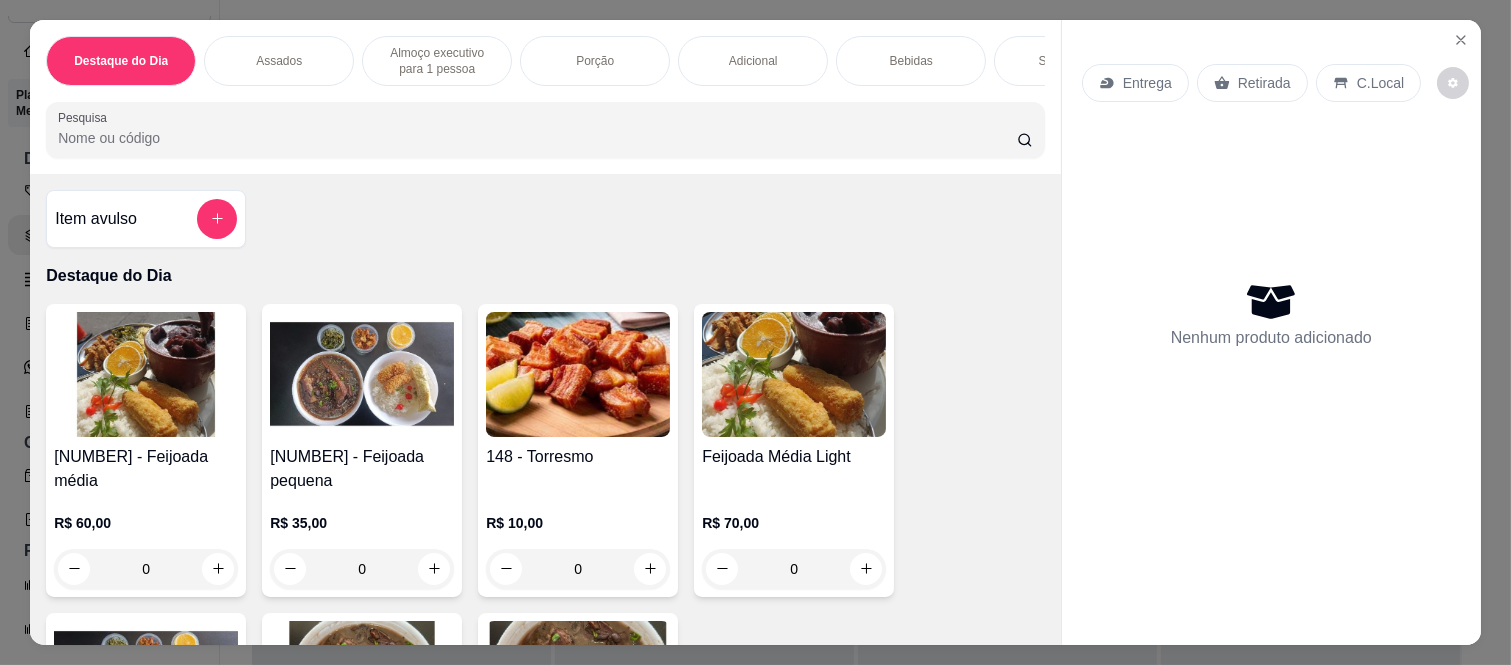 click on "C.Local" at bounding box center [1380, 83] 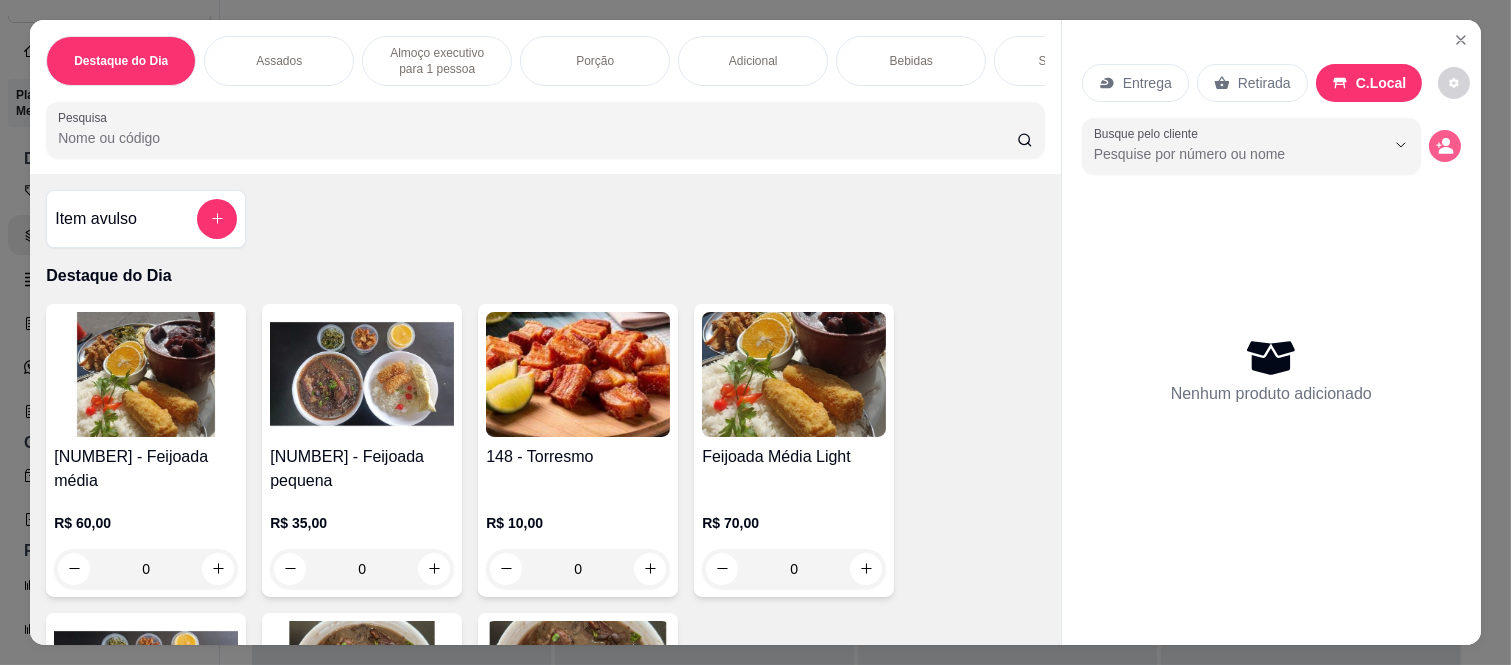 click at bounding box center (1445, 146) 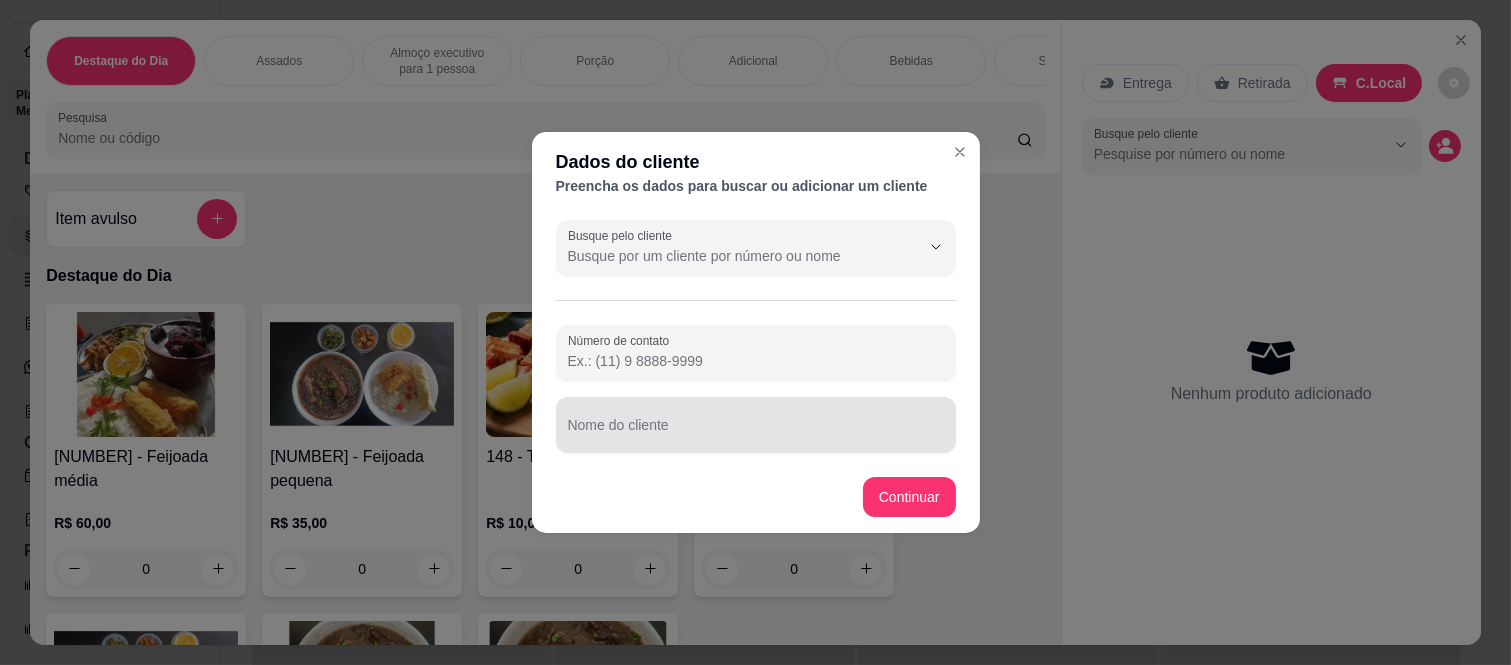 click on "Nome do cliente" at bounding box center (756, 433) 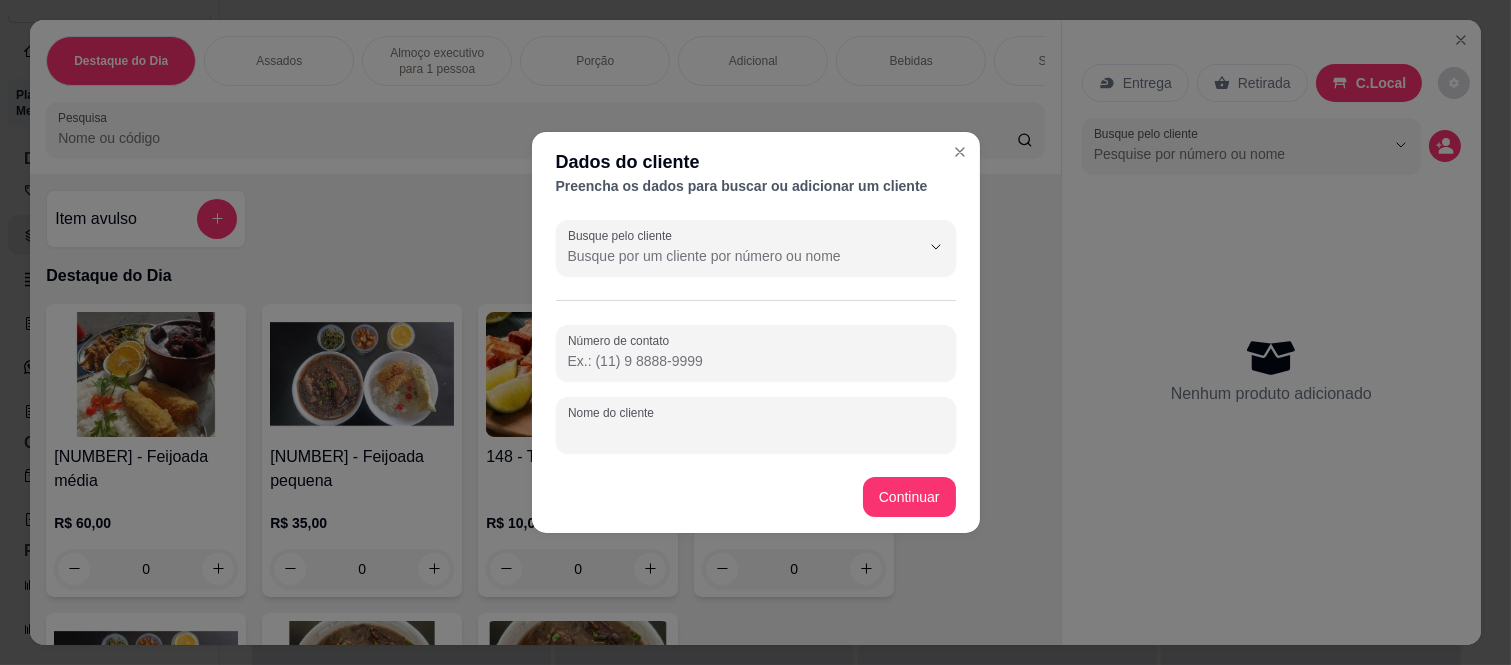 paste on "Wellington" 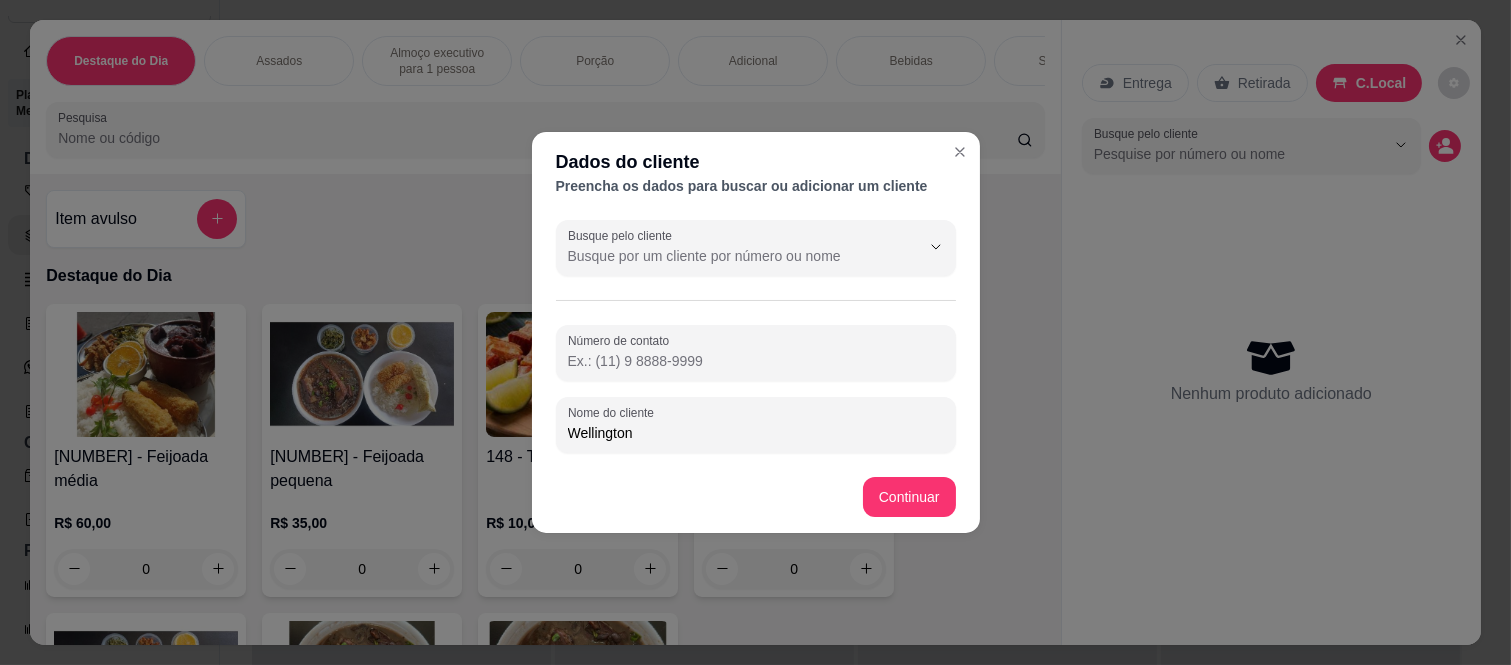 type on "Wellington" 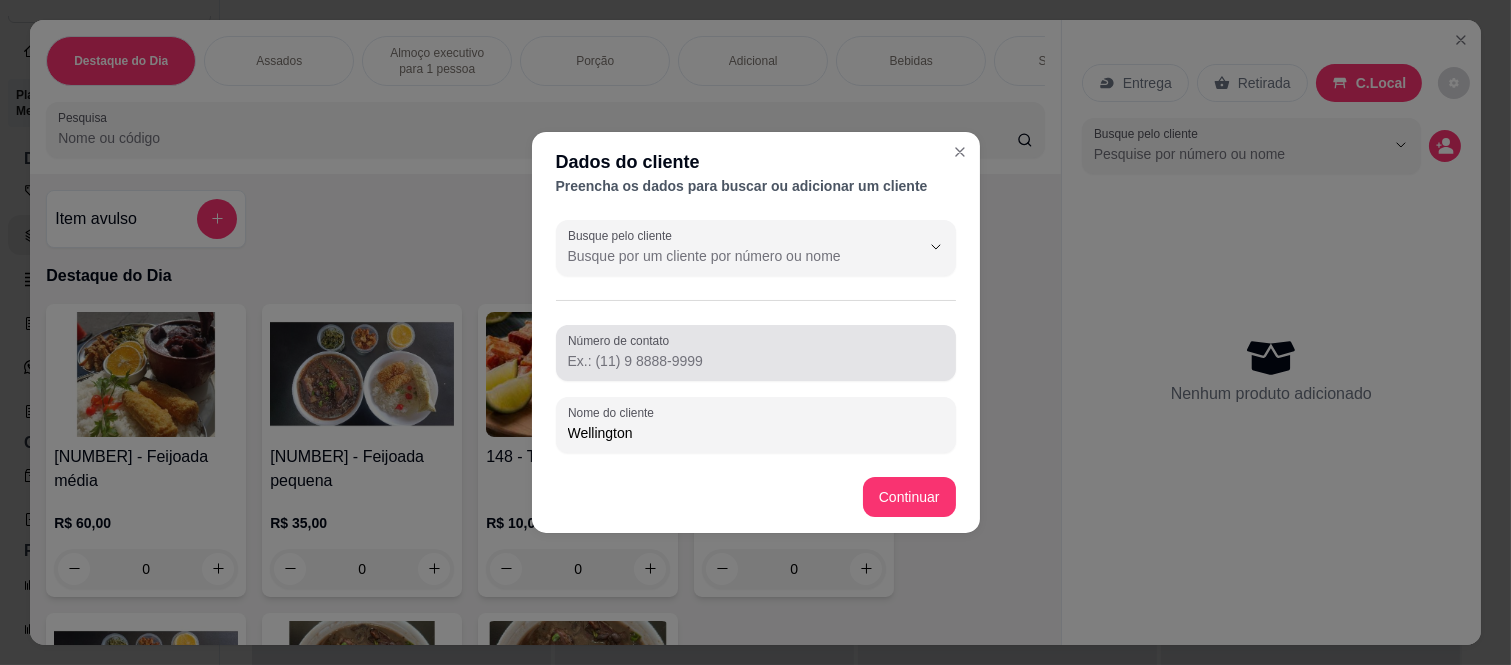 click on "Número de contato" at bounding box center (756, 361) 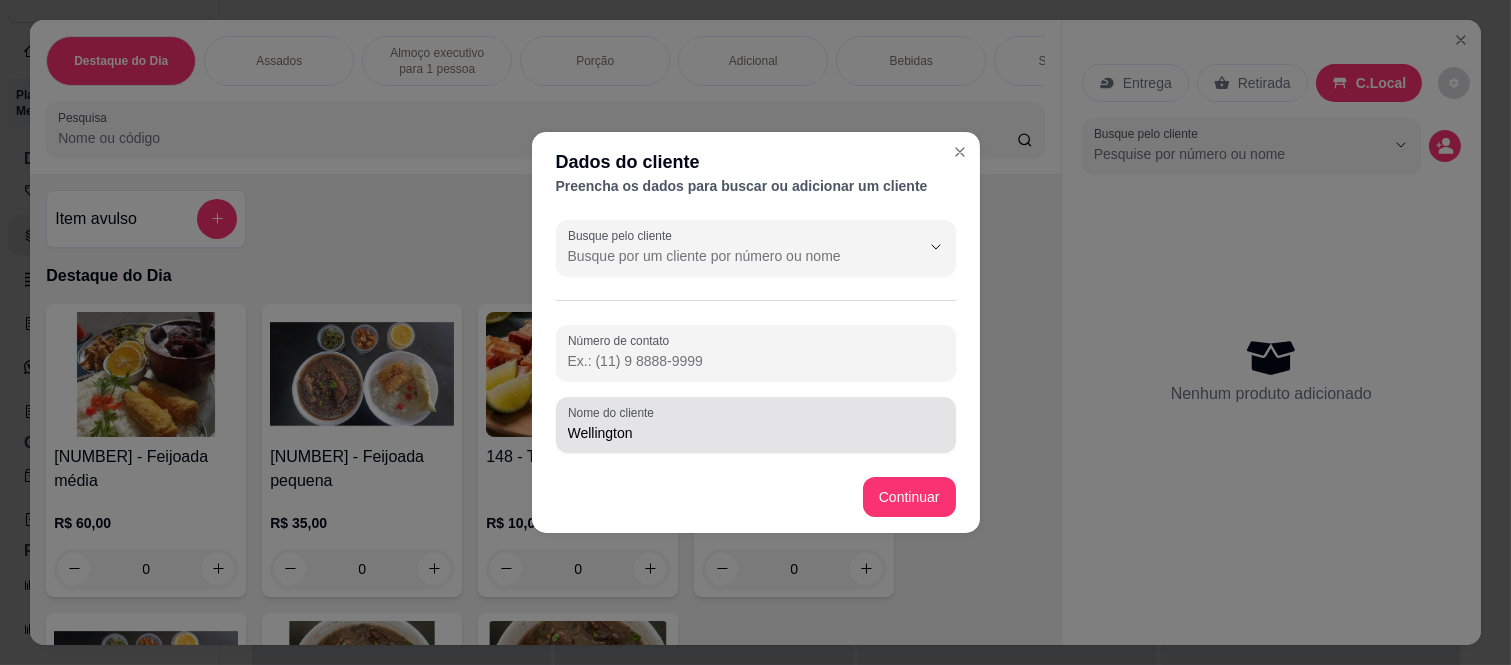 paste on "([PHONE])" 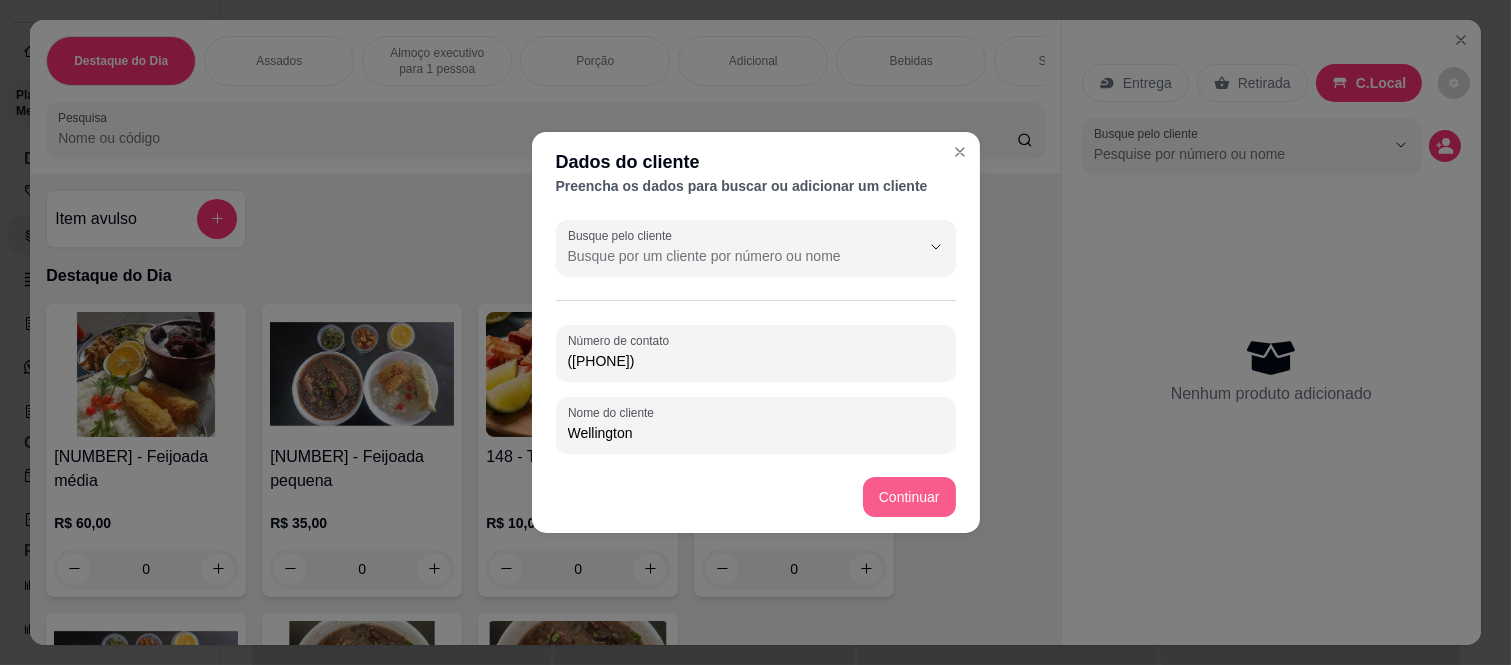 type on "([PHONE])" 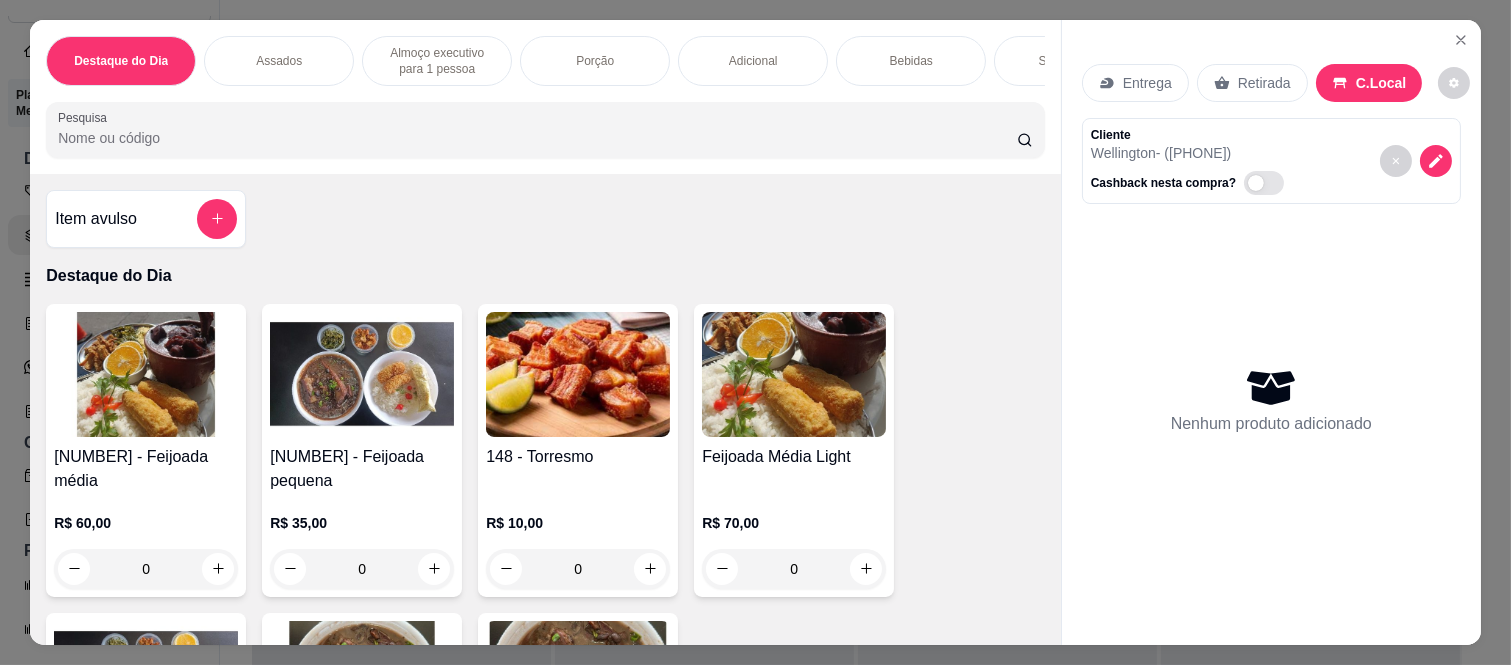 click on "0" at bounding box center [146, 569] 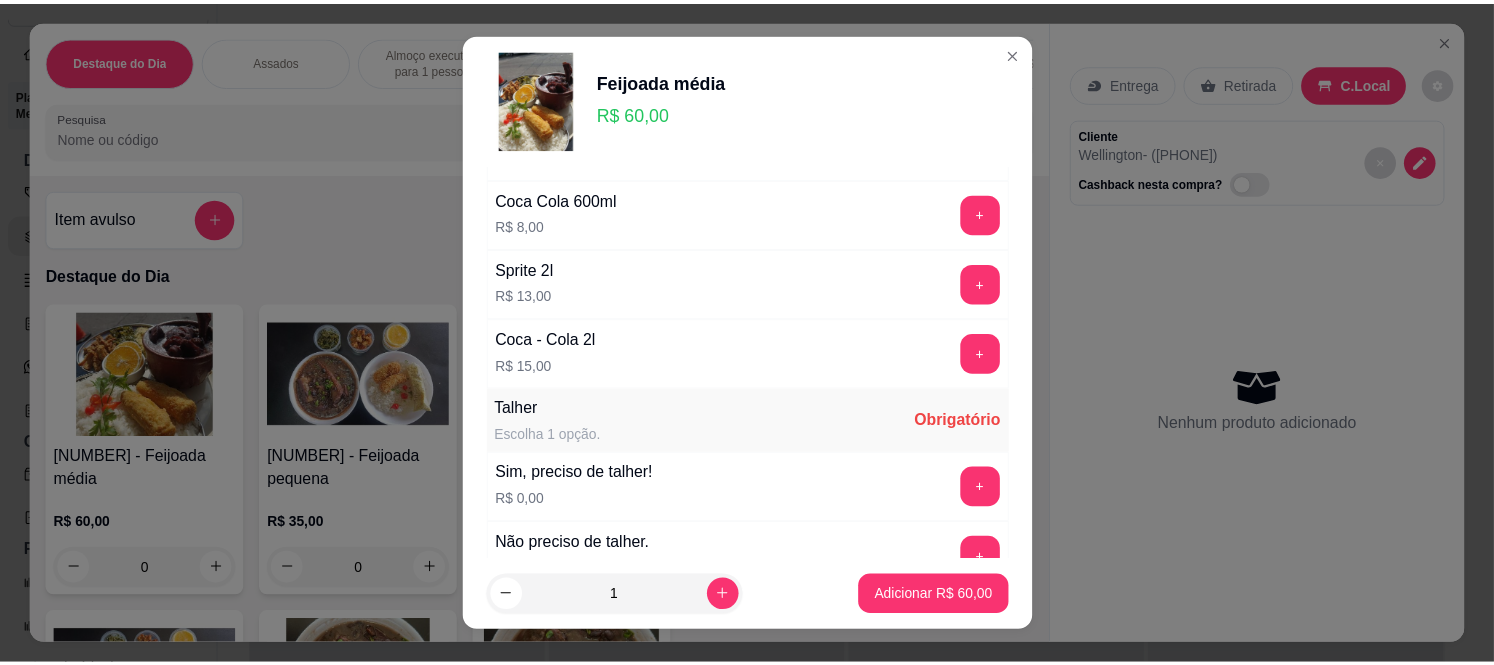 scroll, scrollTop: 1156, scrollLeft: 0, axis: vertical 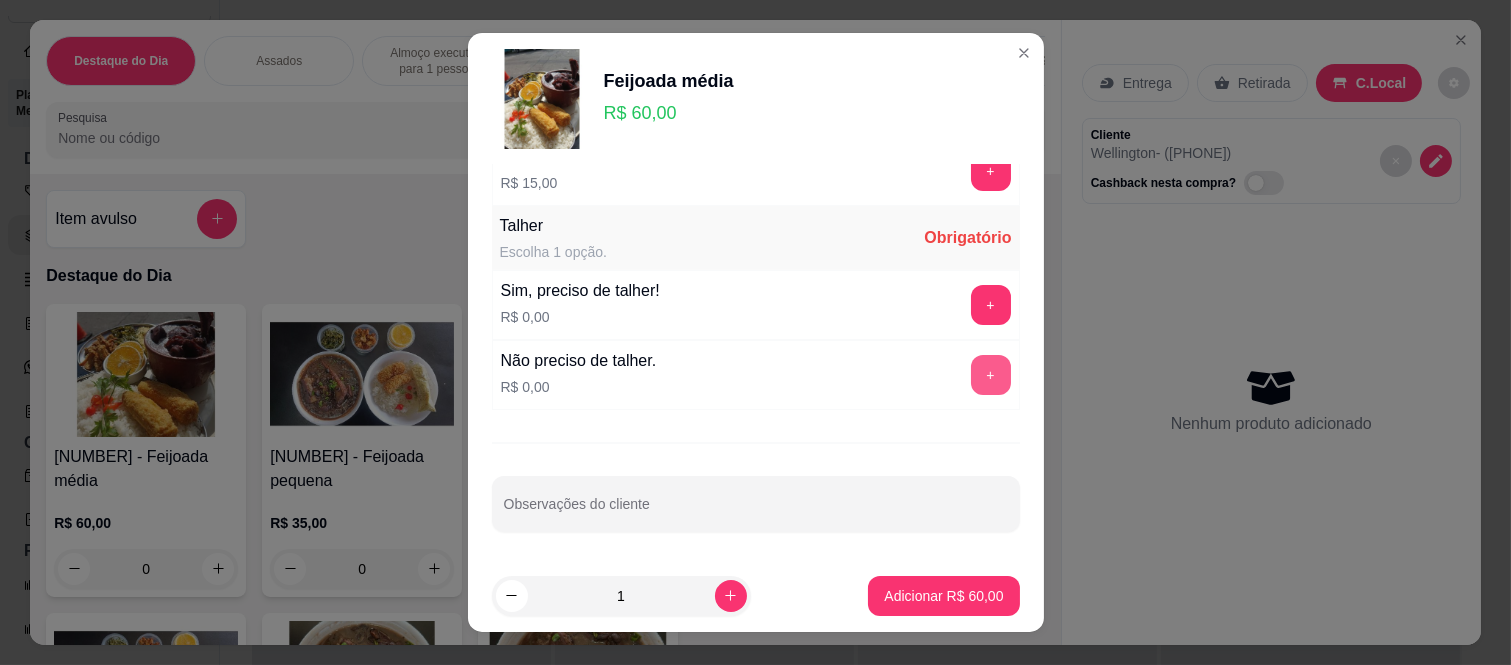 click on "+" at bounding box center [991, 375] 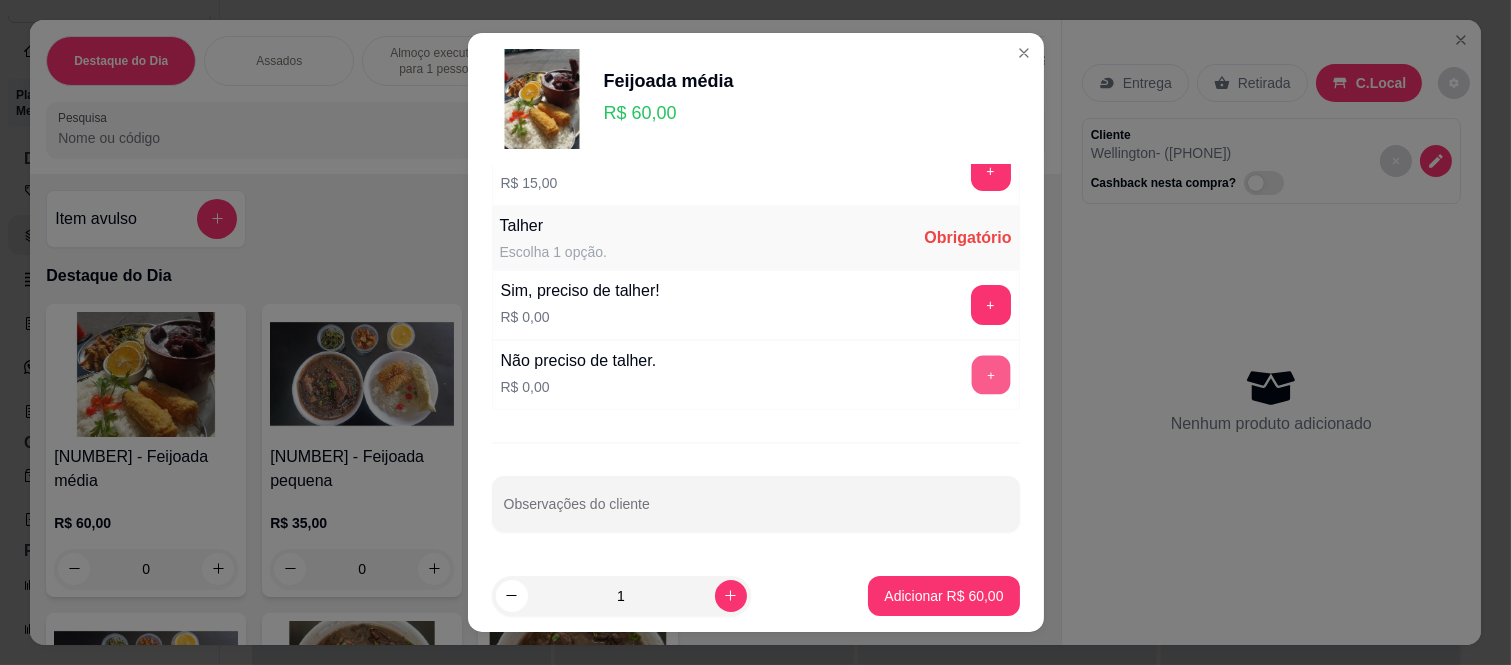 click on "+" at bounding box center [990, 375] 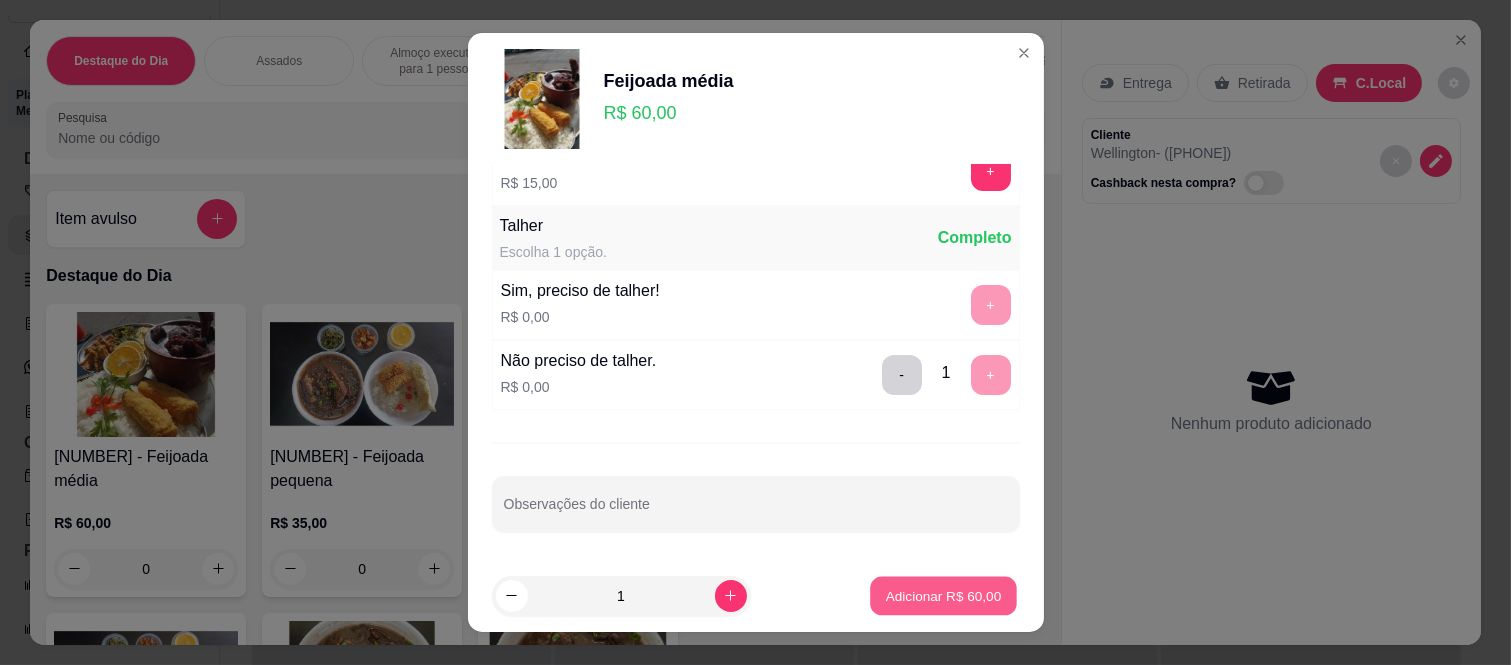 click on "Adicionar   R$ 60,00" at bounding box center [944, 595] 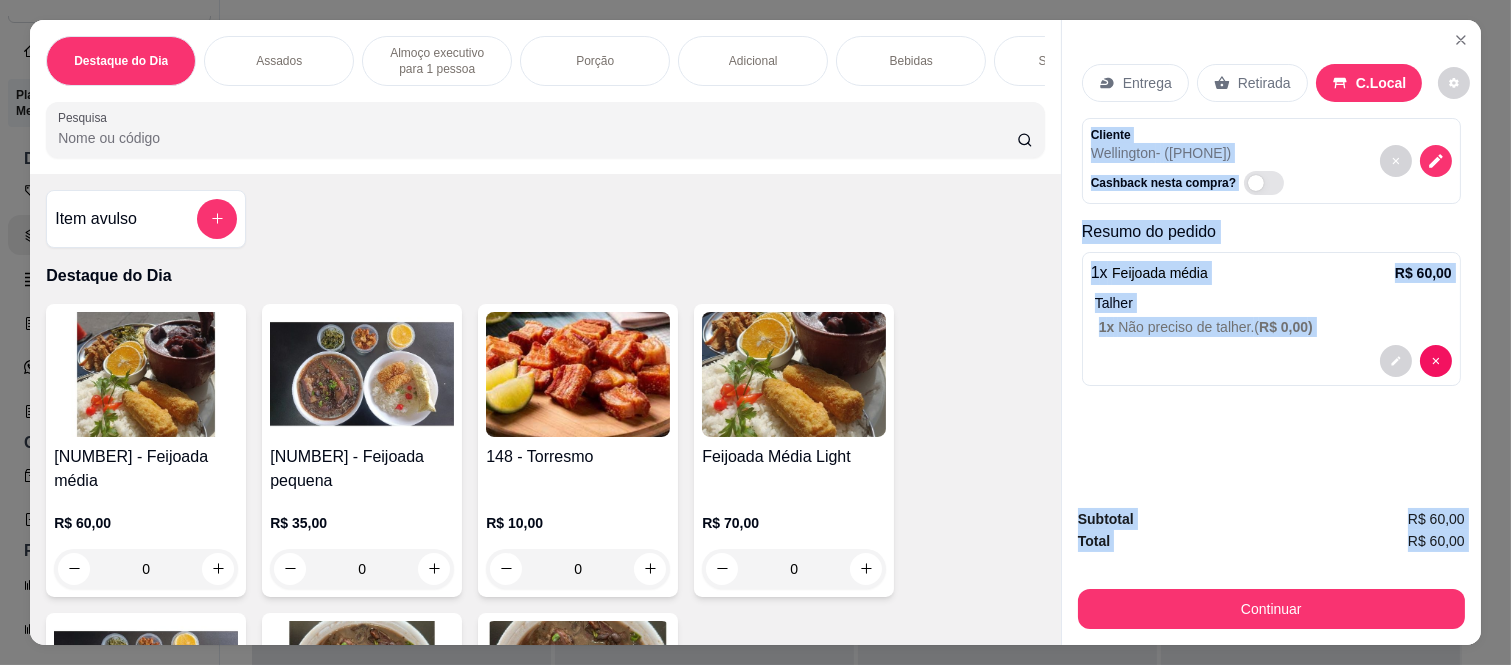 drag, startPoint x: 1081, startPoint y: 121, endPoint x: 1137, endPoint y: 551, distance: 433.63116 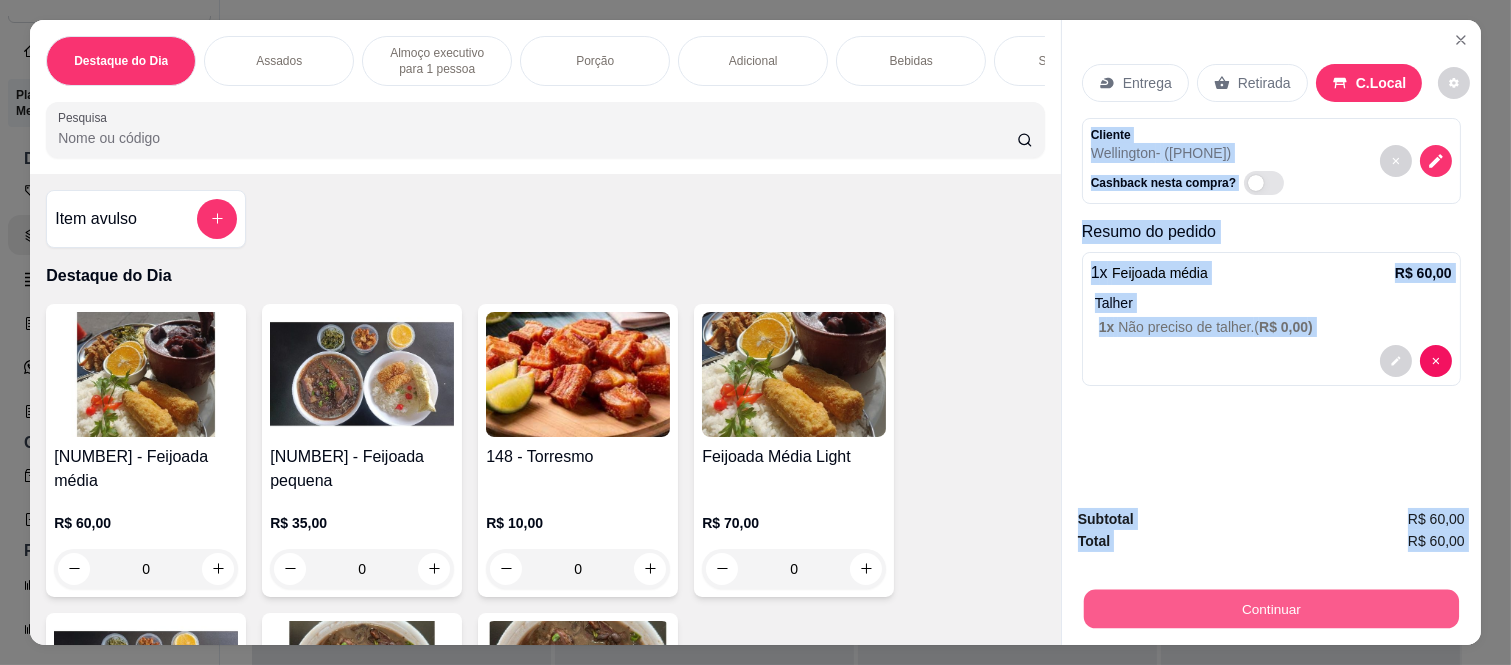 click on "Continuar" at bounding box center (1271, 609) 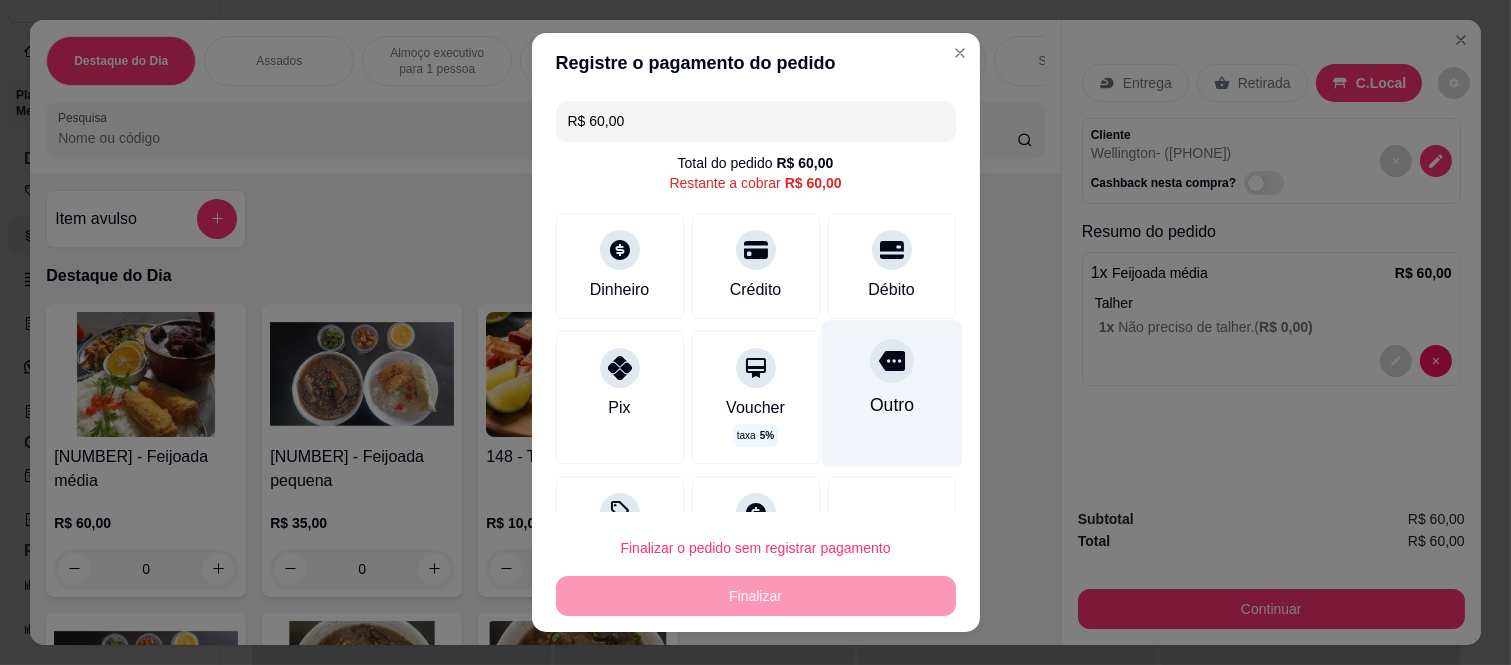 click 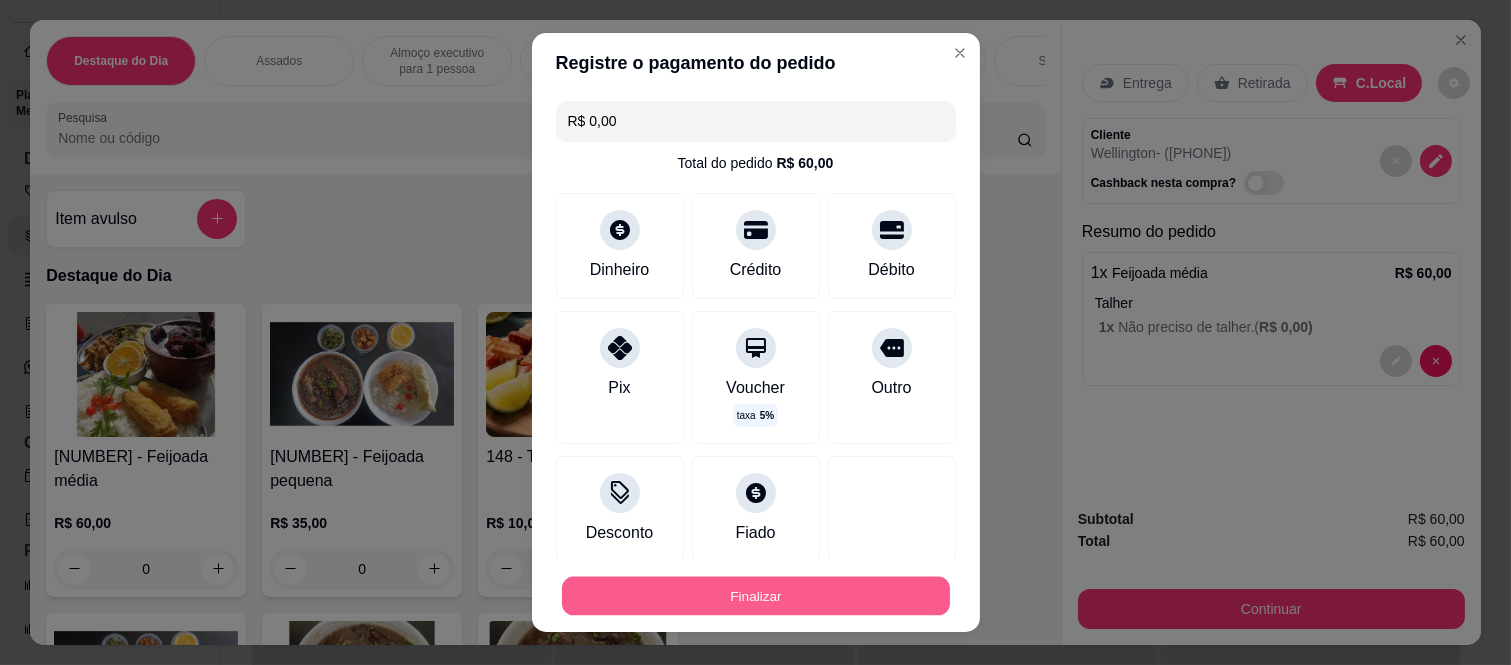 click on "Finalizar" at bounding box center [756, 595] 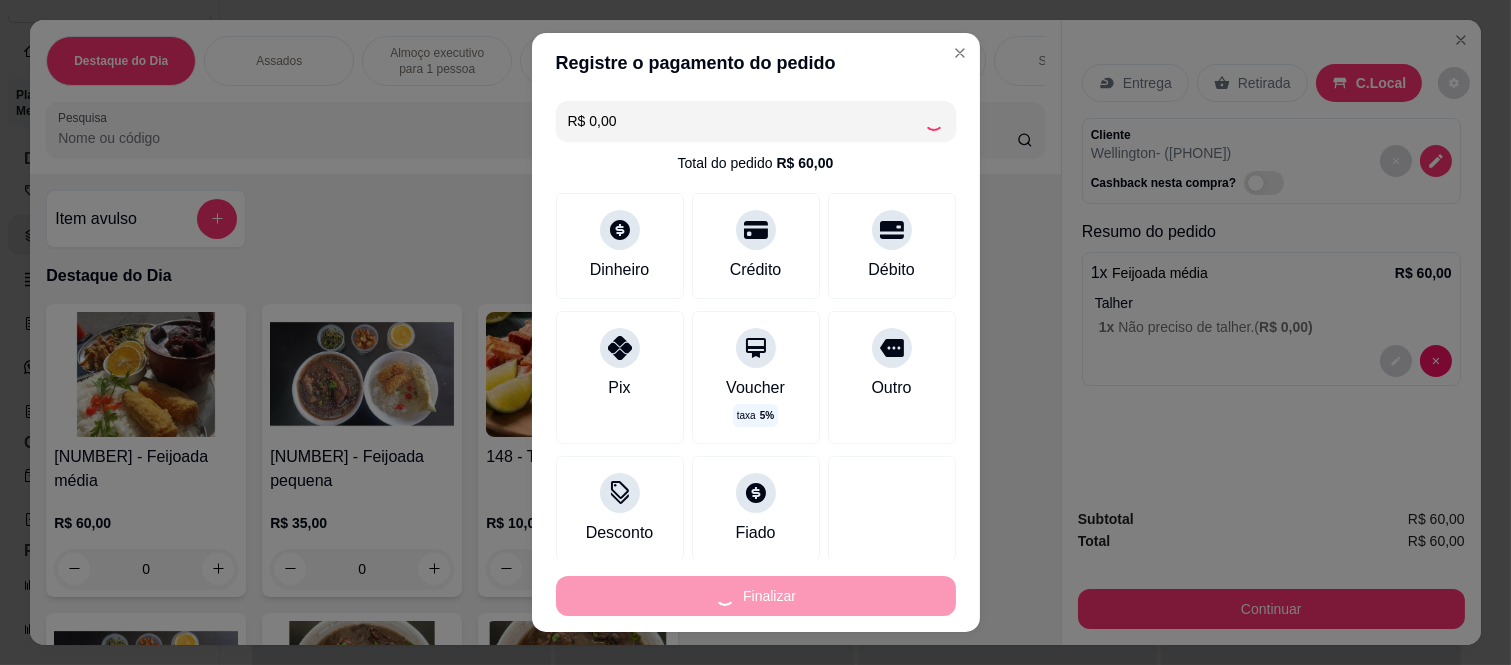 type on "-R$ 60,00" 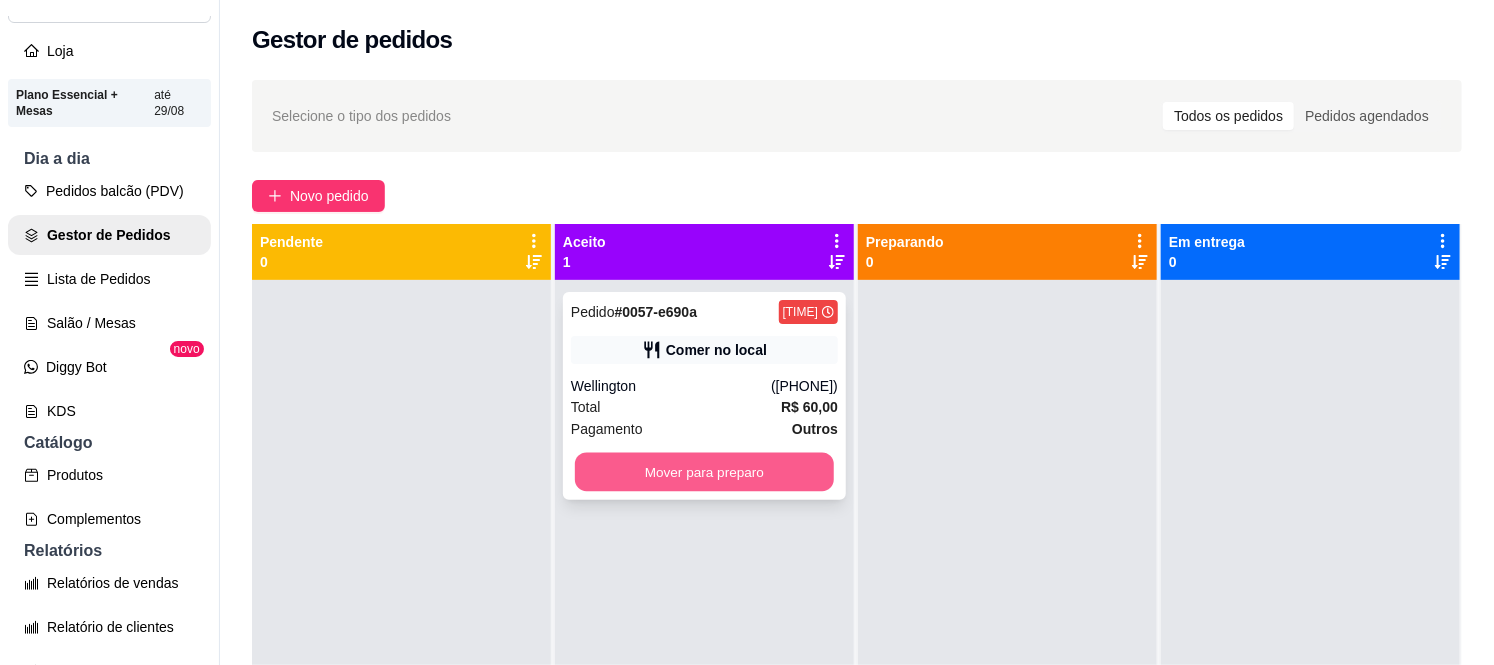 click on "Mover para preparo" at bounding box center [704, 472] 